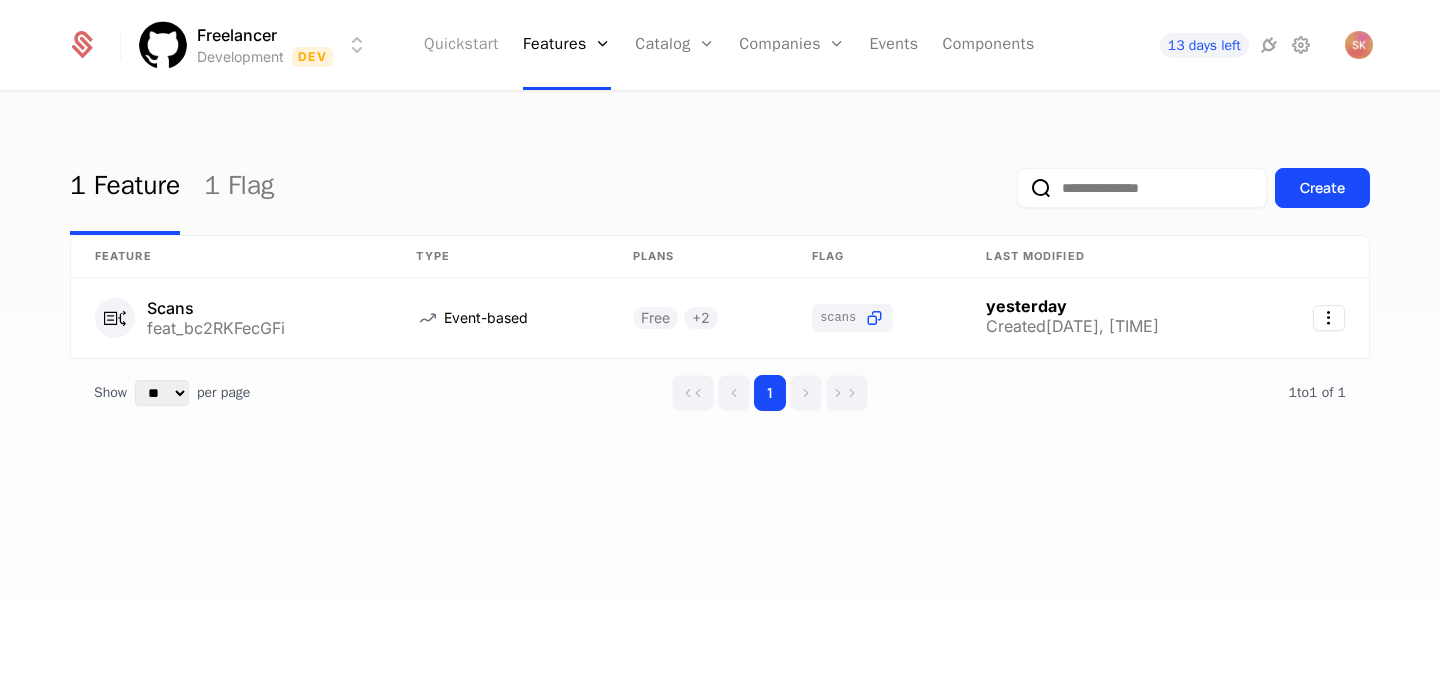scroll, scrollTop: 0, scrollLeft: 0, axis: both 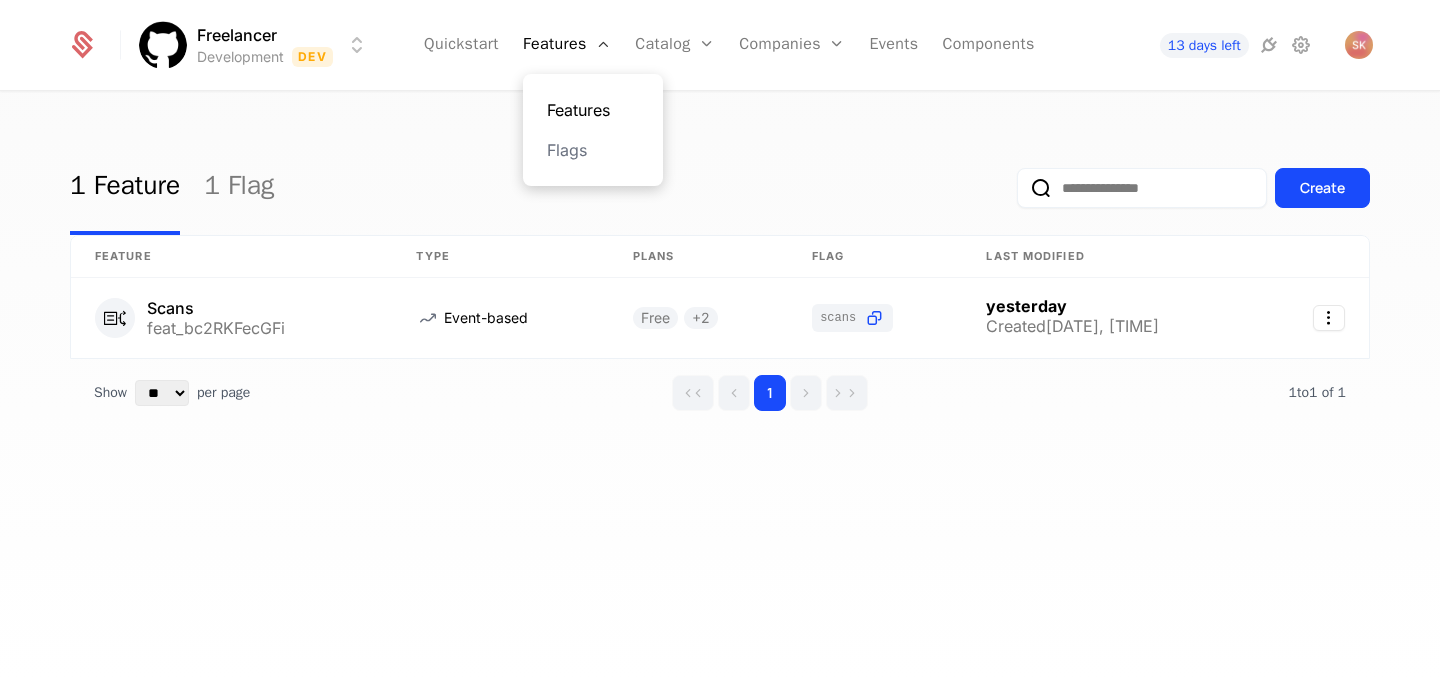 click on "Features" at bounding box center [593, 110] 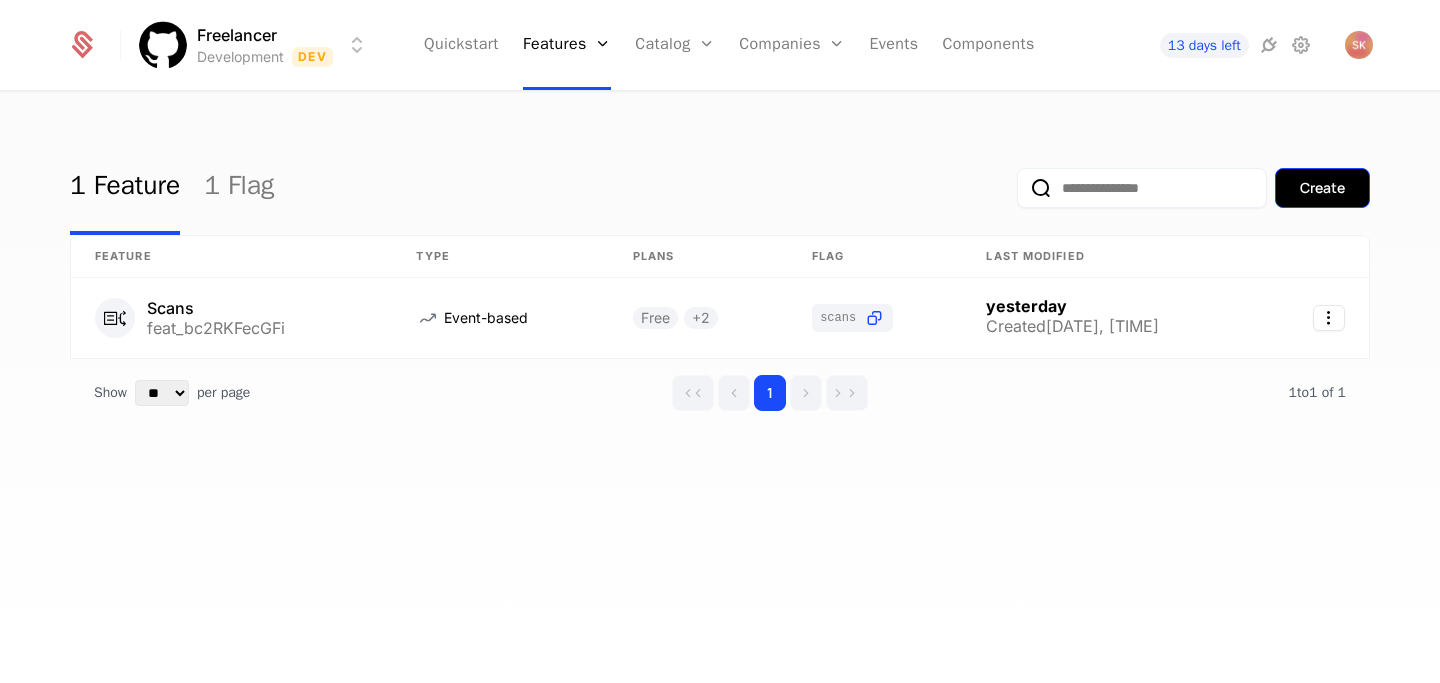 click on "Create" at bounding box center (1322, 188) 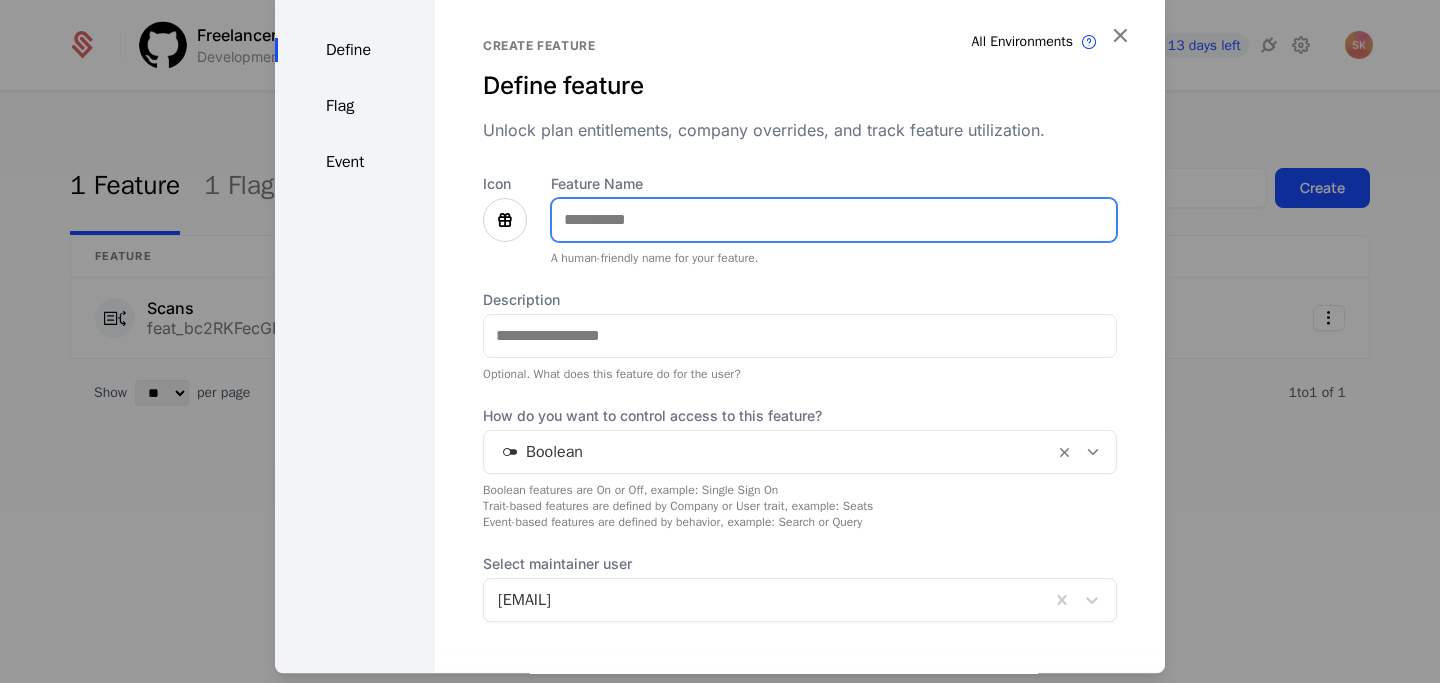 click on "Feature Name" at bounding box center (834, 220) 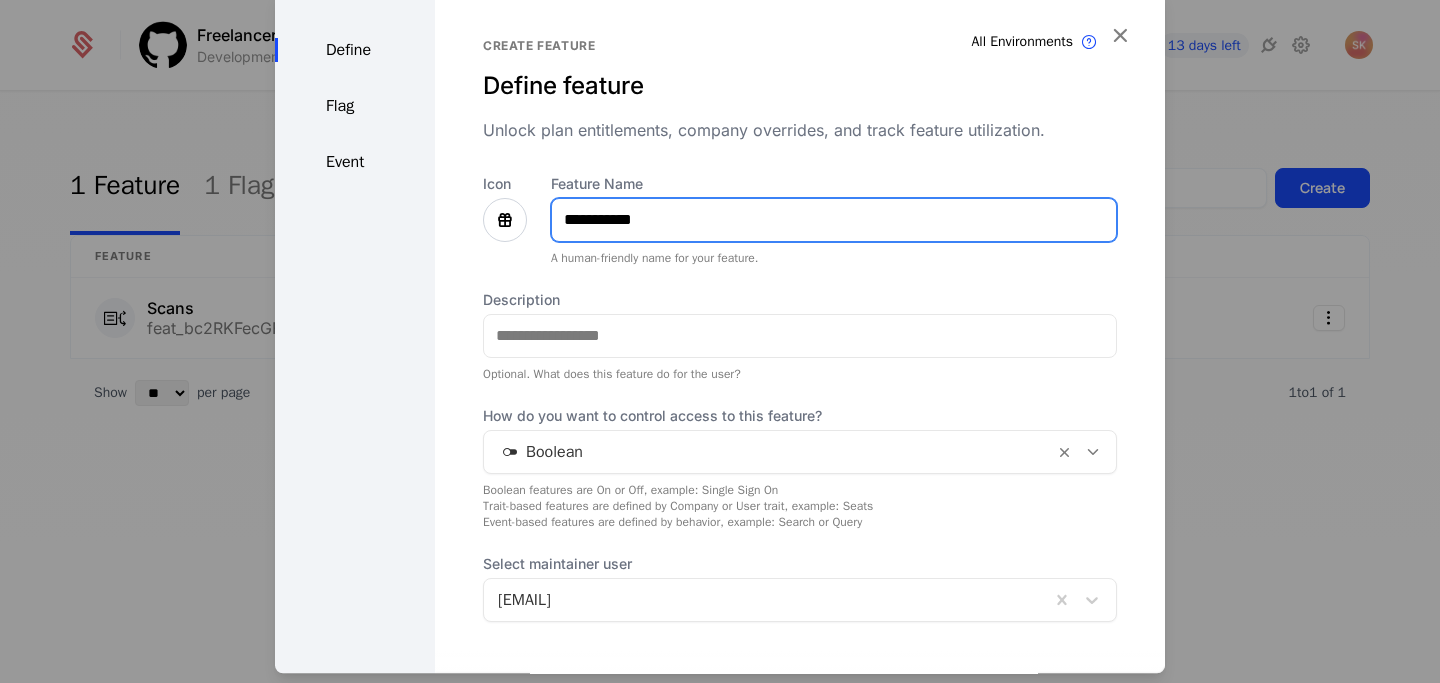 type on "**********" 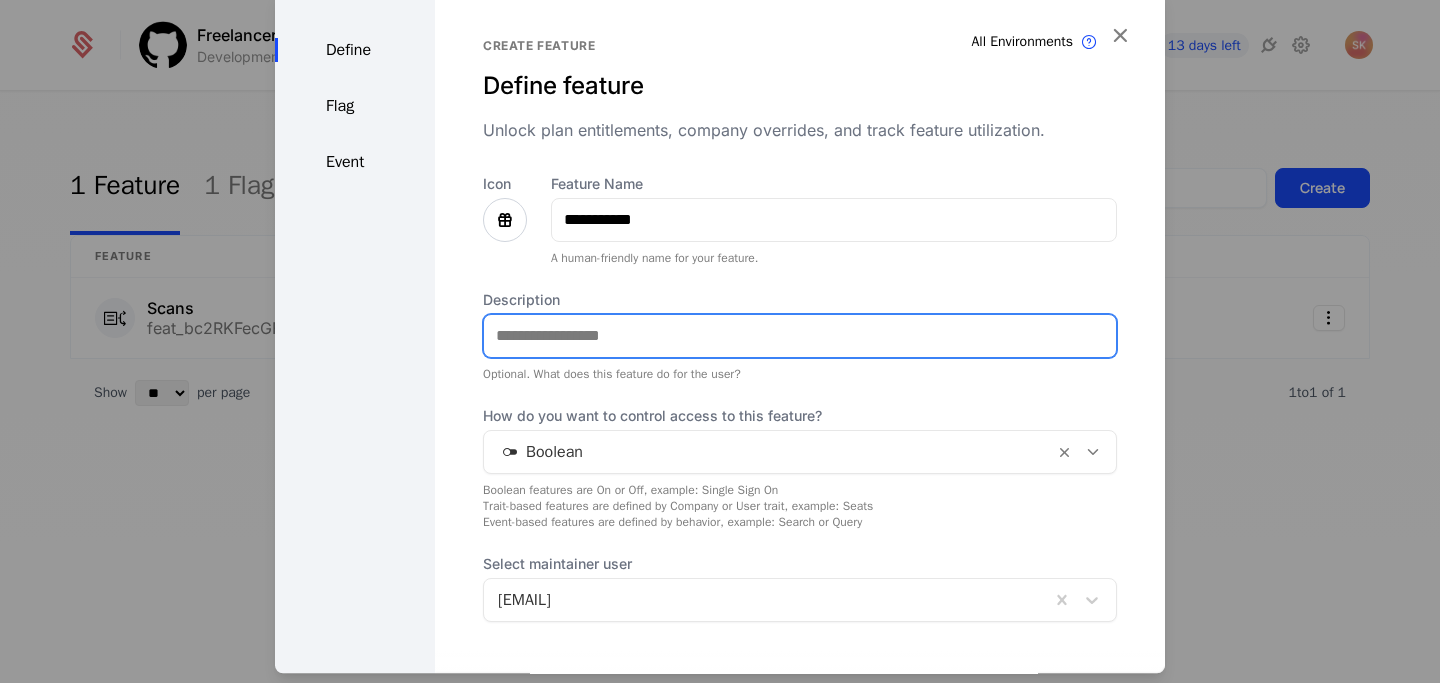 click on "Description" at bounding box center [800, 336] 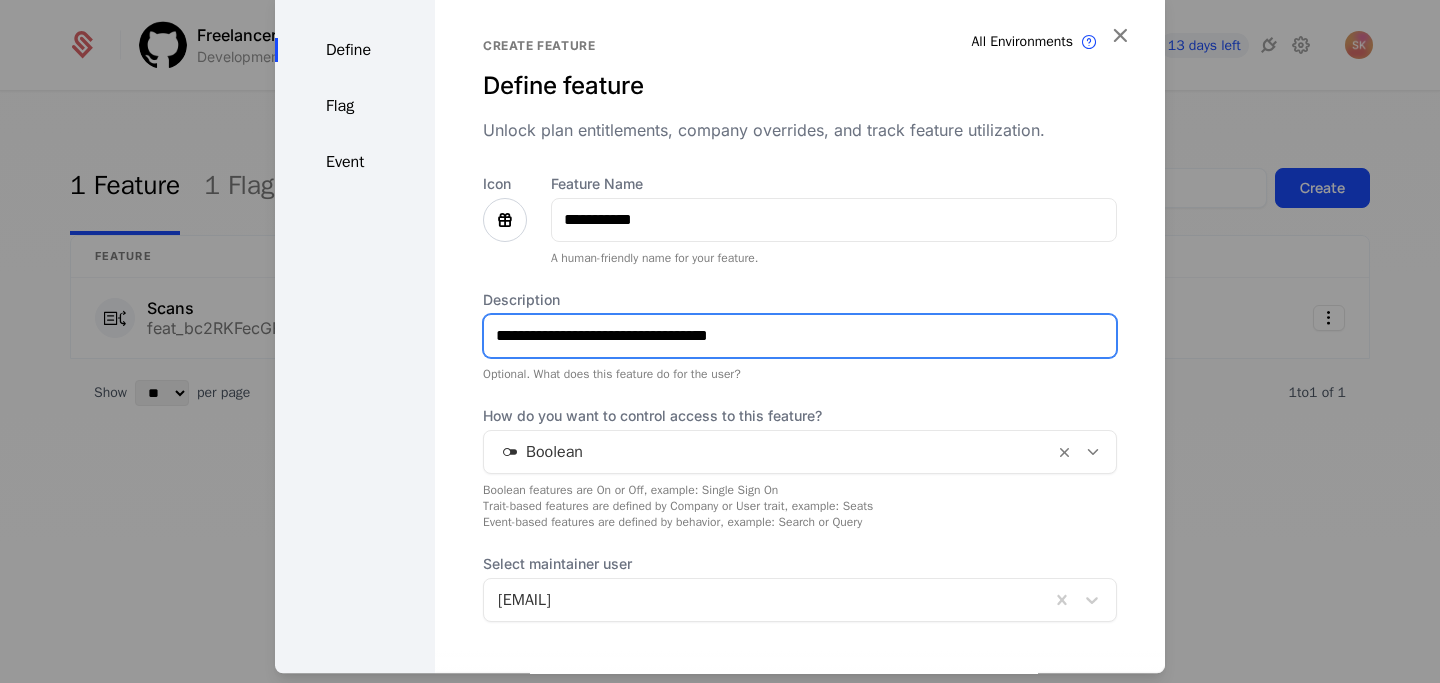type on "**********" 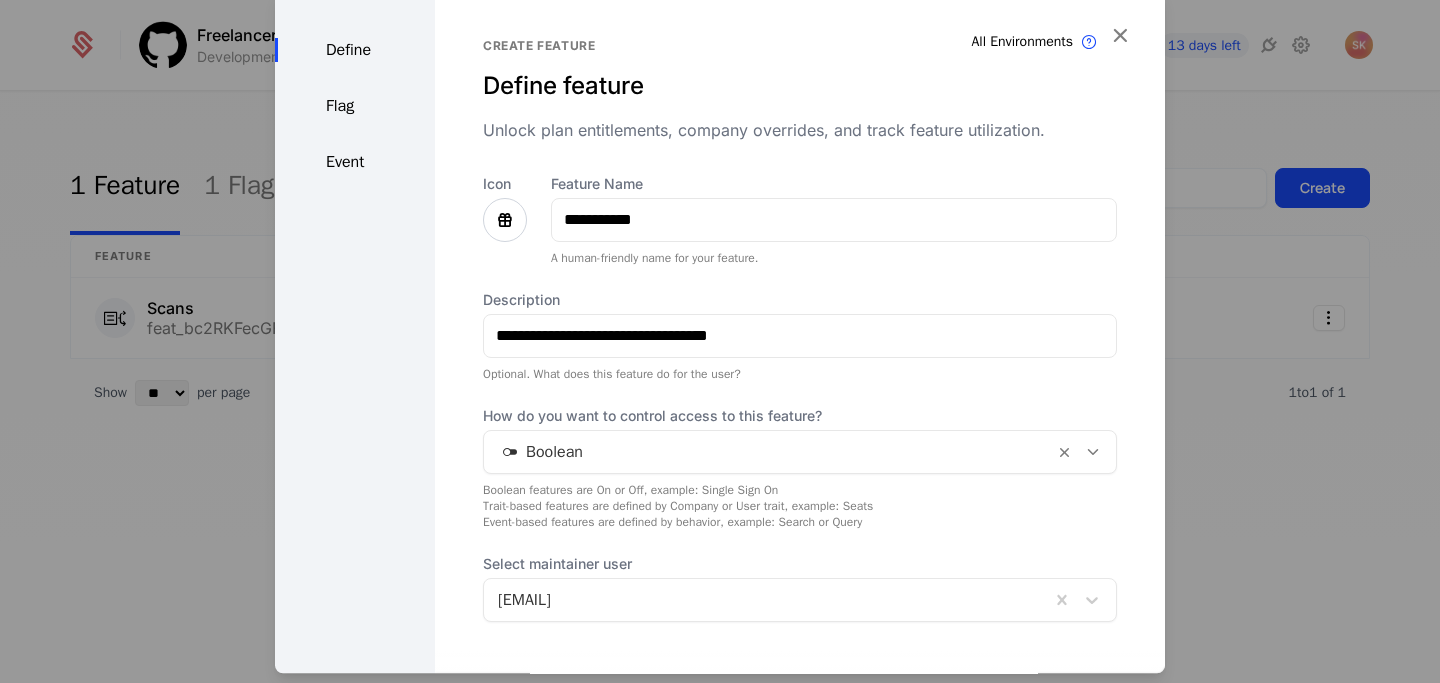 click at bounding box center [505, 220] 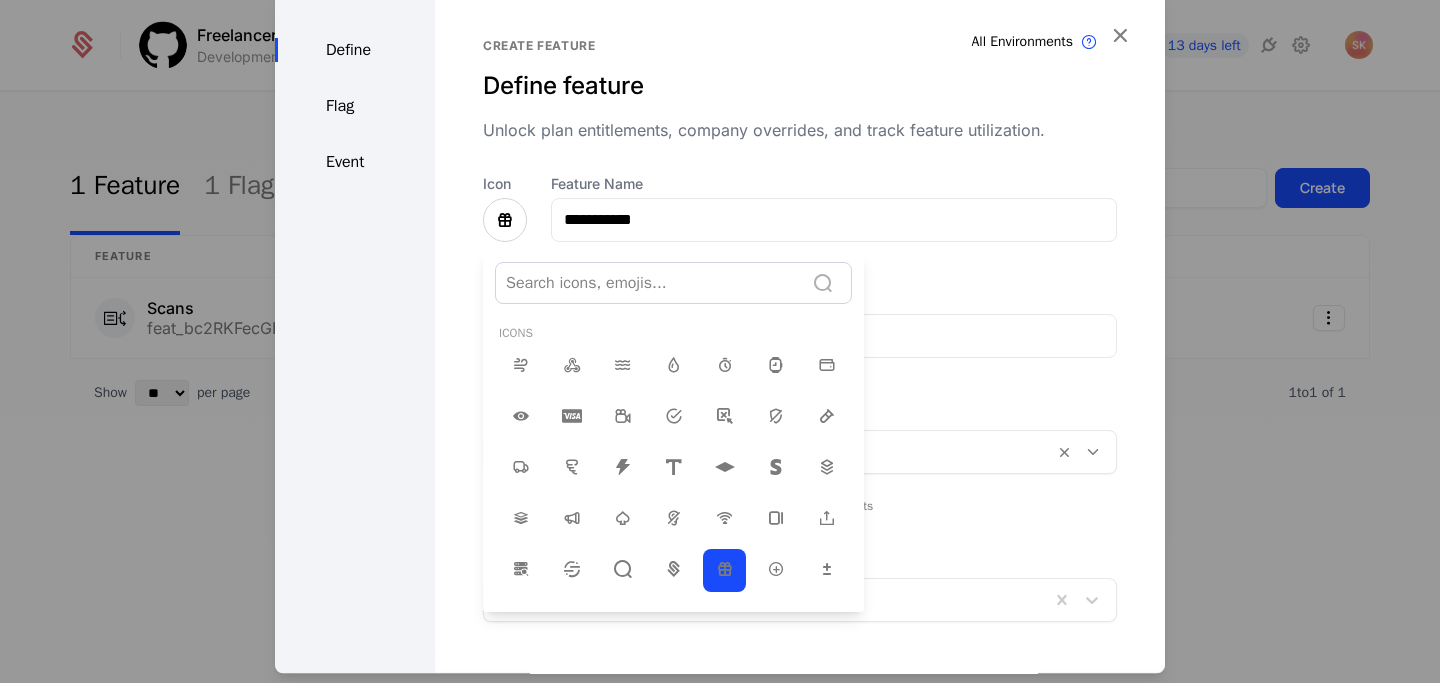 click at bounding box center (720, 331) 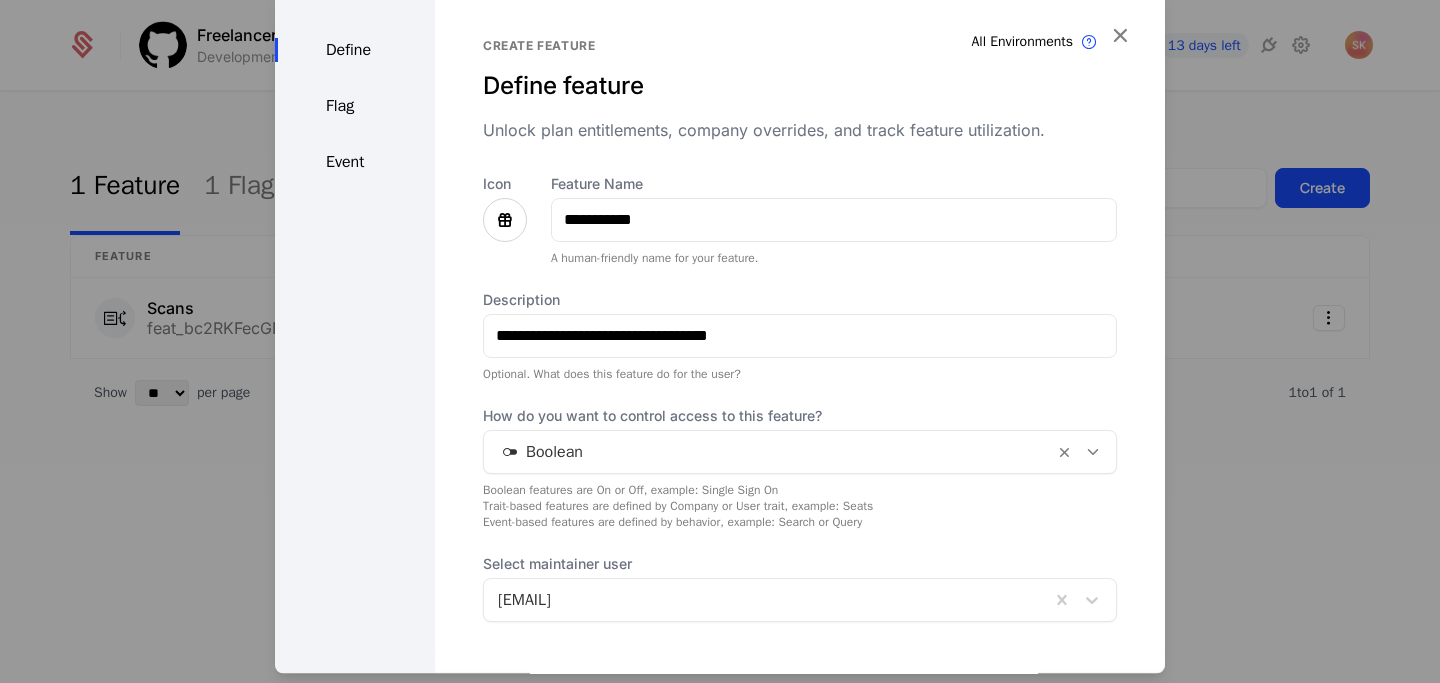 click at bounding box center (505, 220) 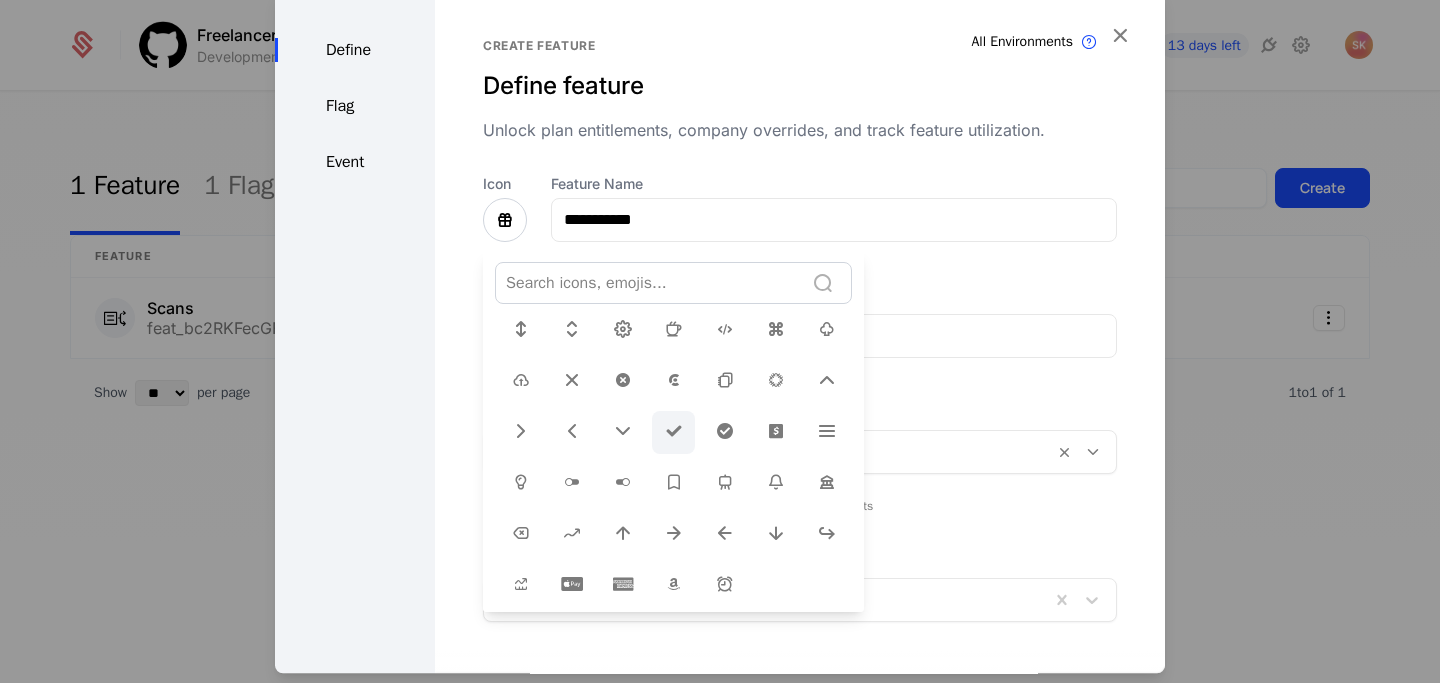 scroll, scrollTop: 685, scrollLeft: 0, axis: vertical 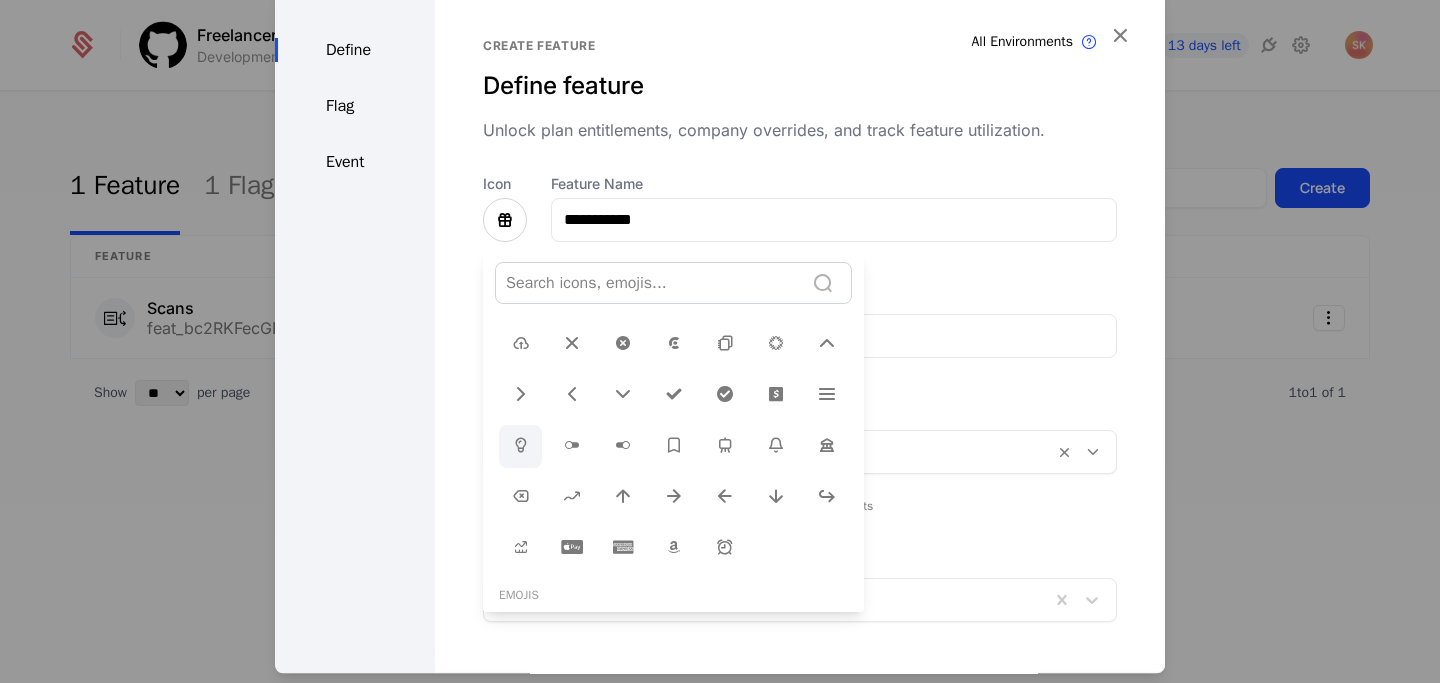 click at bounding box center (521, 445) 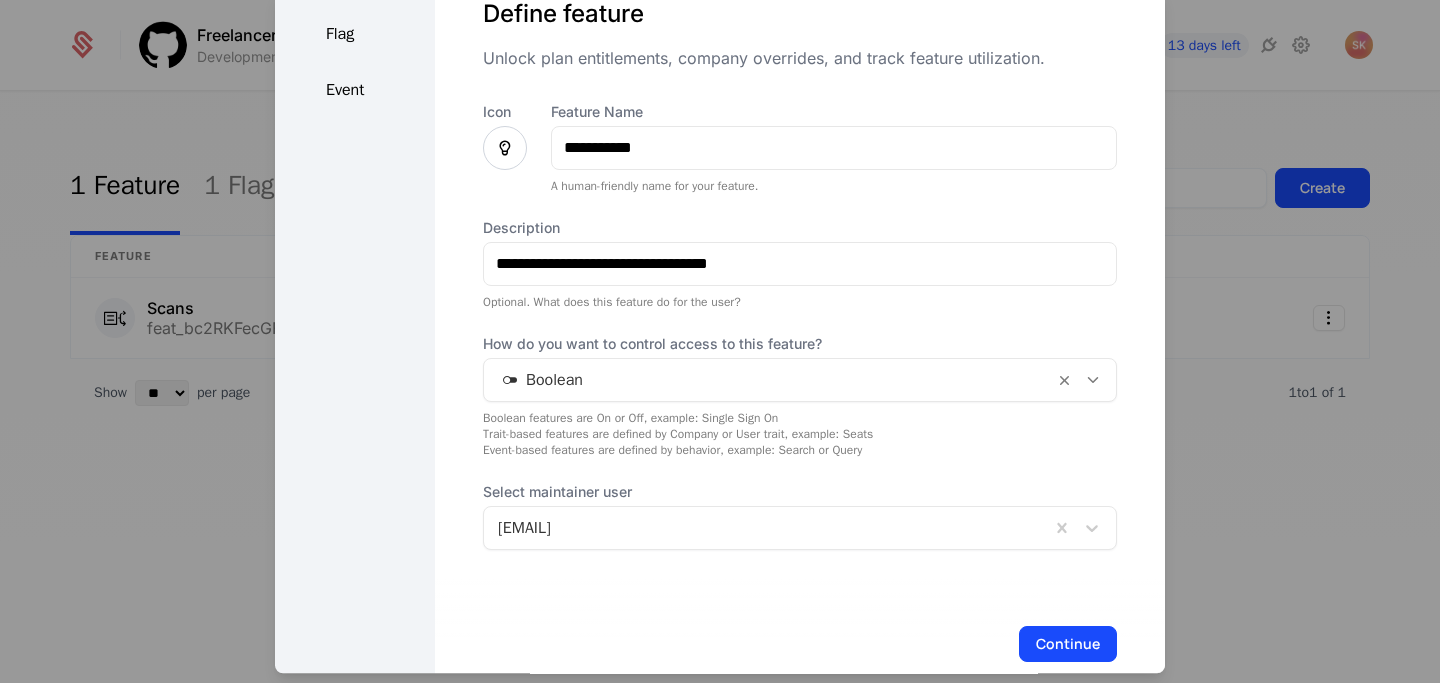 scroll, scrollTop: 83, scrollLeft: 0, axis: vertical 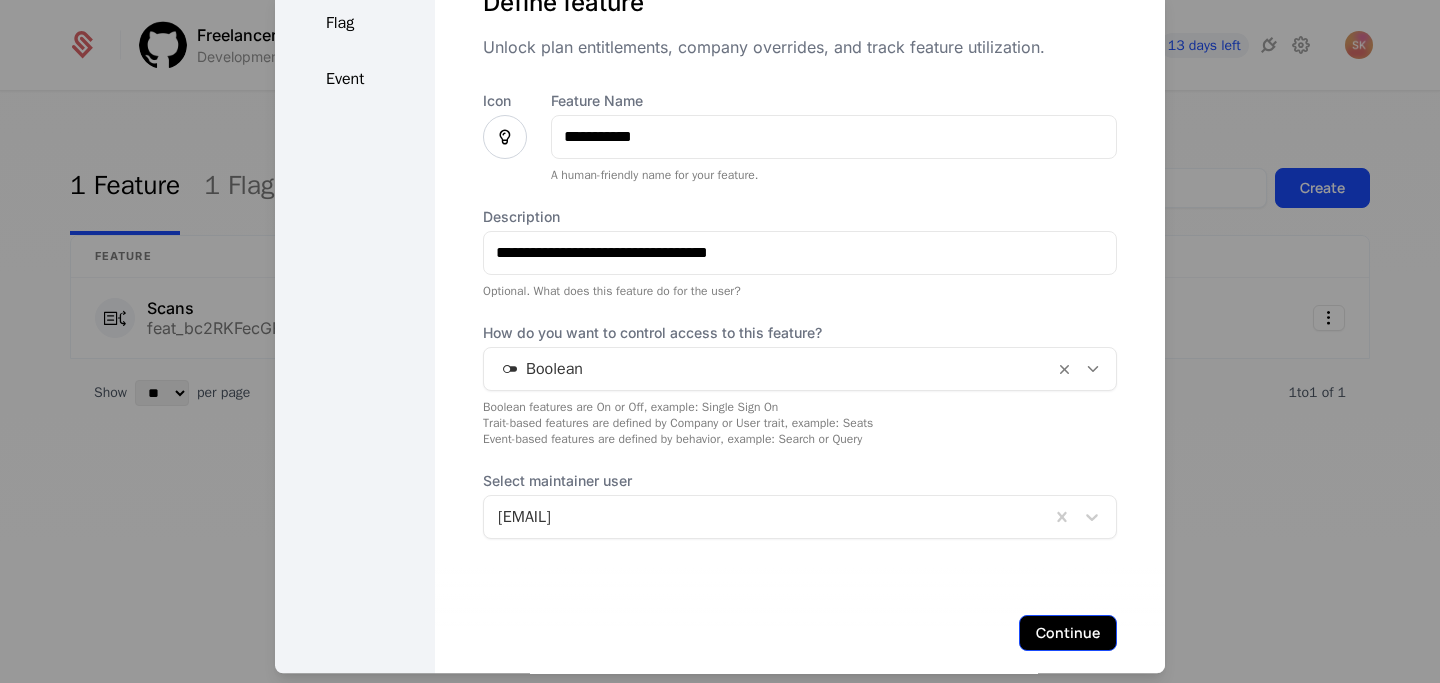 click on "Continue" at bounding box center [1068, 633] 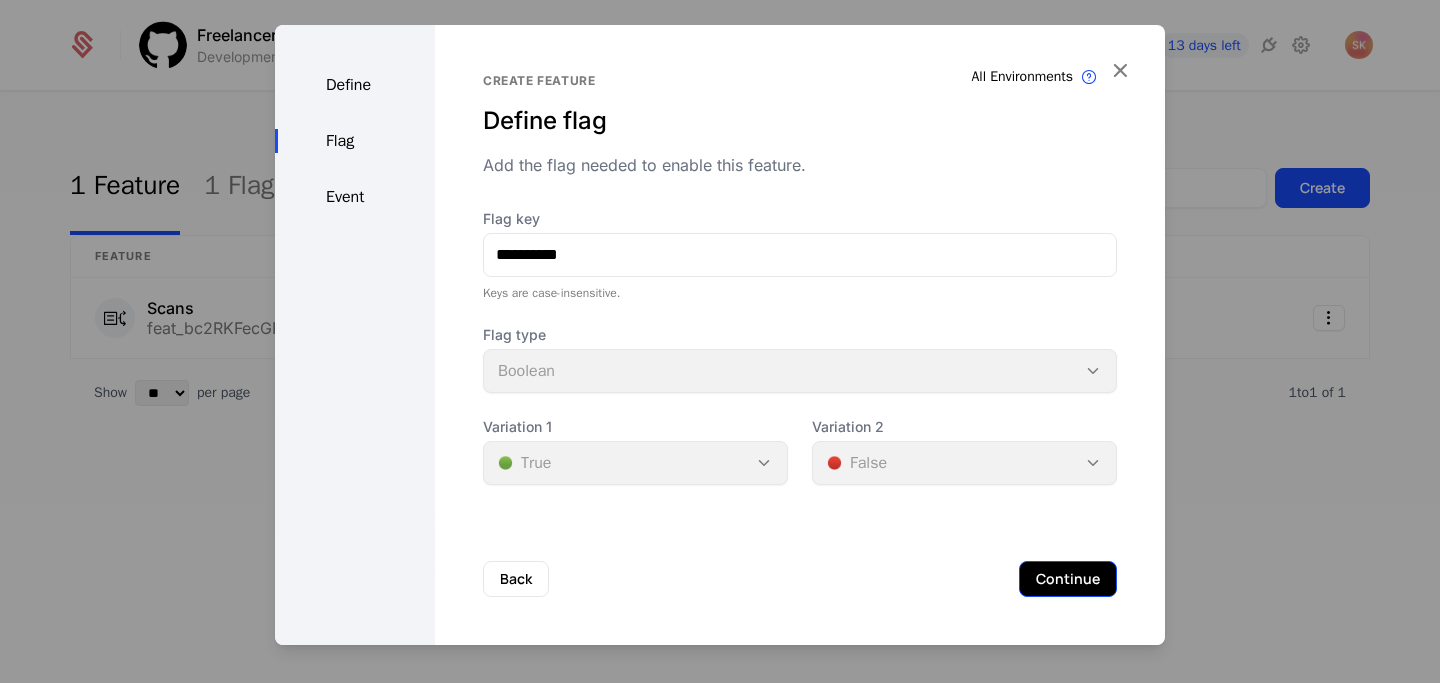 scroll, scrollTop: 0, scrollLeft: 0, axis: both 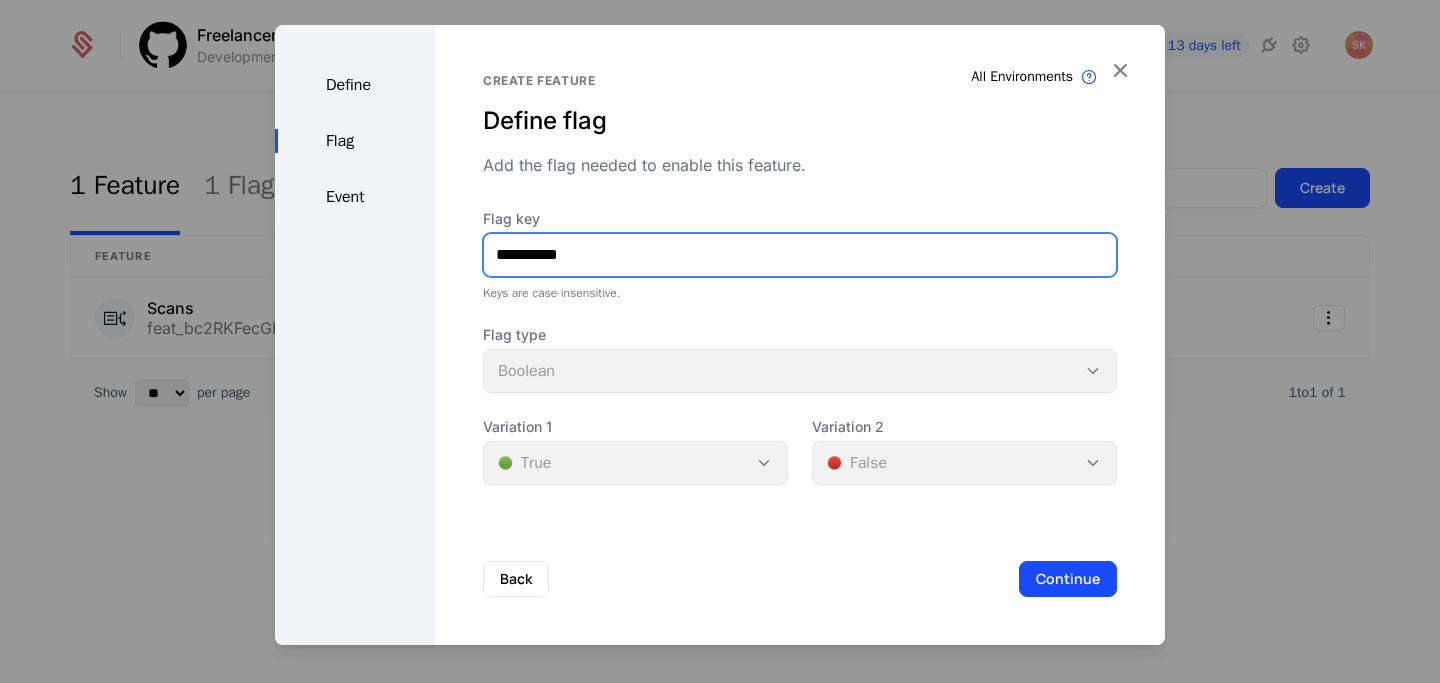 click on "**********" at bounding box center [800, 255] 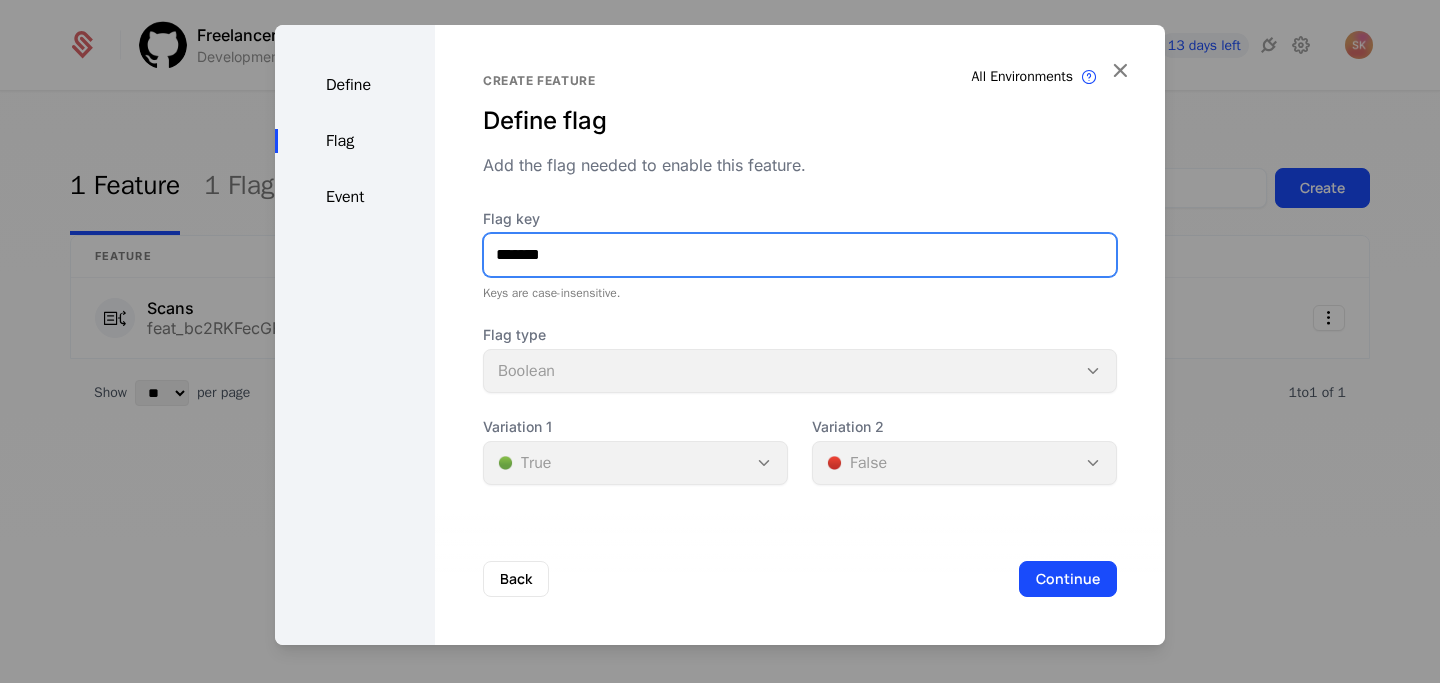 type on "*******" 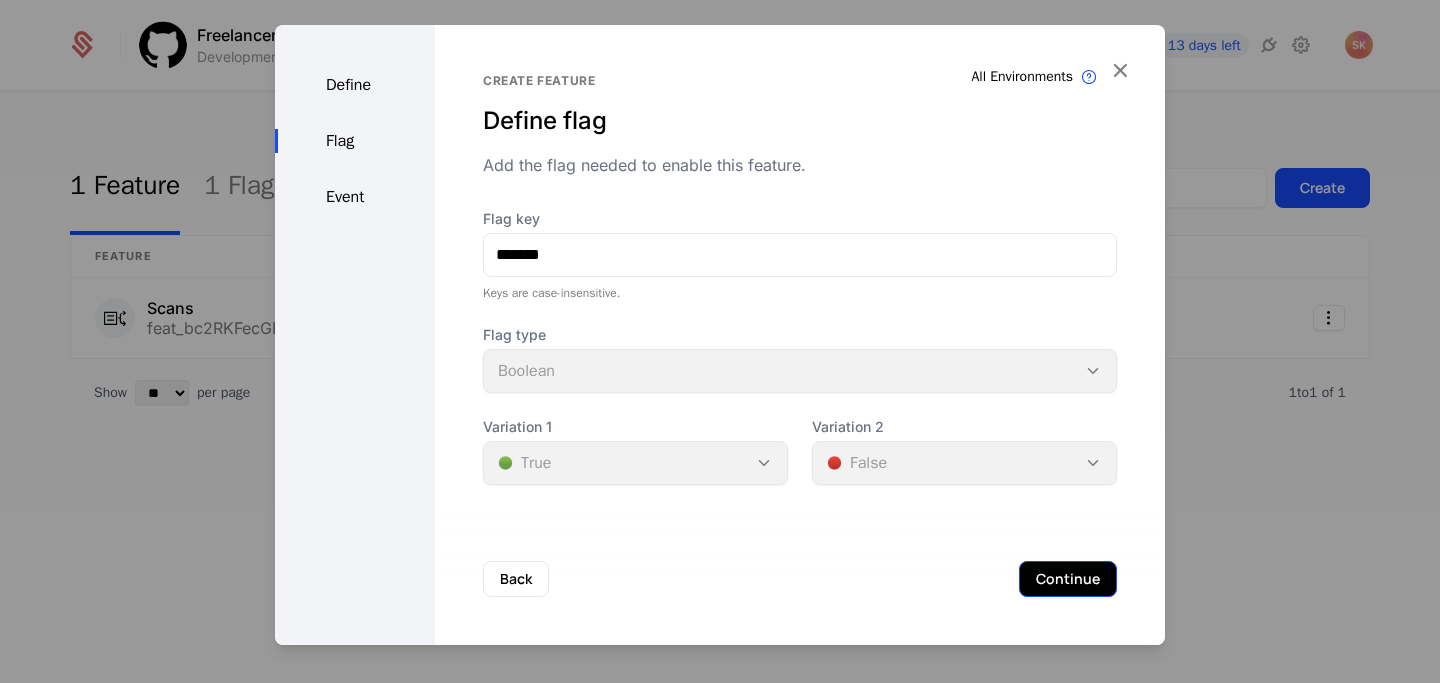 click on "Continue" at bounding box center [1068, 579] 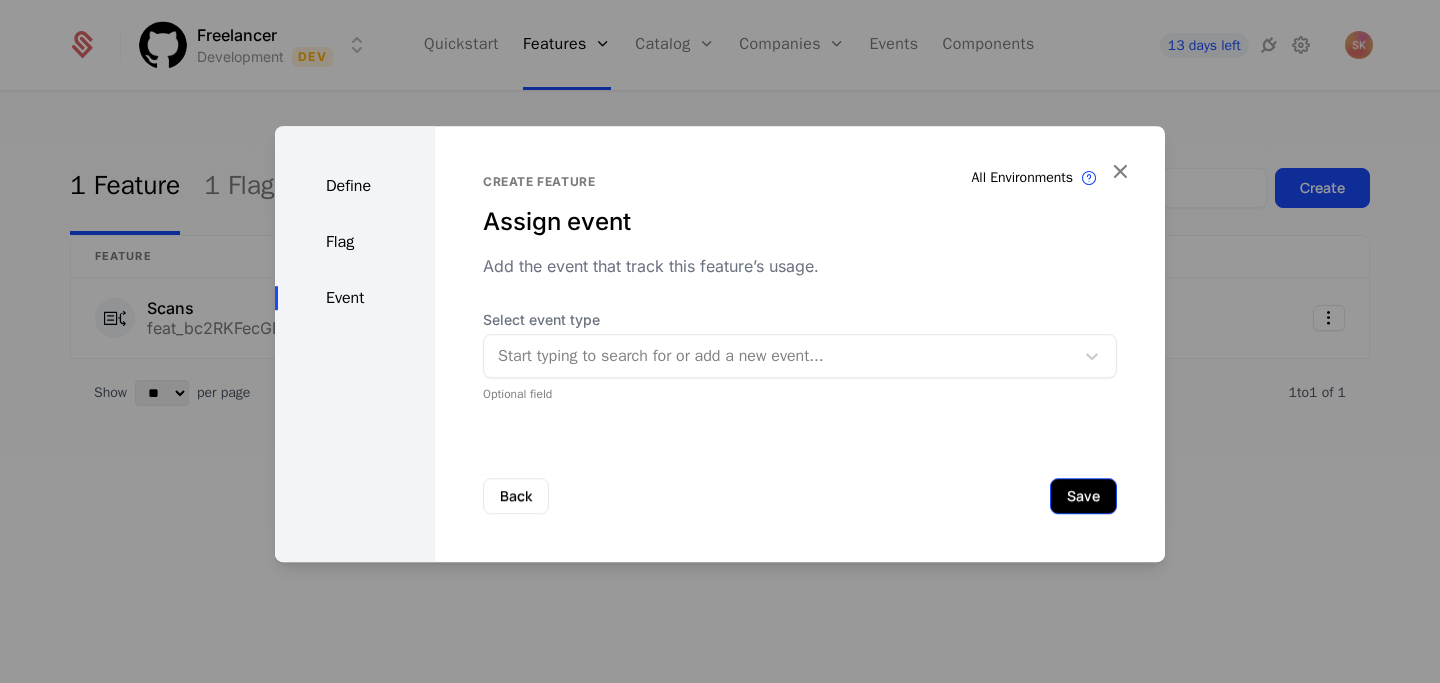 click on "Save" at bounding box center [1083, 496] 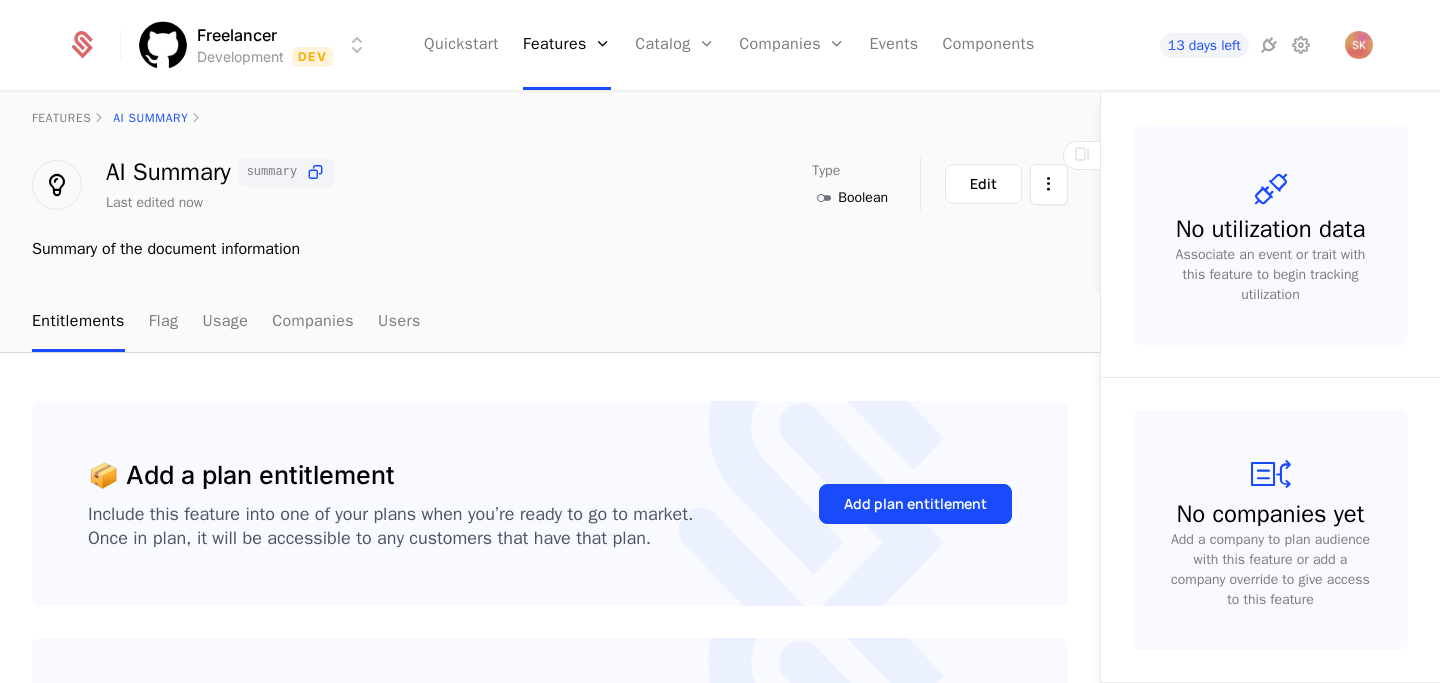 scroll, scrollTop: 0, scrollLeft: 0, axis: both 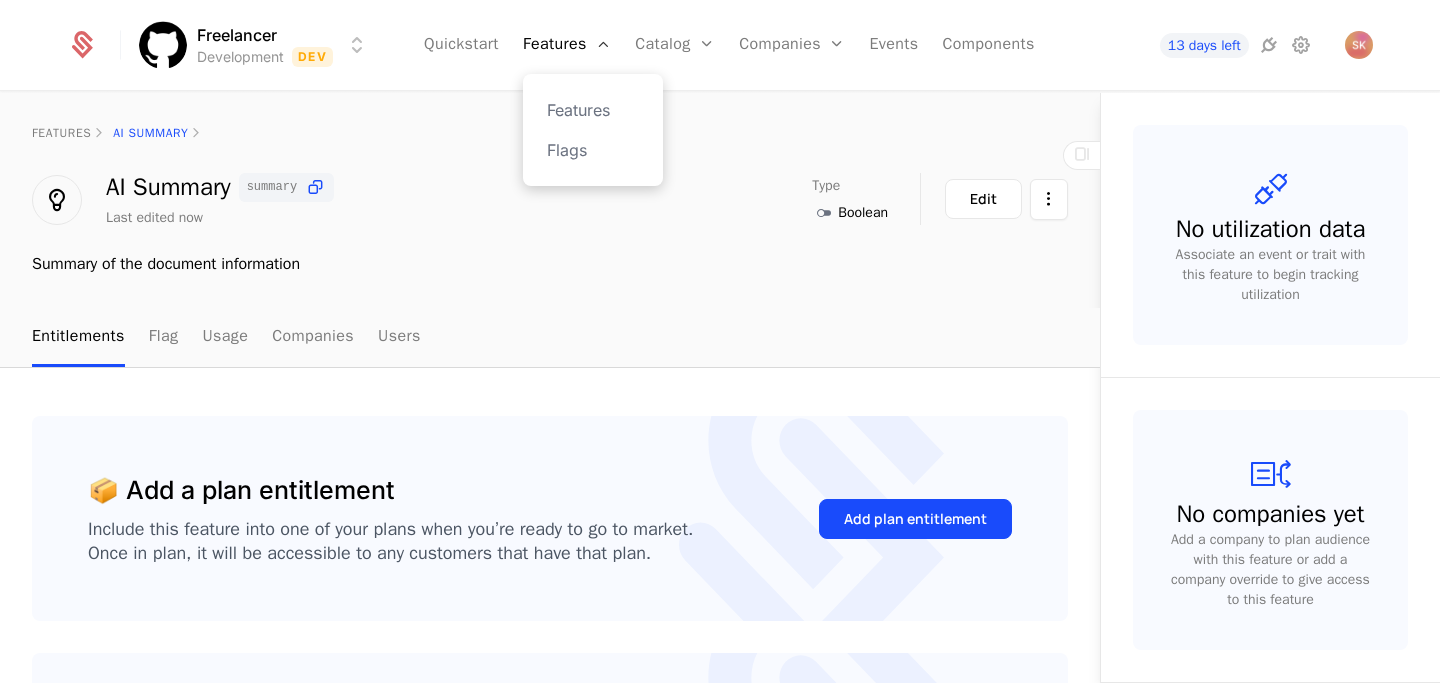 click on "Features Flags" at bounding box center (593, 130) 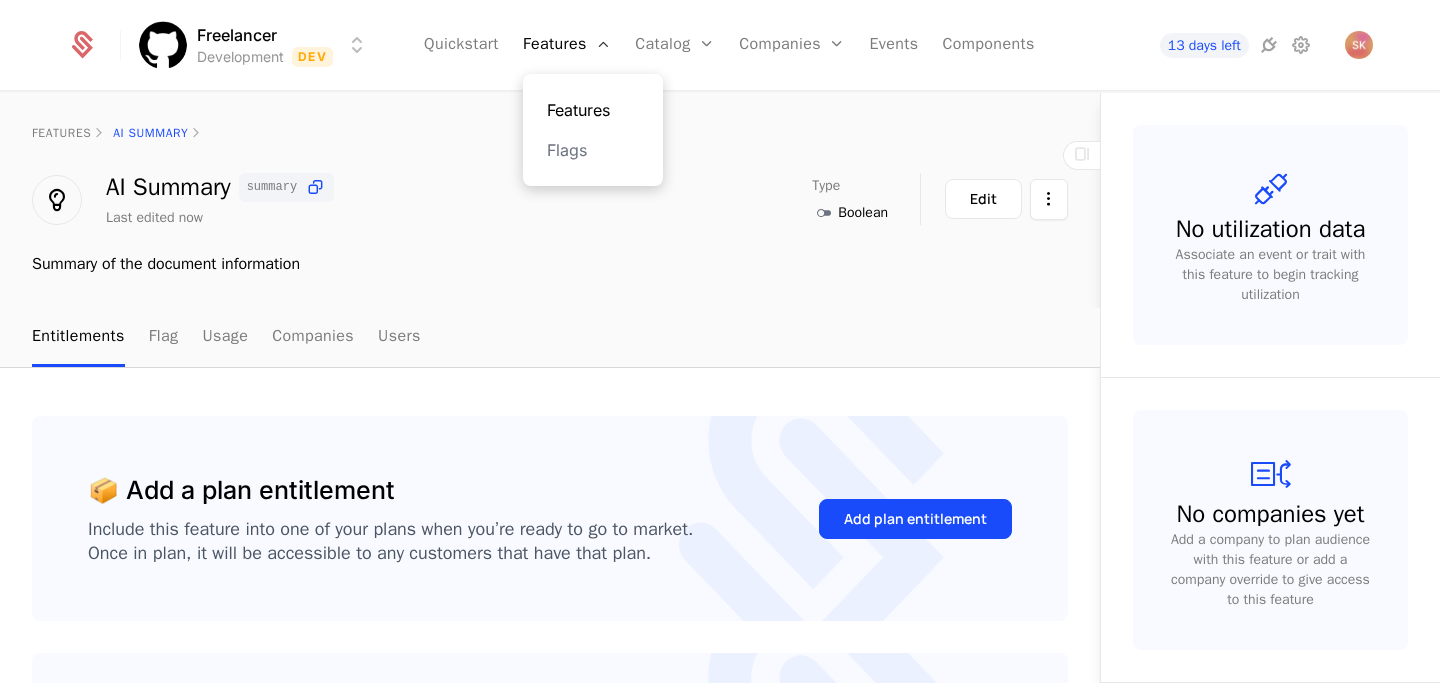 click on "Features" at bounding box center (593, 110) 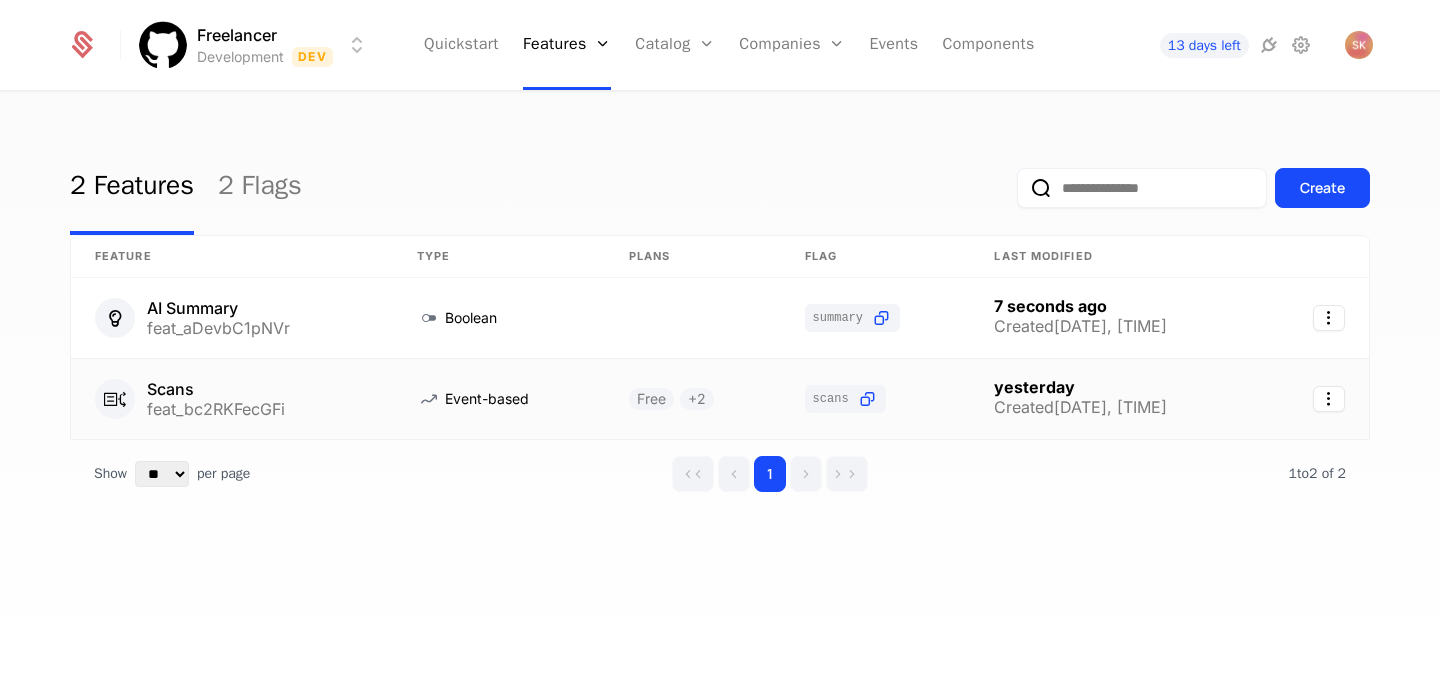 click on "Scans feat_bc2RKFecGFi" at bounding box center (232, 399) 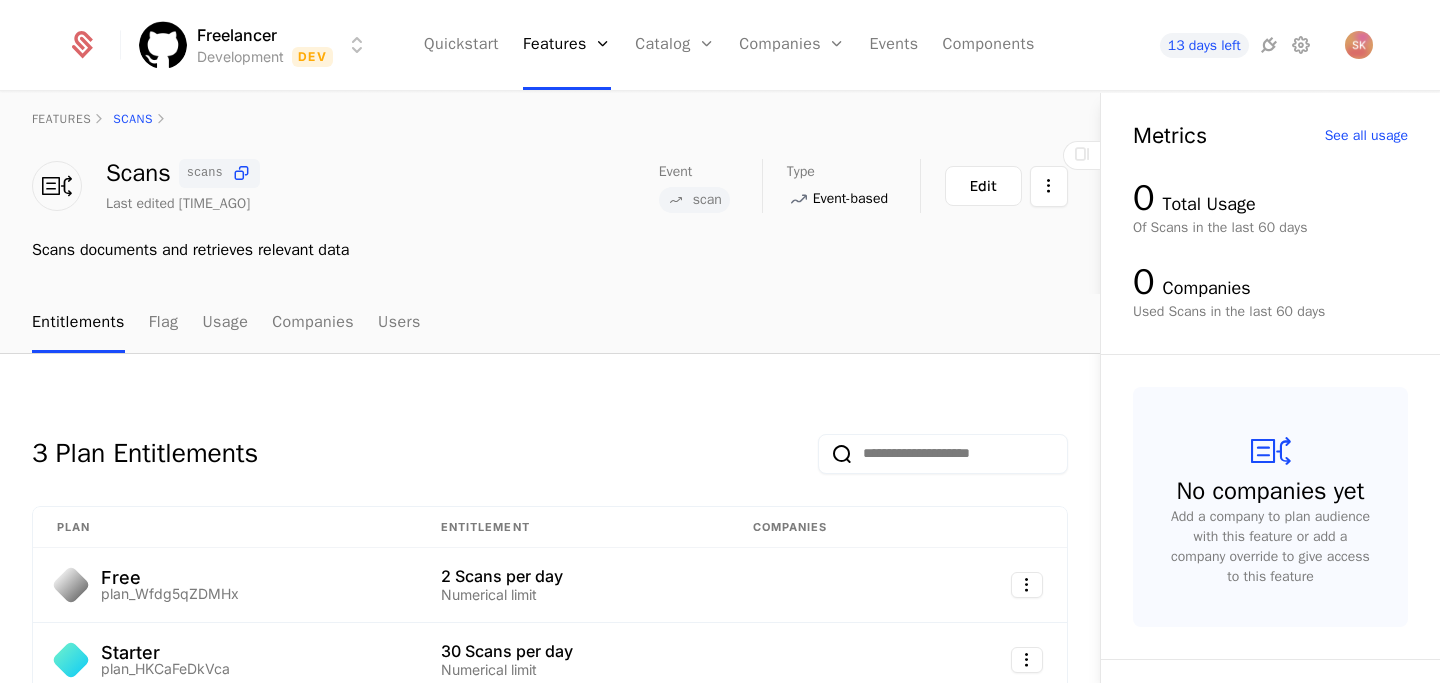 scroll, scrollTop: 0, scrollLeft: 0, axis: both 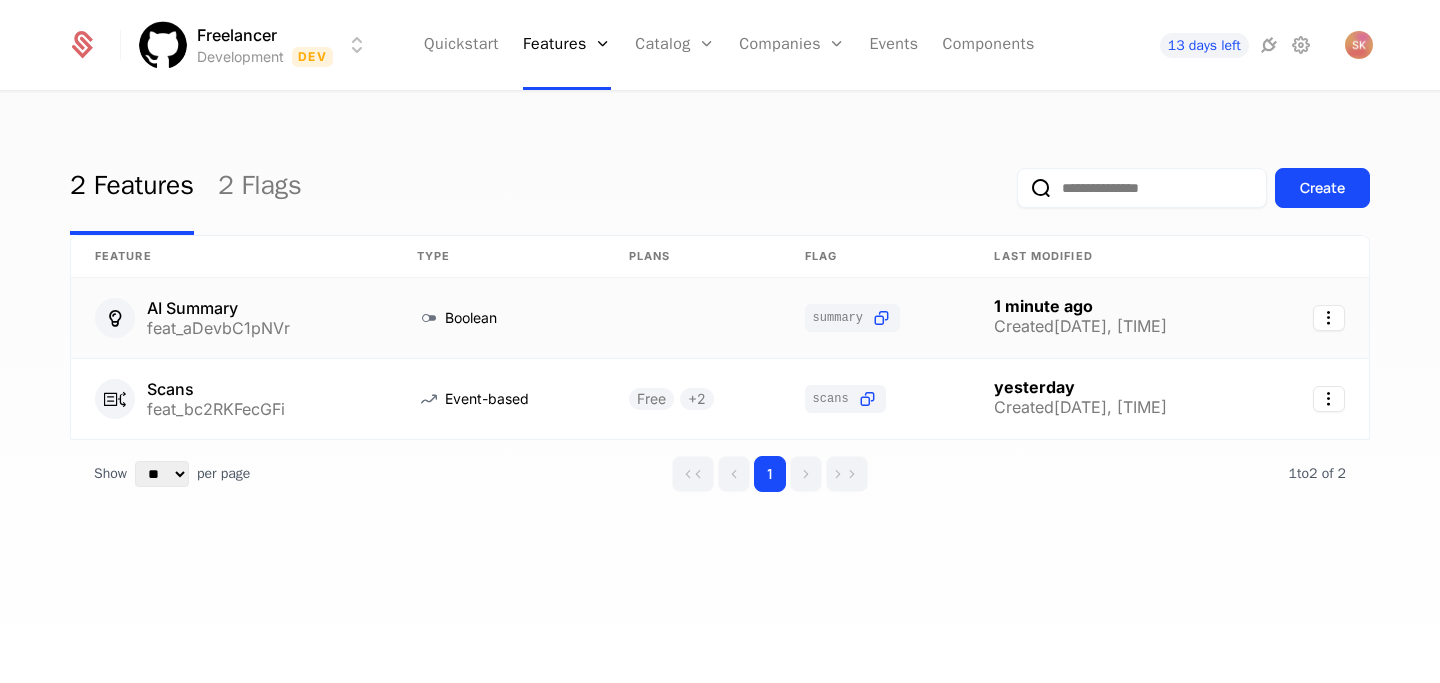 click on "AI Summary  feat_aDevbC1pNVr" at bounding box center [232, 318] 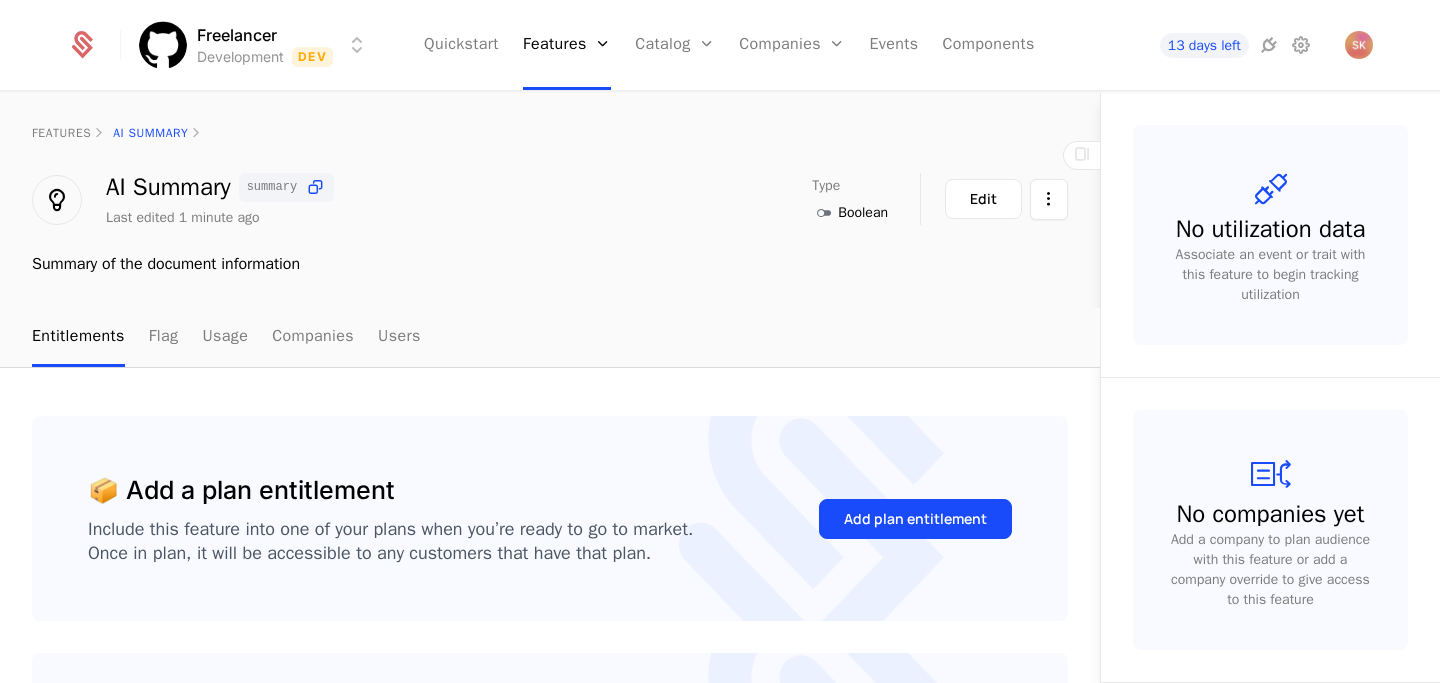 scroll, scrollTop: 68, scrollLeft: 0, axis: vertical 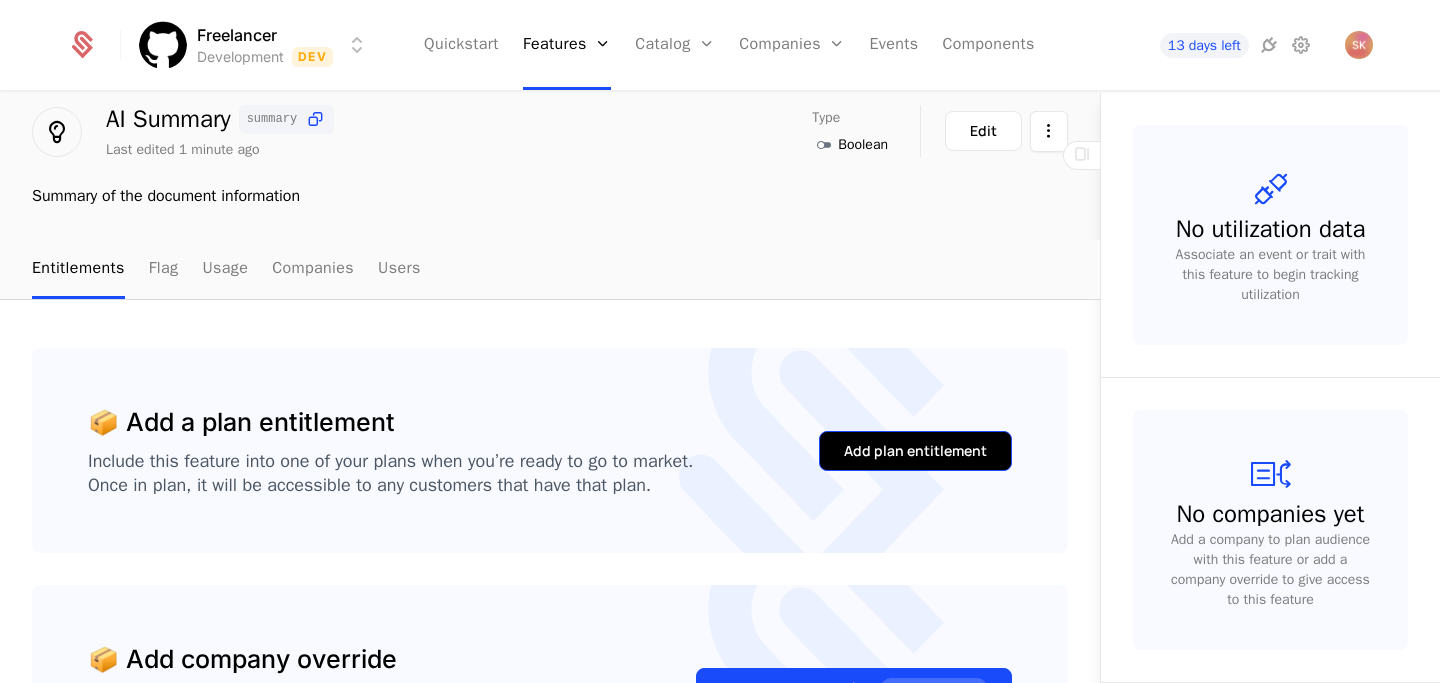 click on "Add plan entitlement" at bounding box center (915, 451) 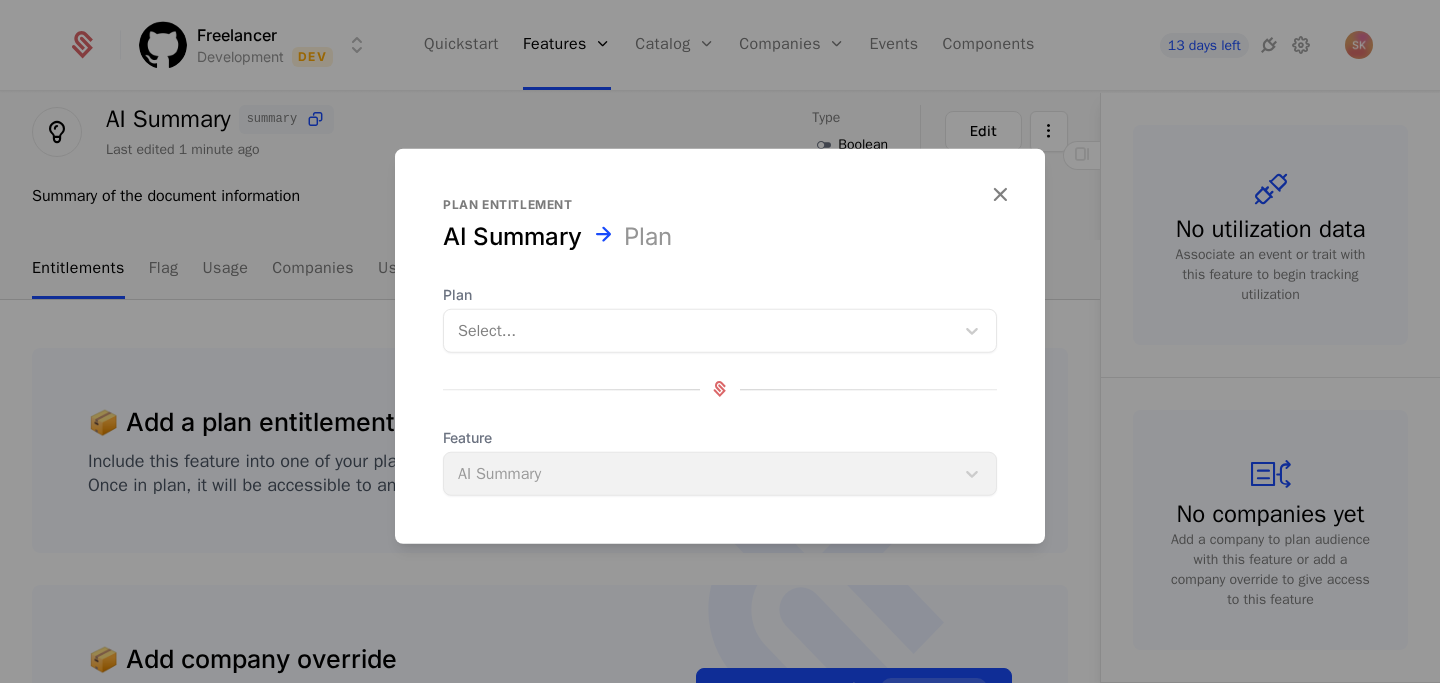 click at bounding box center [699, 330] 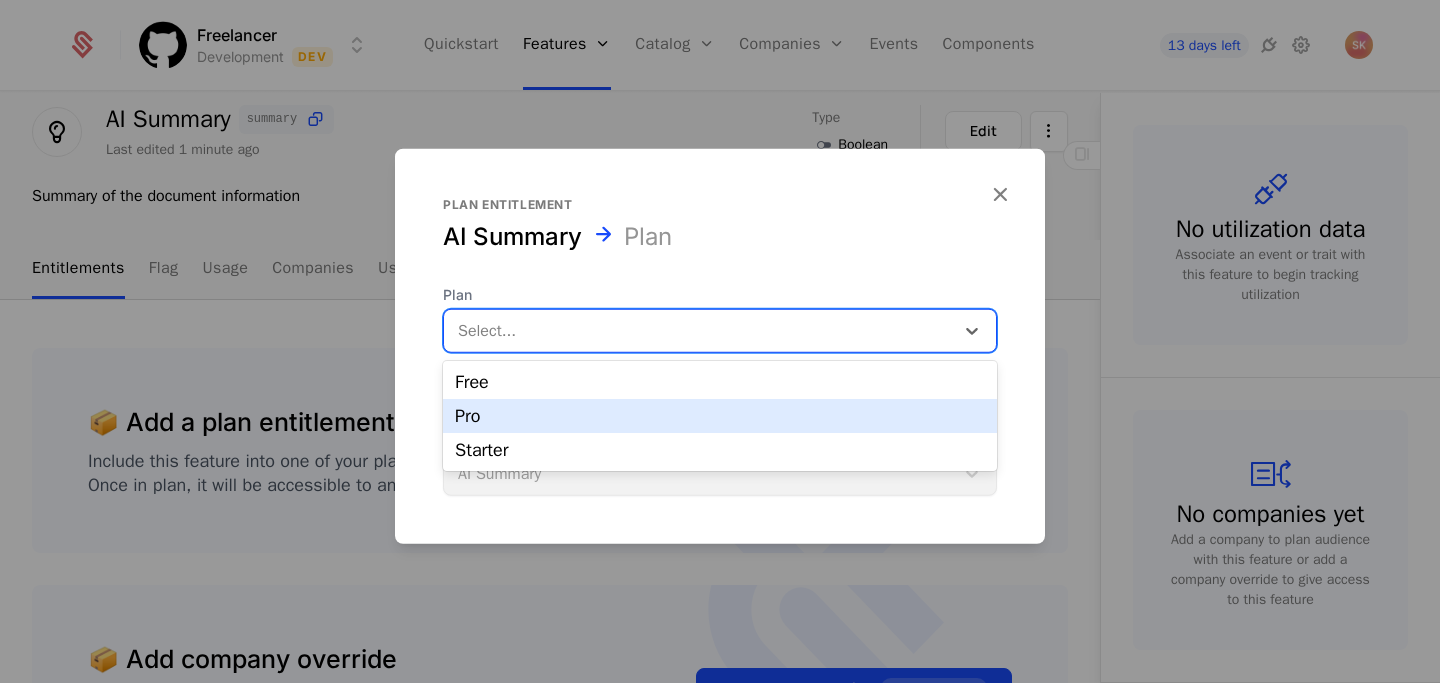click on "Pro" at bounding box center (720, 416) 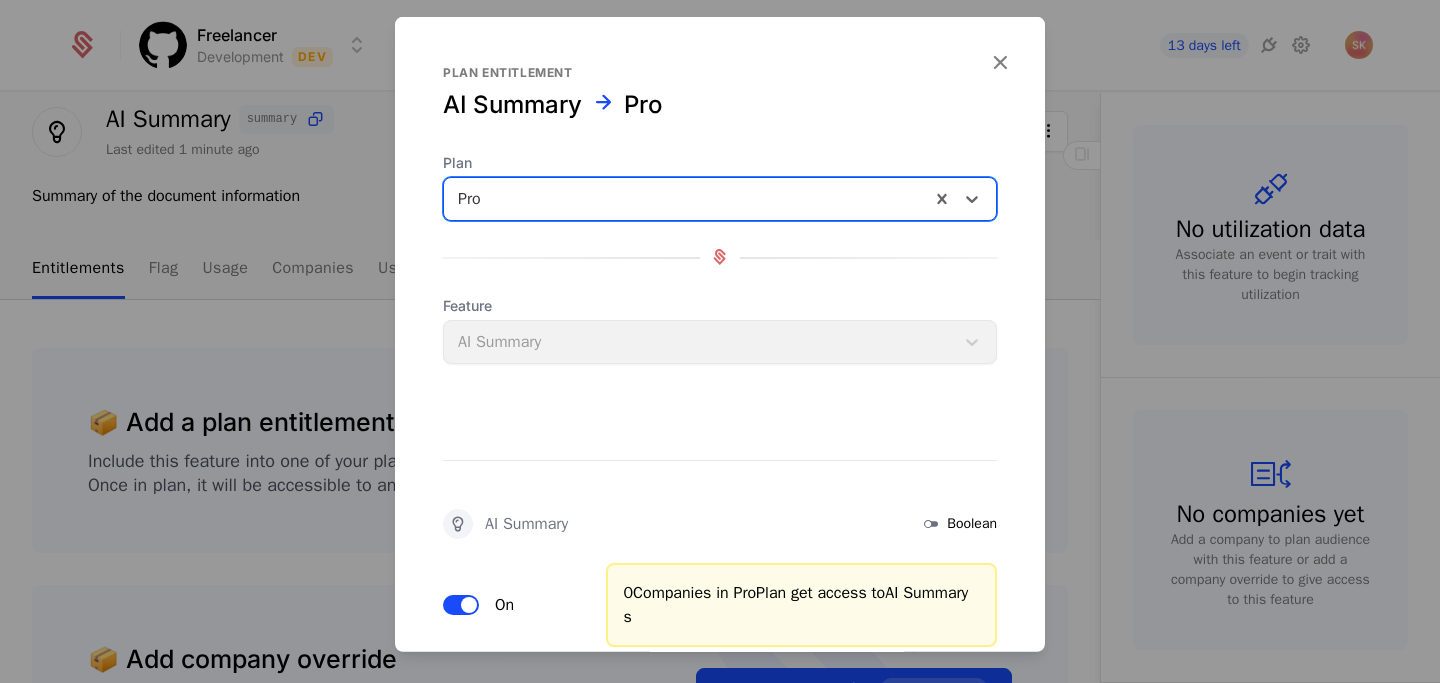 scroll, scrollTop: 138, scrollLeft: 0, axis: vertical 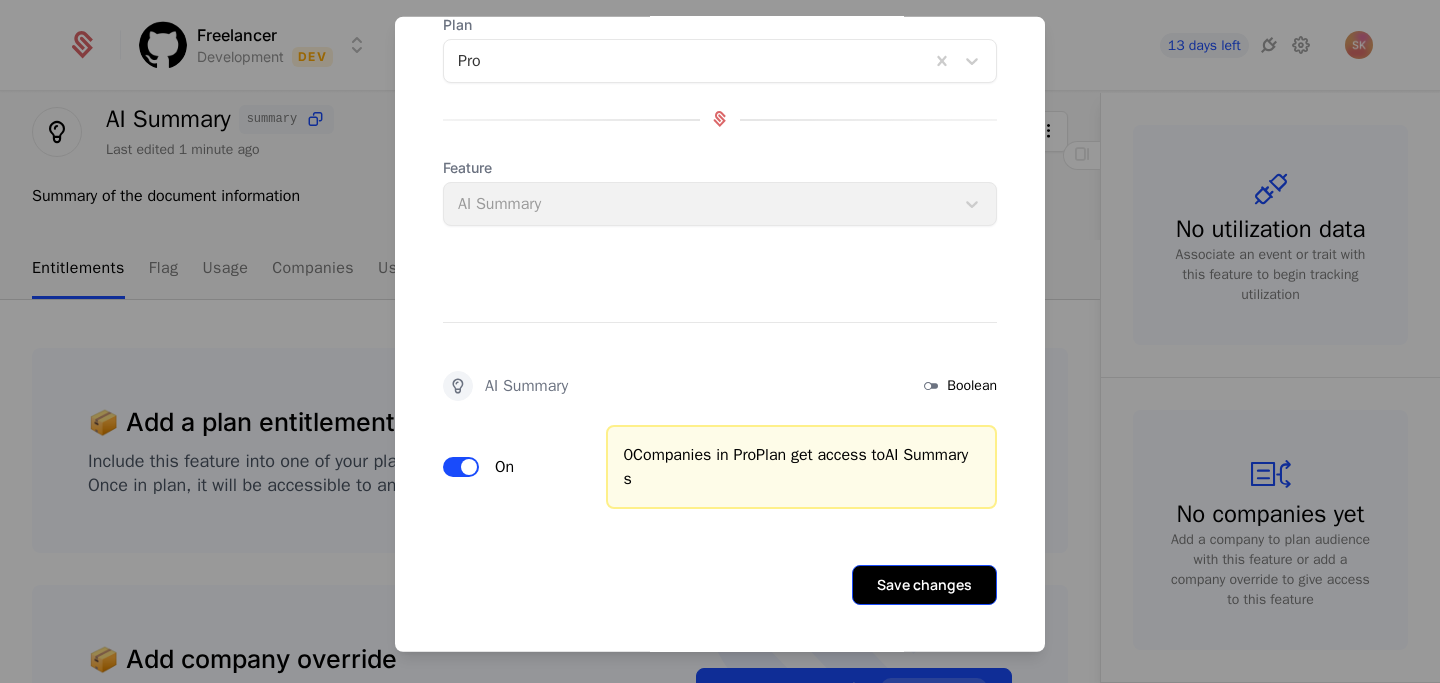 click on "Save changes" at bounding box center (924, 584) 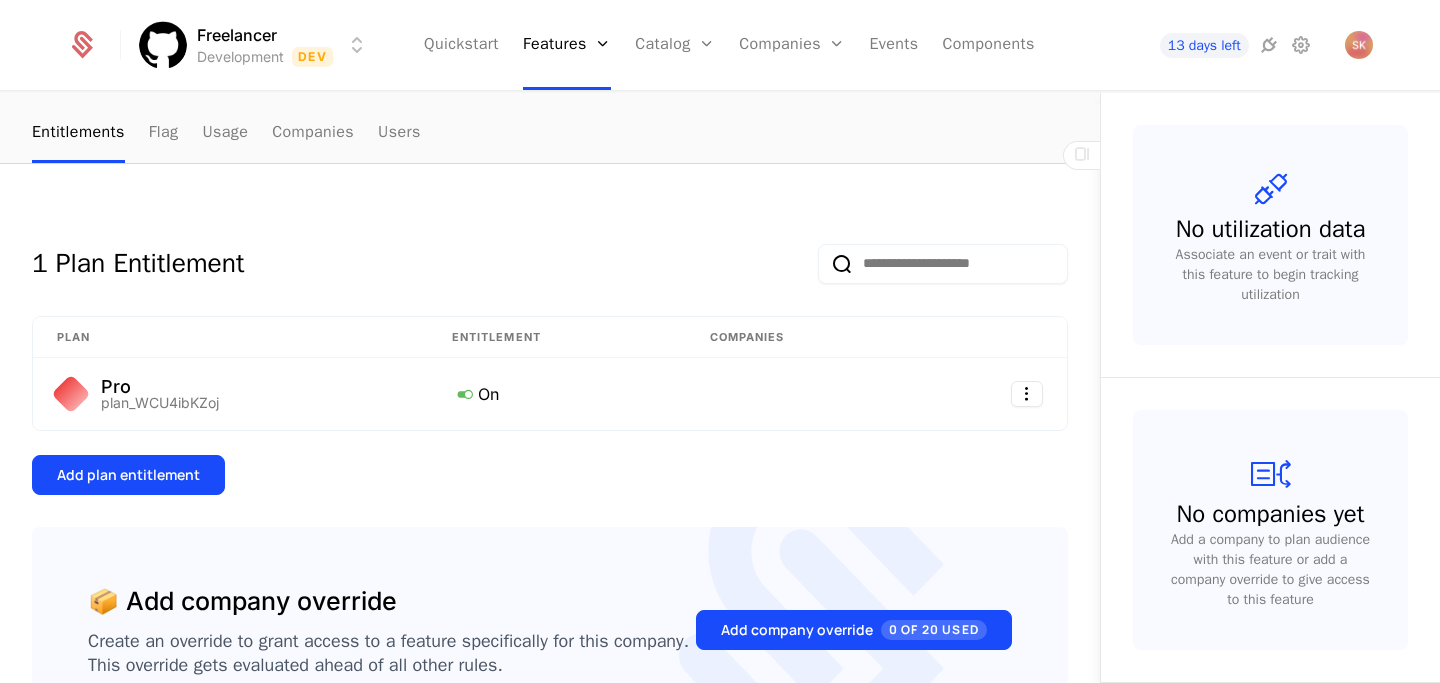 scroll, scrollTop: 0, scrollLeft: 0, axis: both 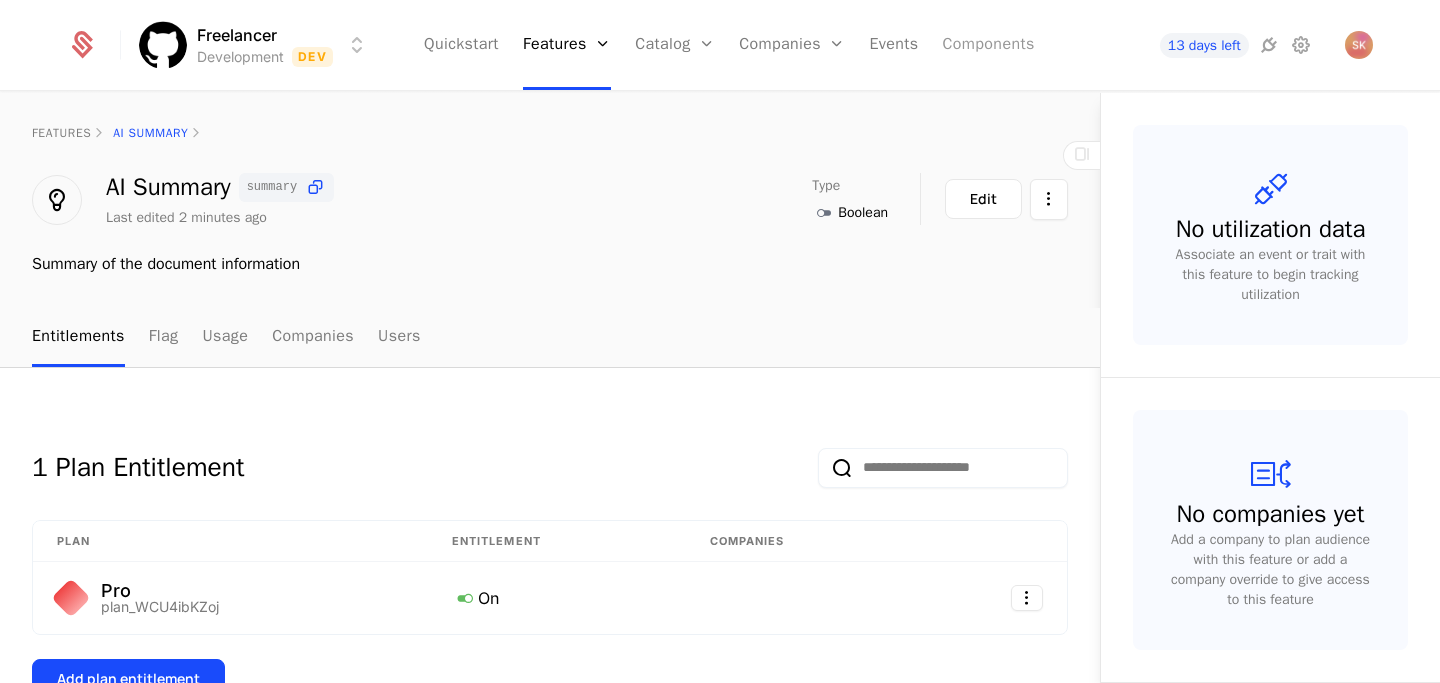 click on "Components" at bounding box center [988, 45] 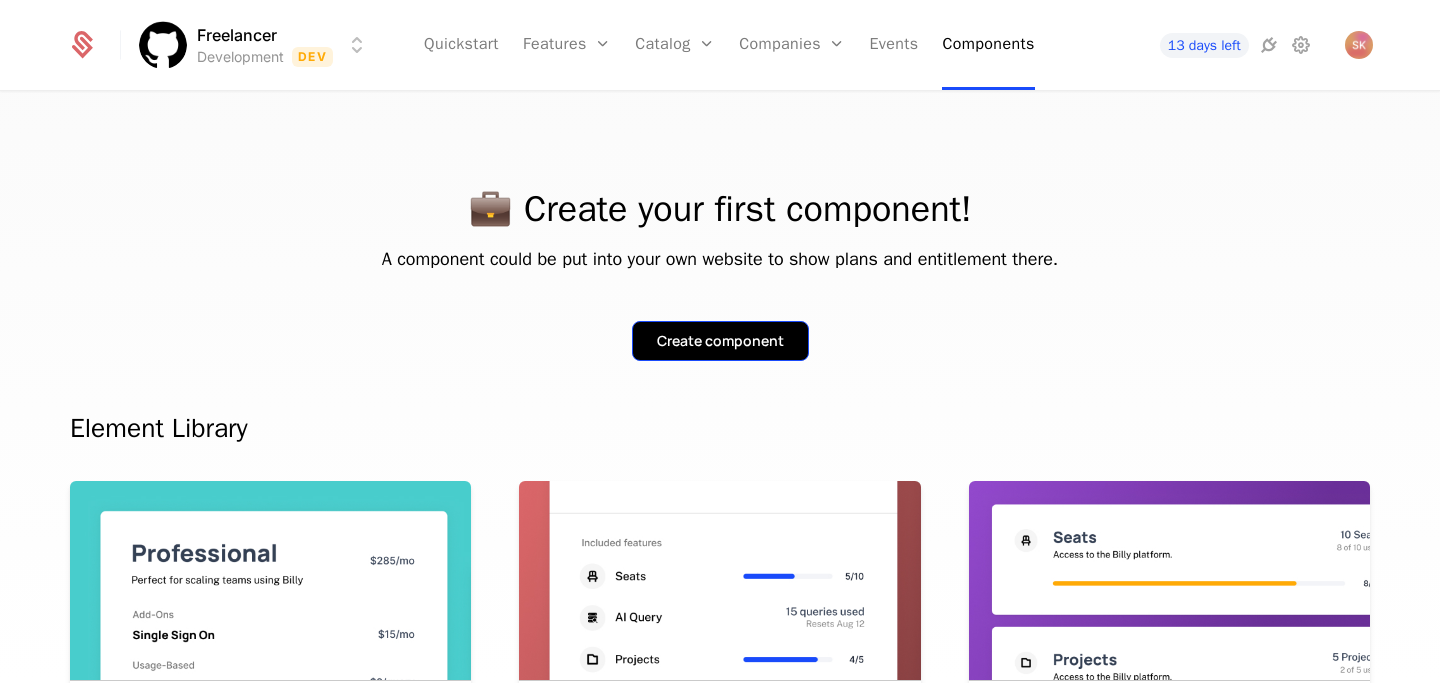 click on "Create component" at bounding box center [720, 341] 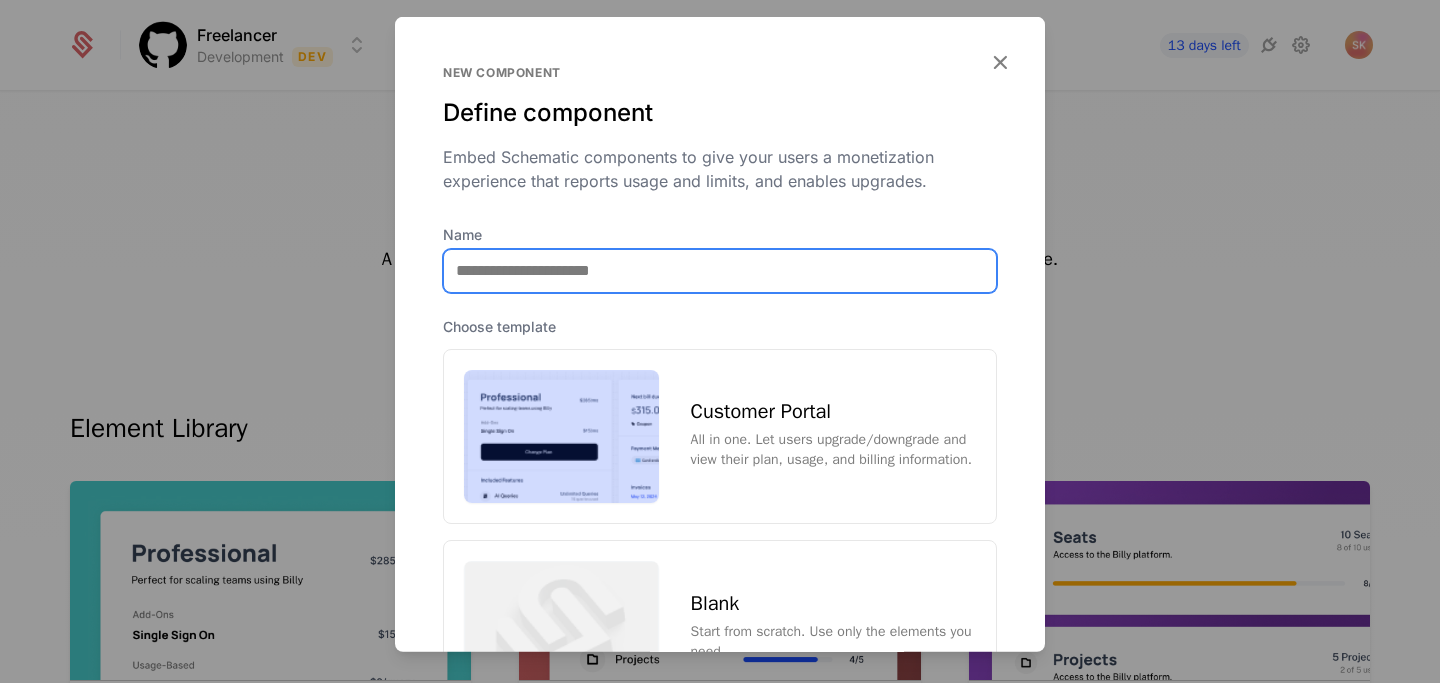 click on "Name" at bounding box center [720, 270] 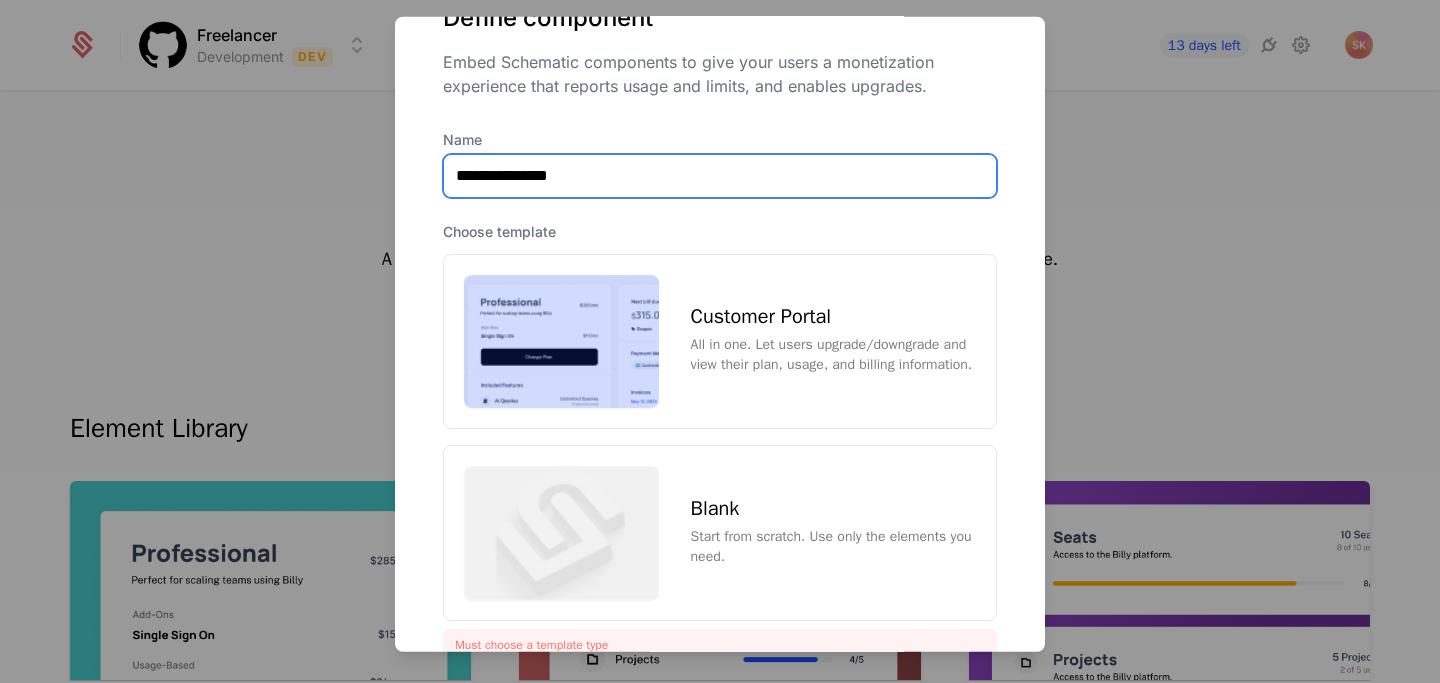 scroll, scrollTop: 98, scrollLeft: 0, axis: vertical 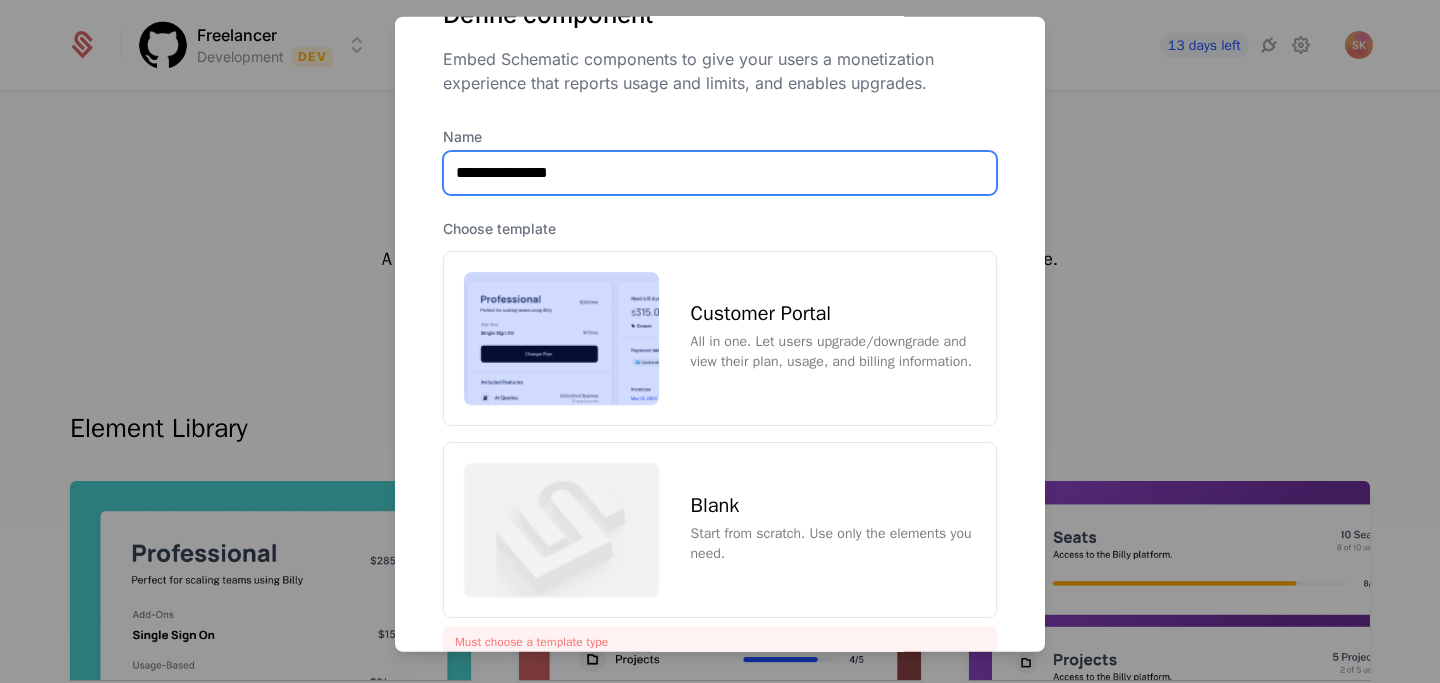 type on "**********" 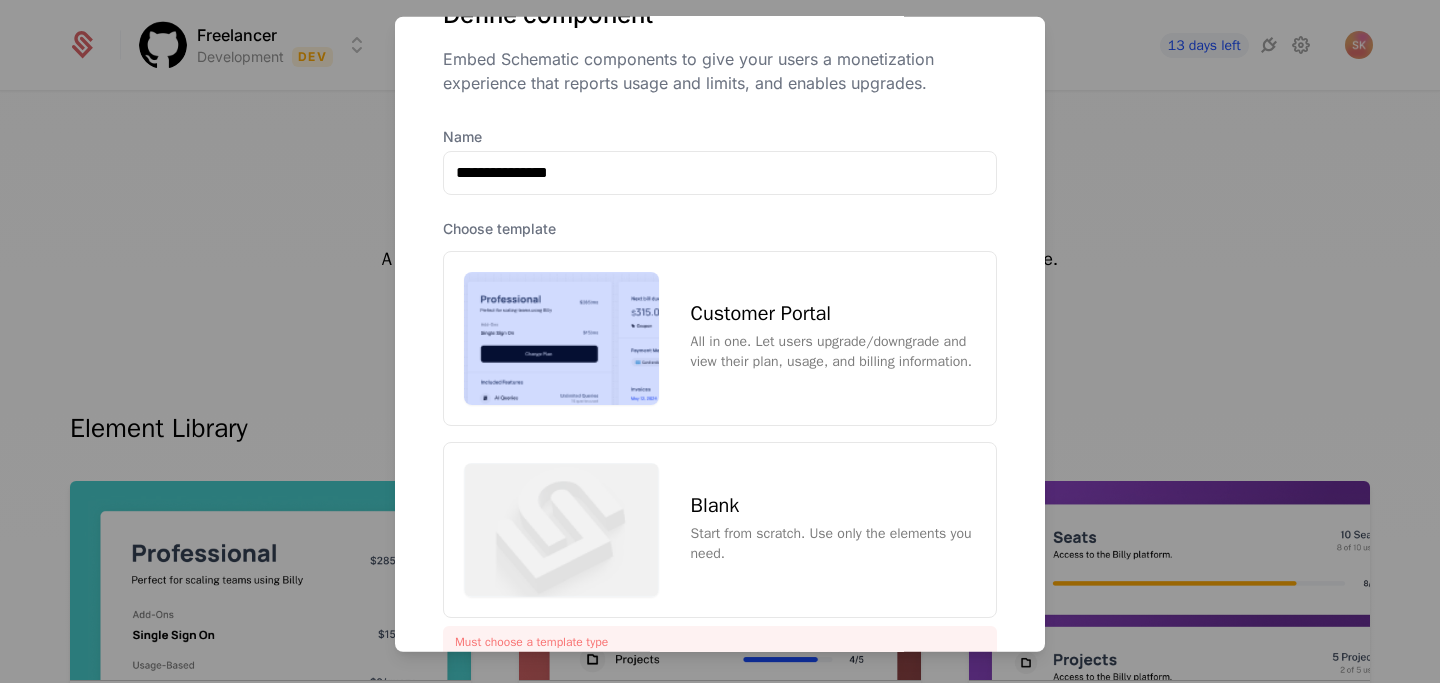 click on "All in one. Let users upgrade/downgrade and view their plan, usage, and billing information." at bounding box center (833, 352) 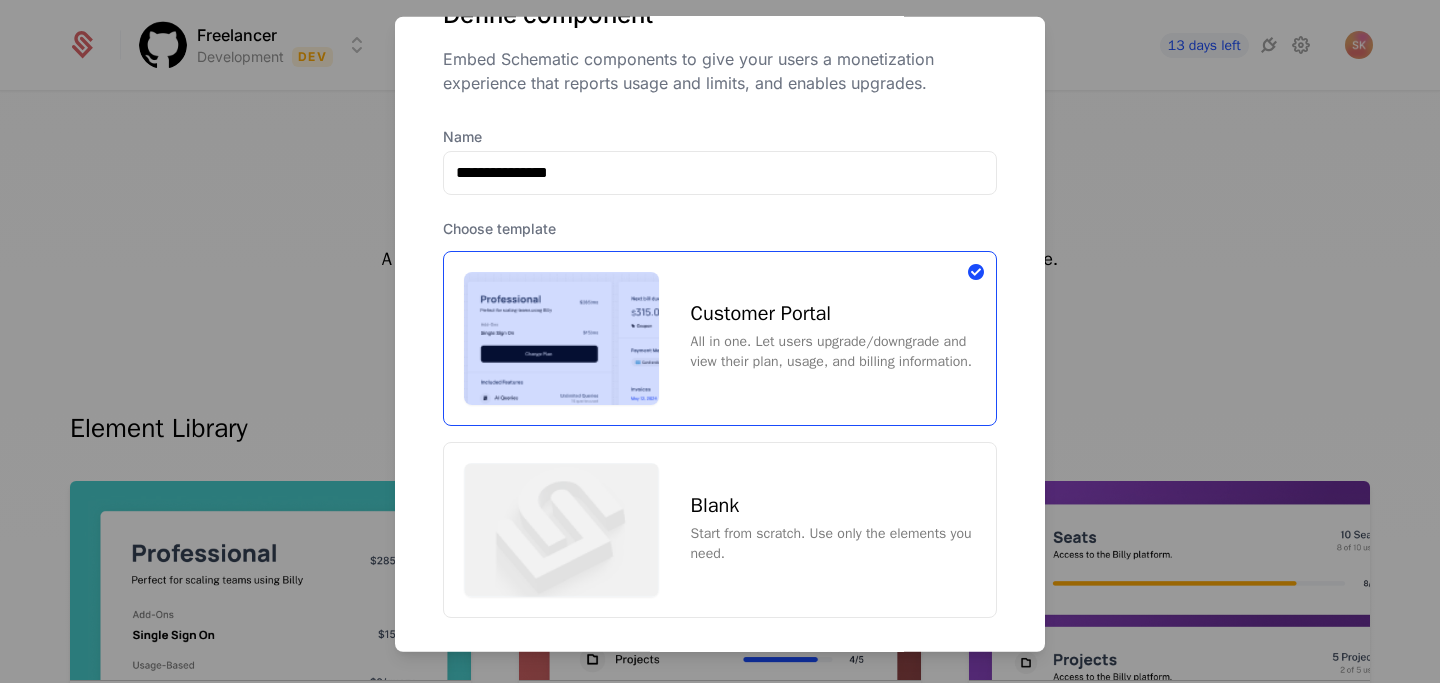 scroll, scrollTop: 200, scrollLeft: 0, axis: vertical 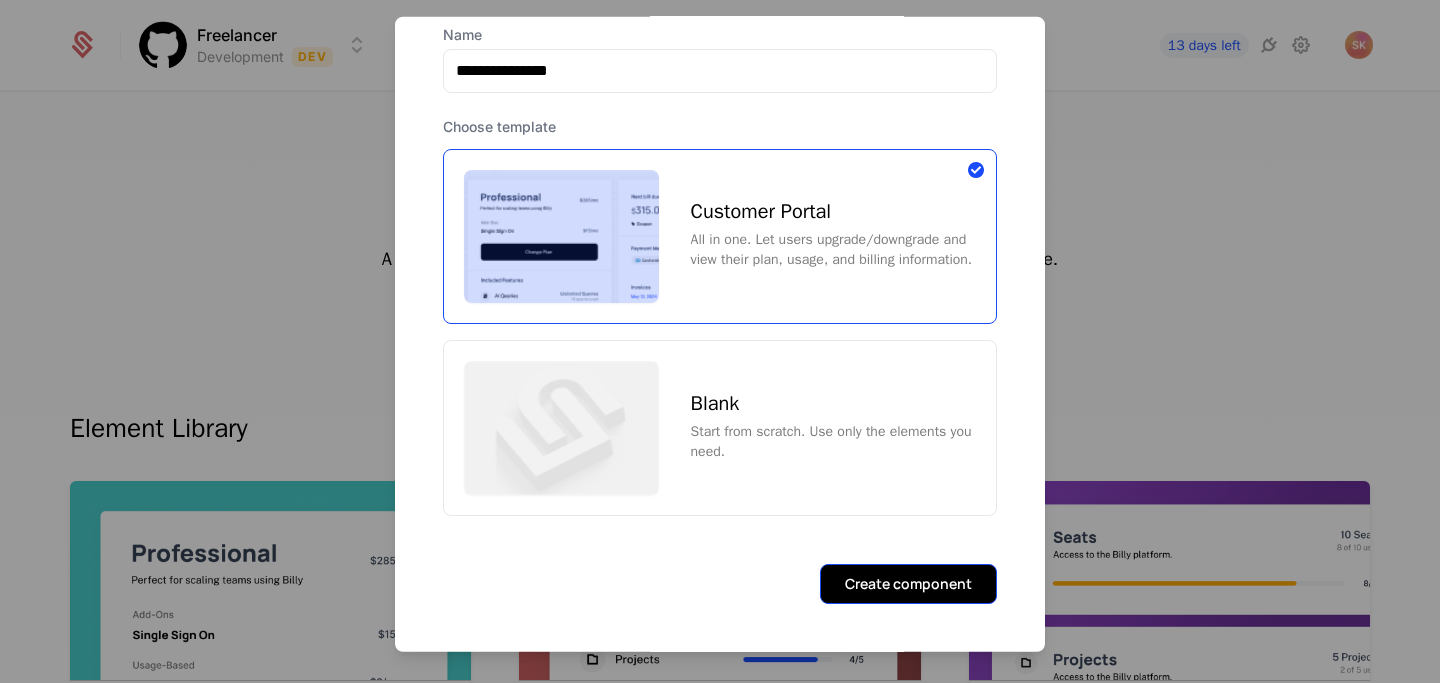 click on "Create component" at bounding box center [908, 584] 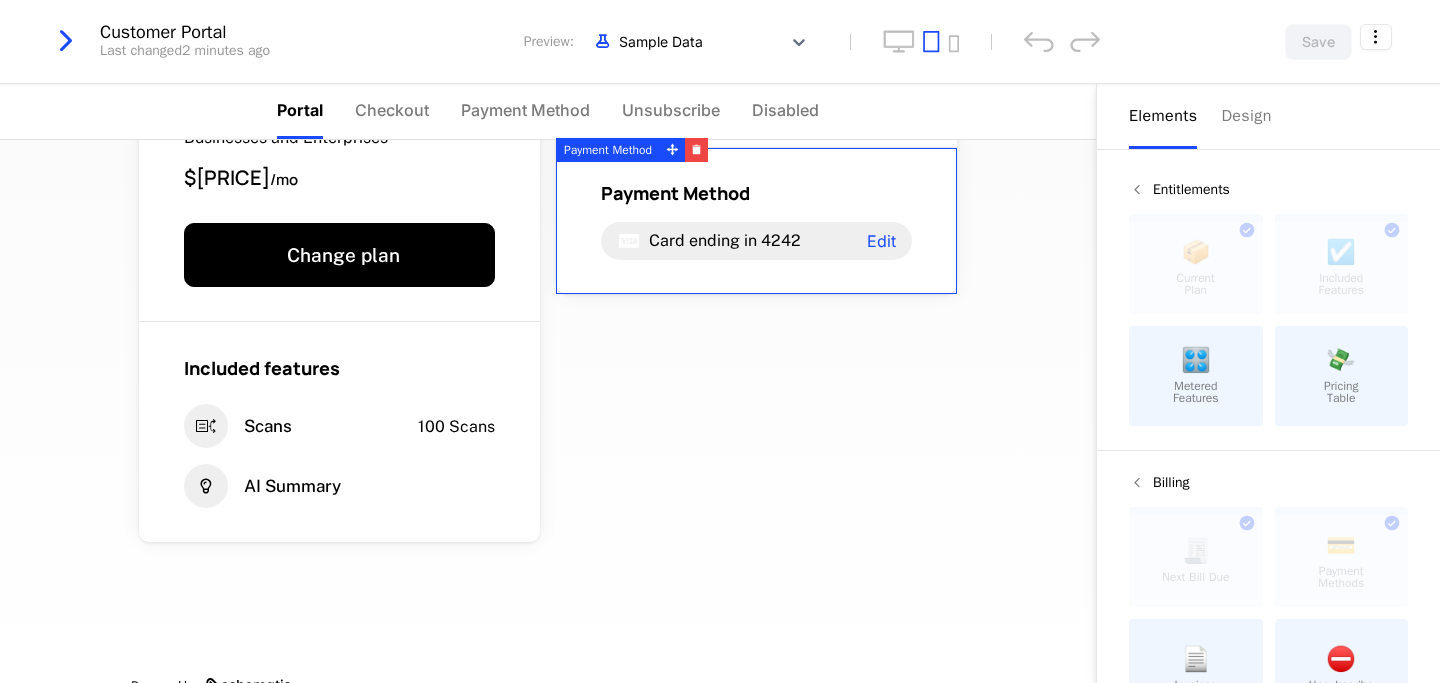 scroll, scrollTop: 0, scrollLeft: 0, axis: both 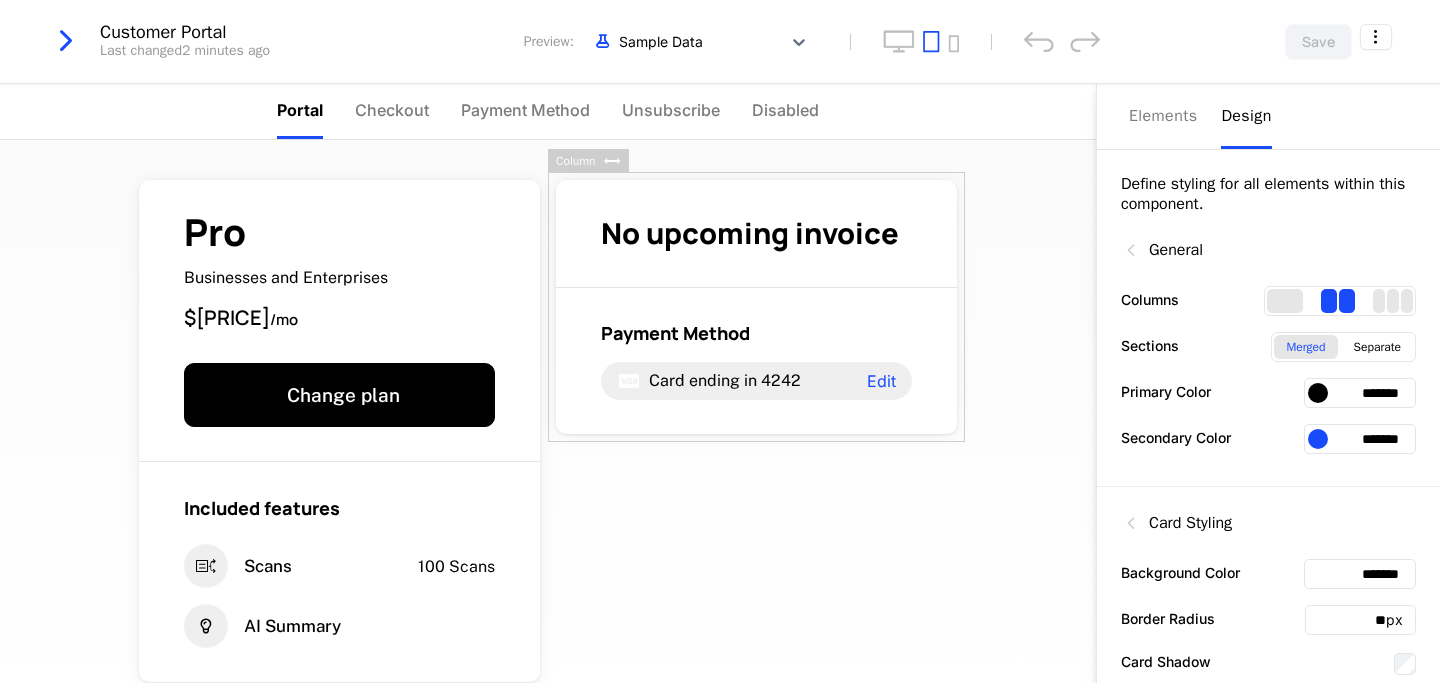 click on "Design" at bounding box center [1246, 116] 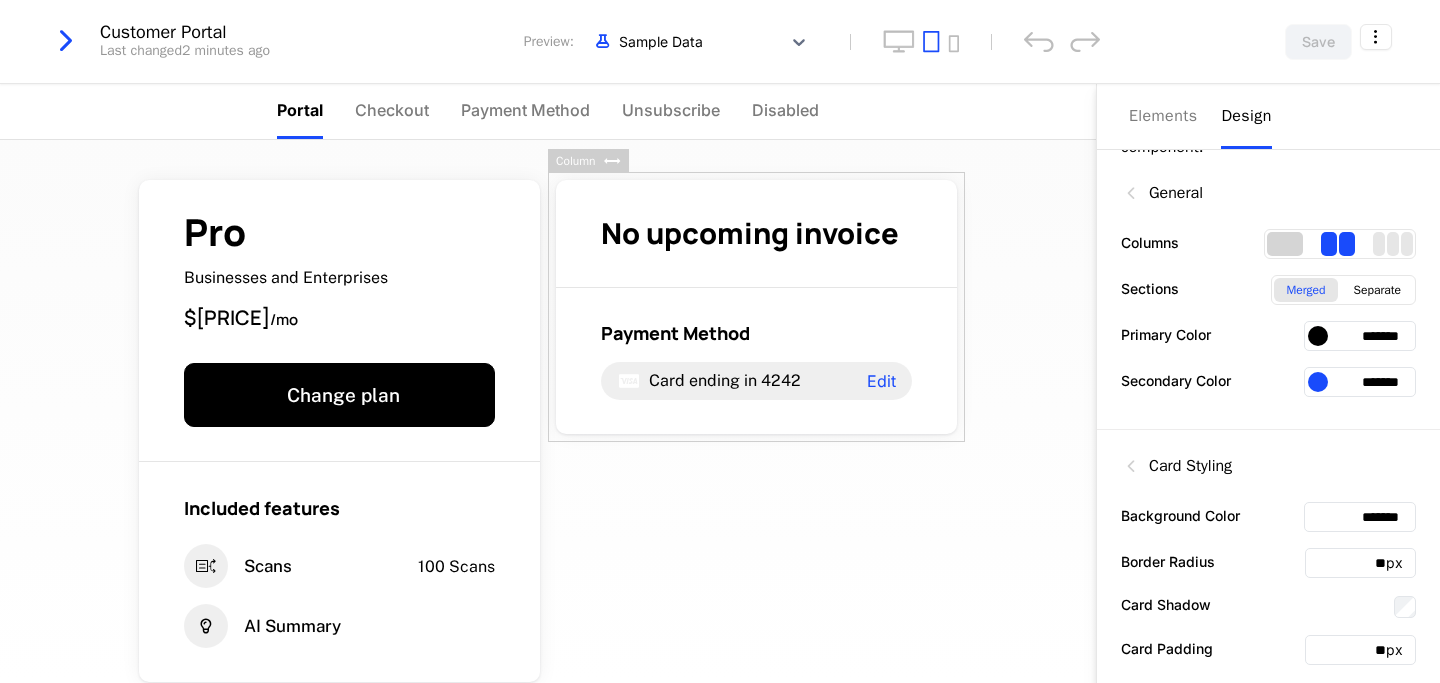 scroll, scrollTop: 69, scrollLeft: 0, axis: vertical 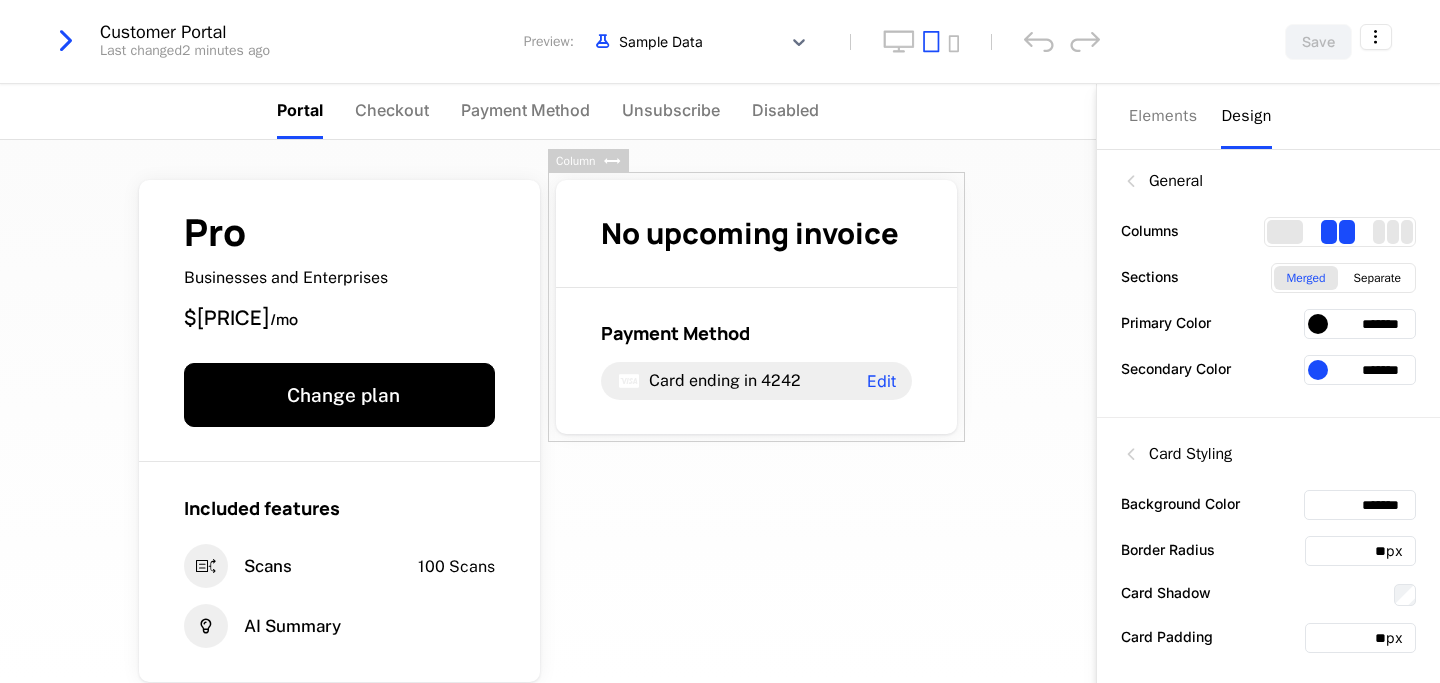 click at bounding box center [1318, 324] 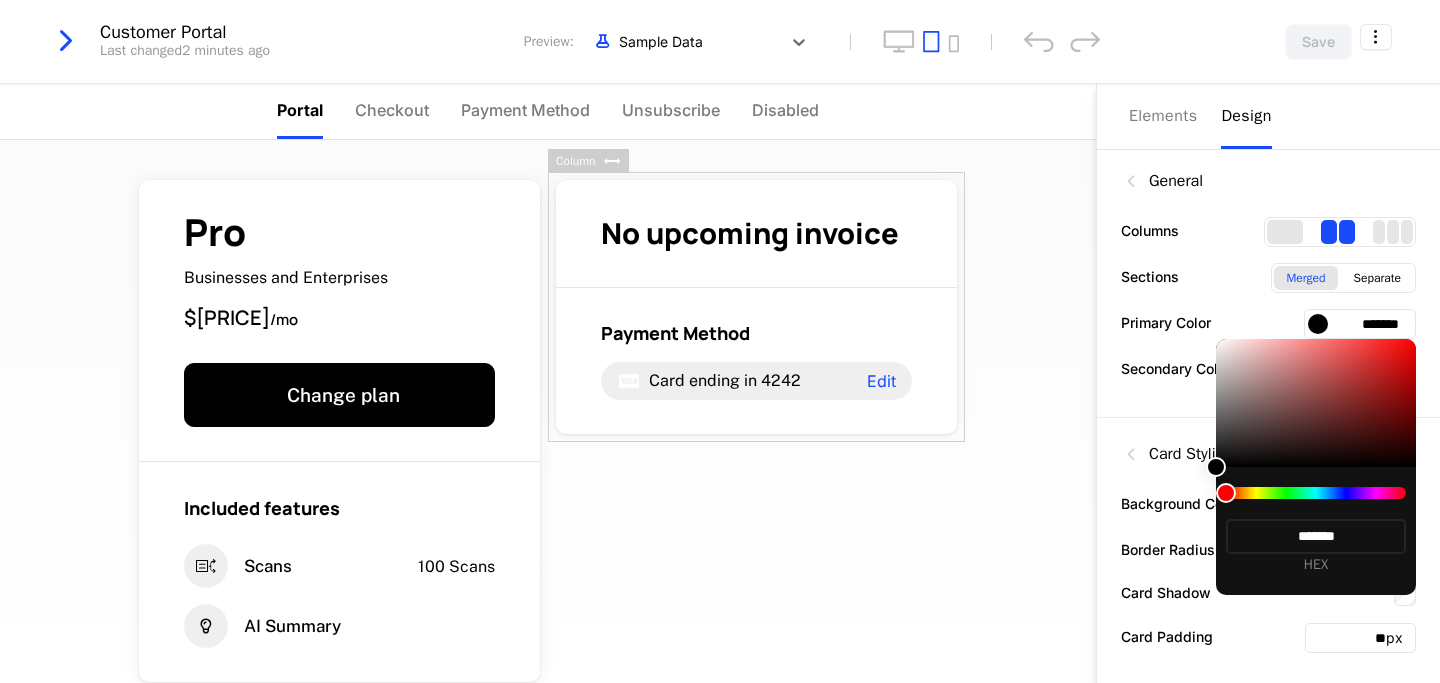 drag, startPoint x: 1230, startPoint y: 498, endPoint x: 1389, endPoint y: 493, distance: 159.0786 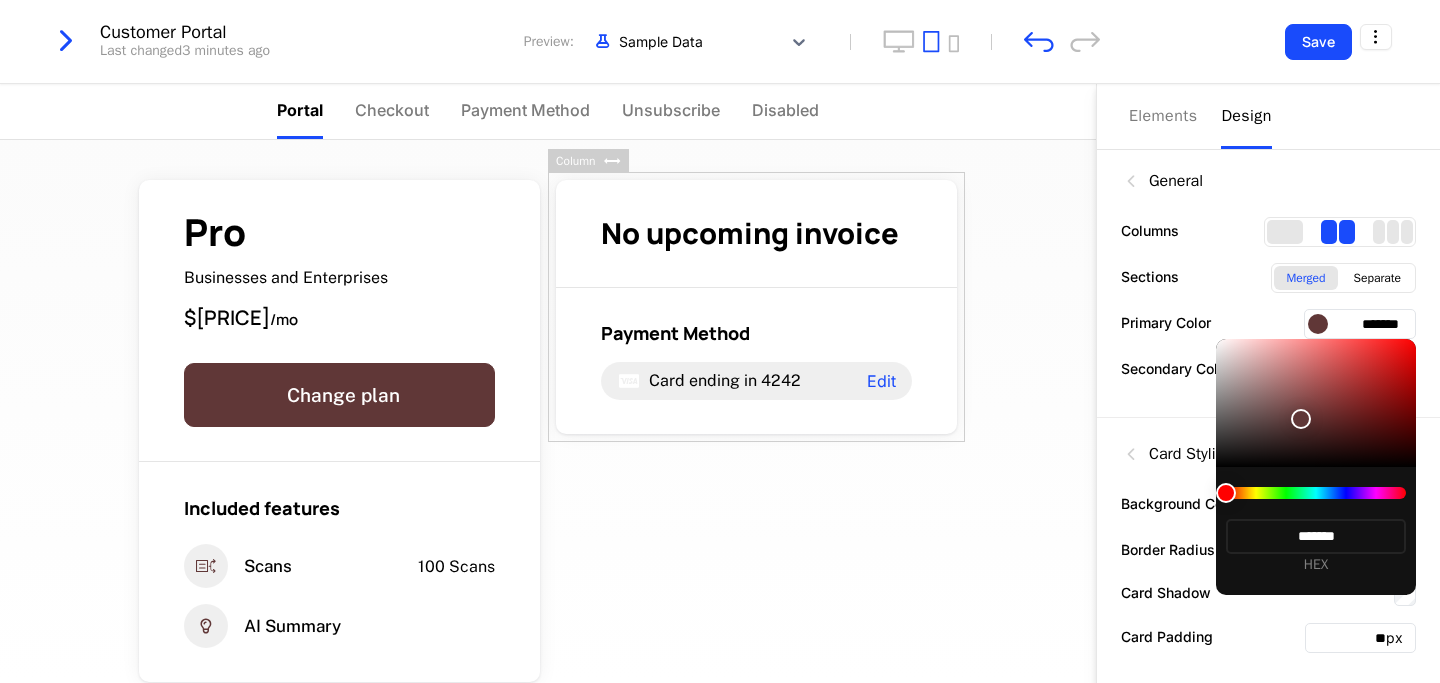 click at bounding box center (1316, 403) 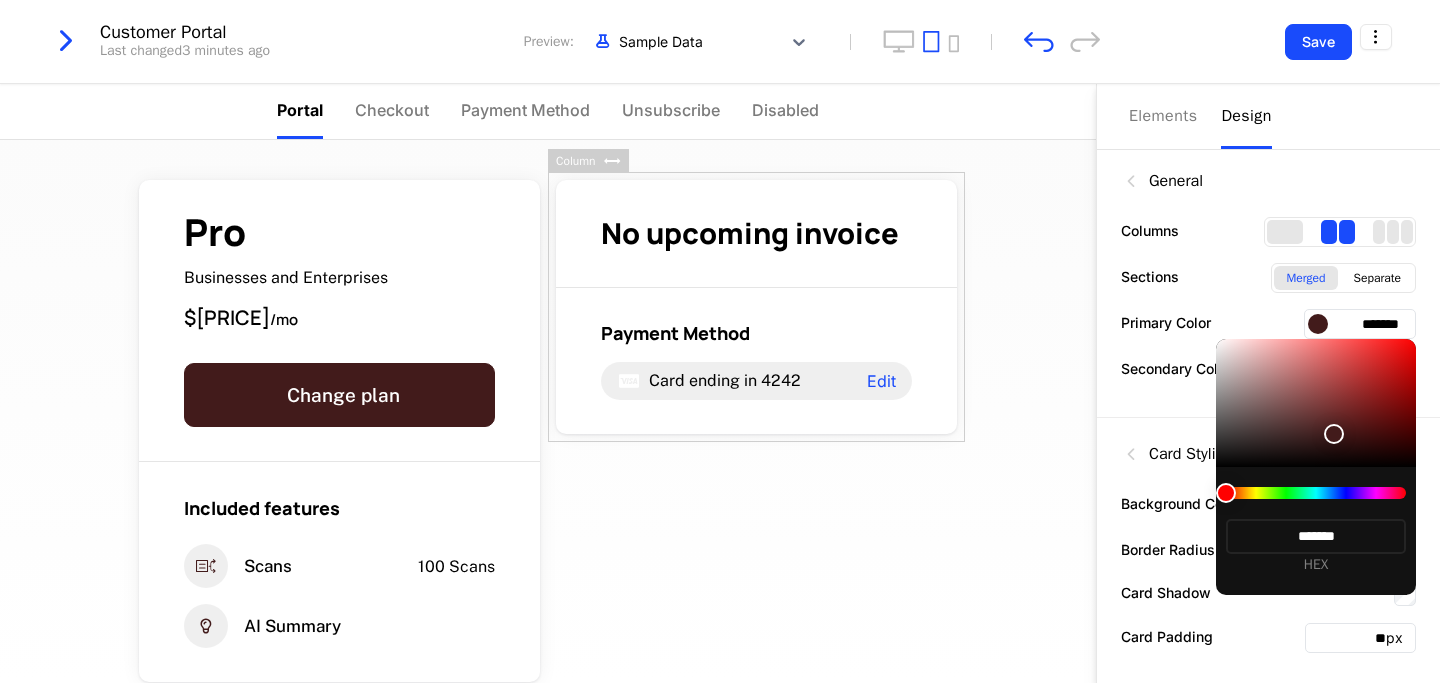 type on "*******" 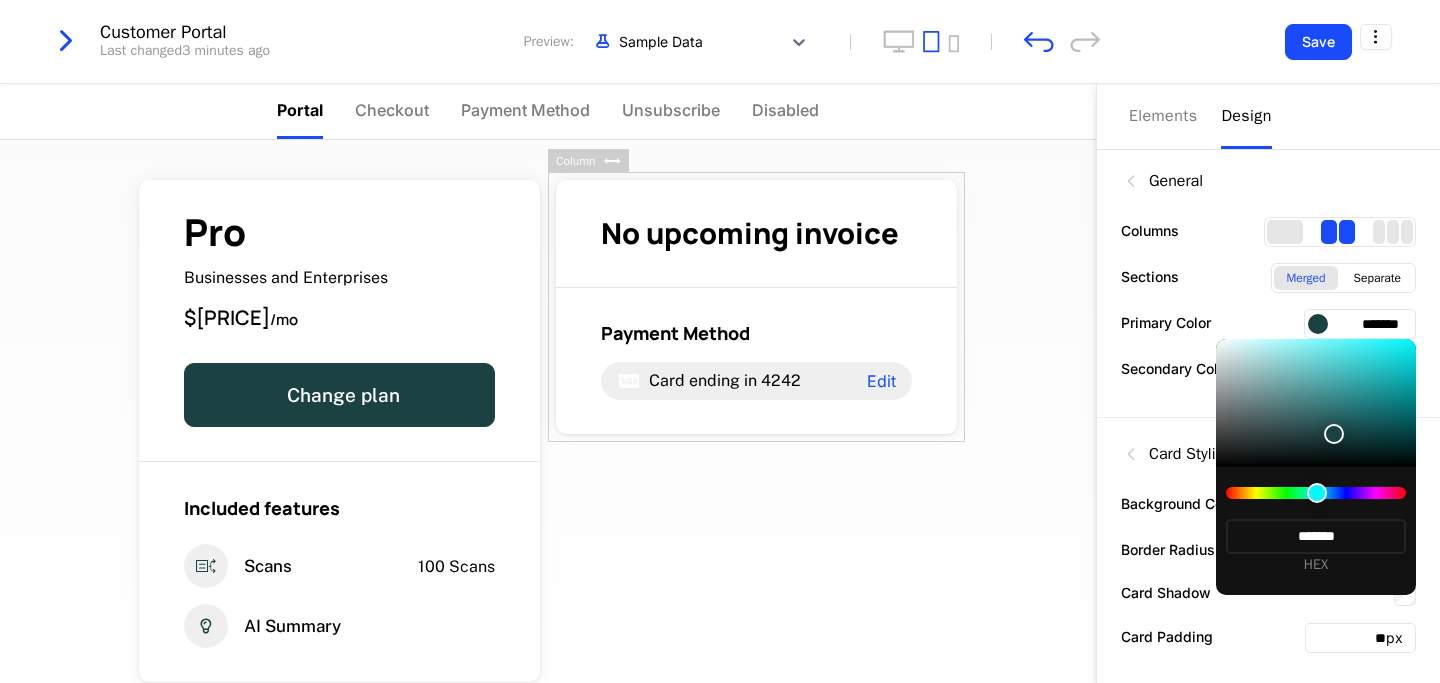 click at bounding box center (1316, 493) 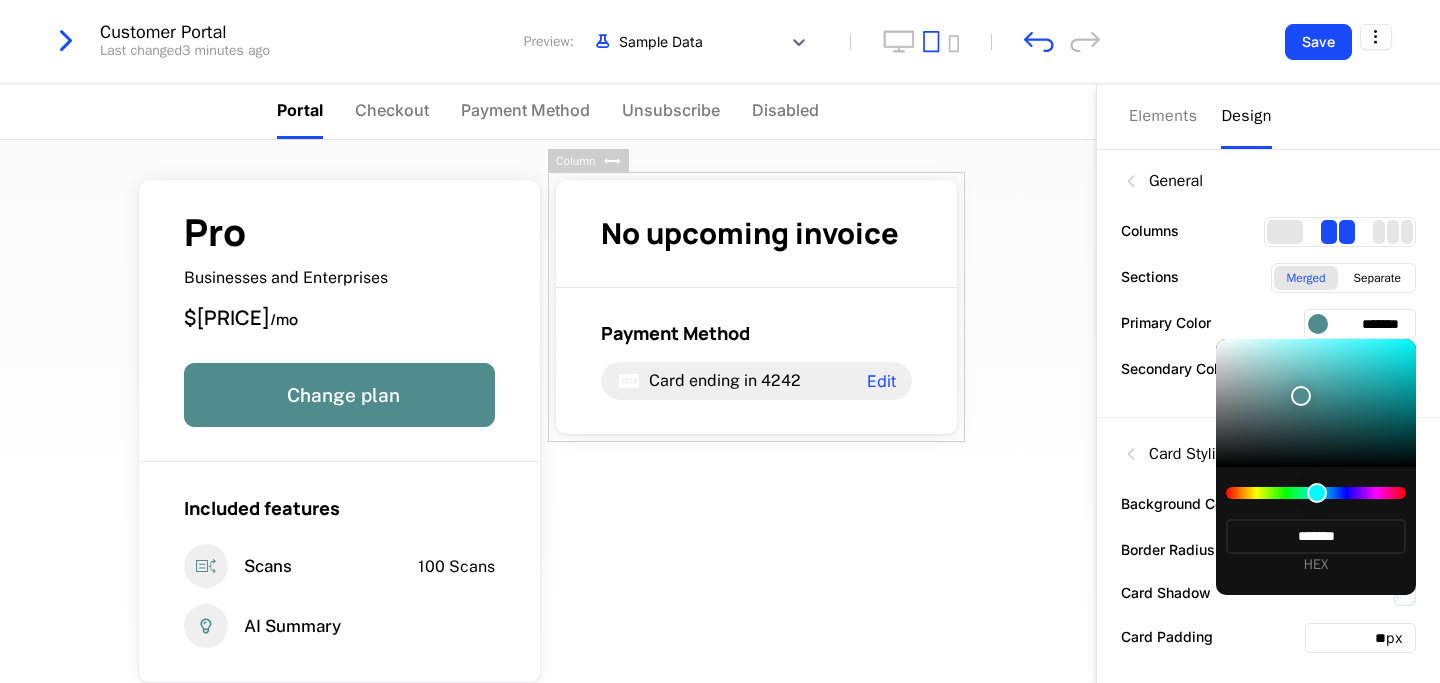 click at bounding box center [1316, 403] 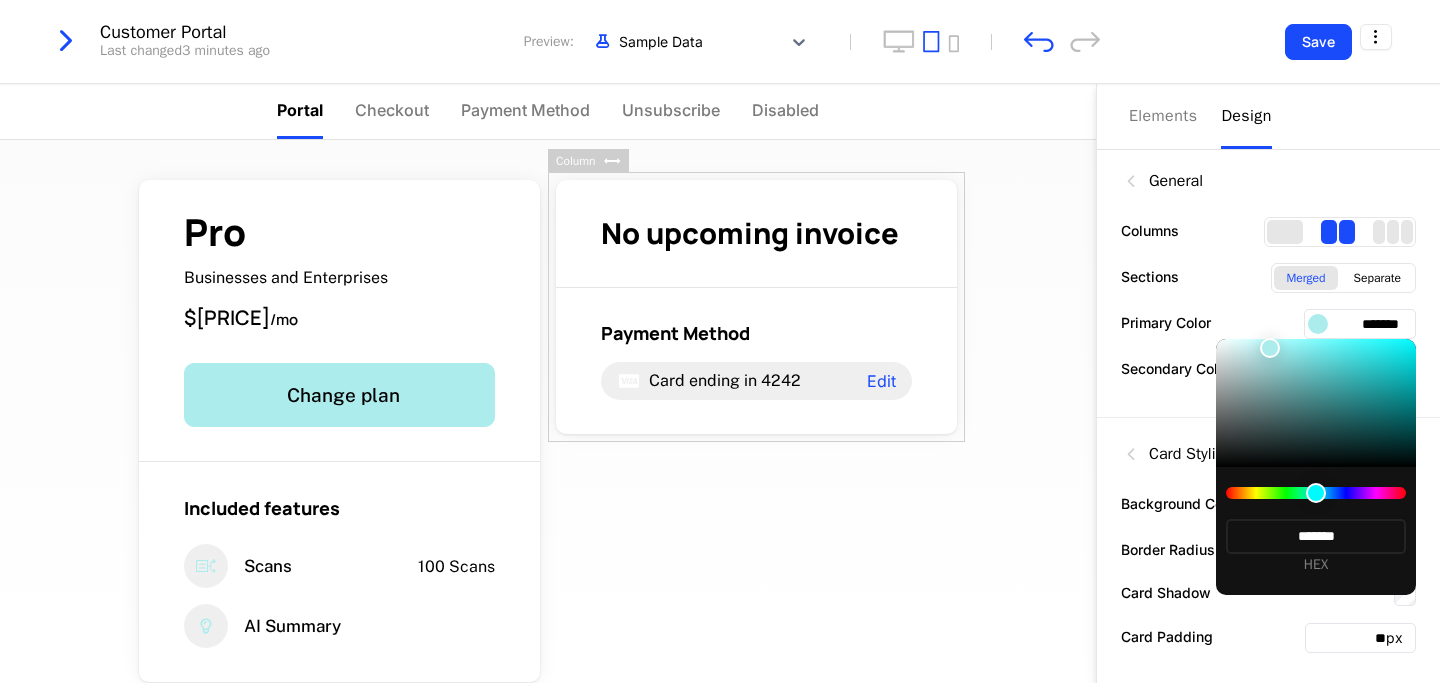 click at bounding box center [1316, 403] 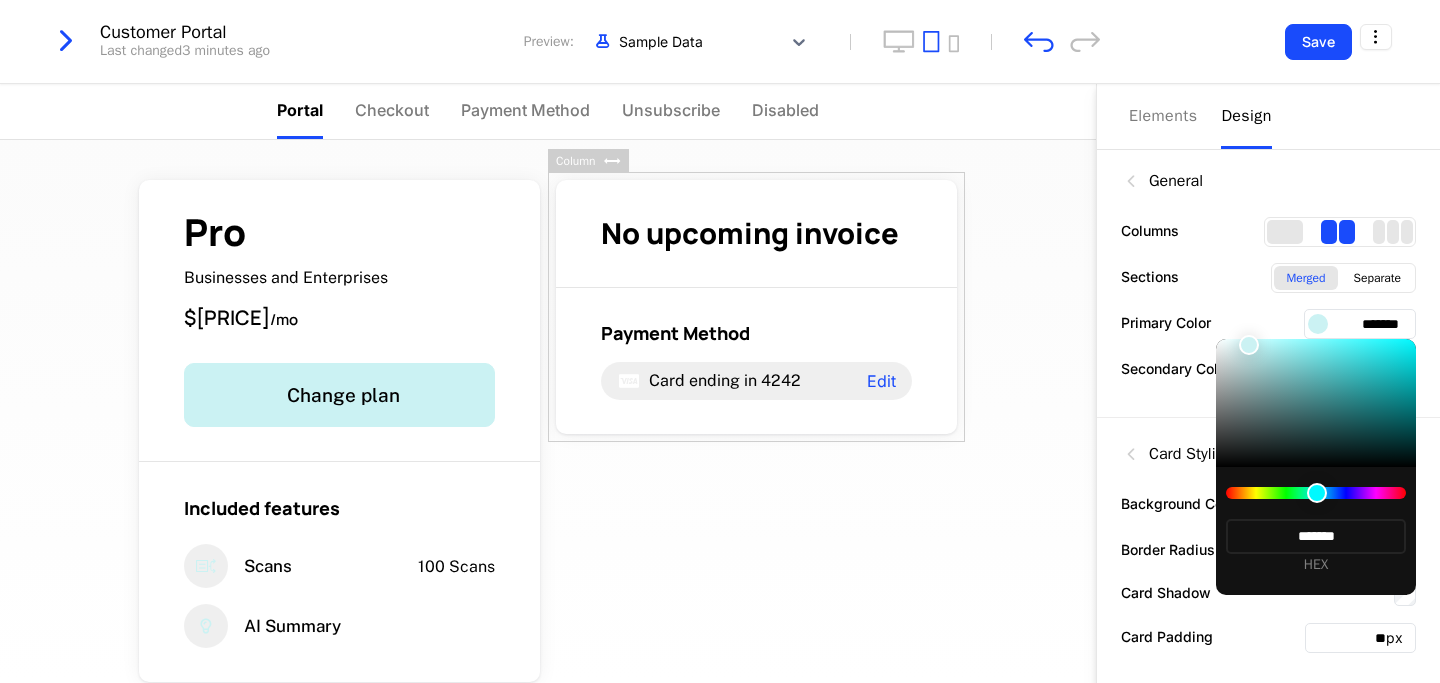 click at bounding box center [1249, 345] 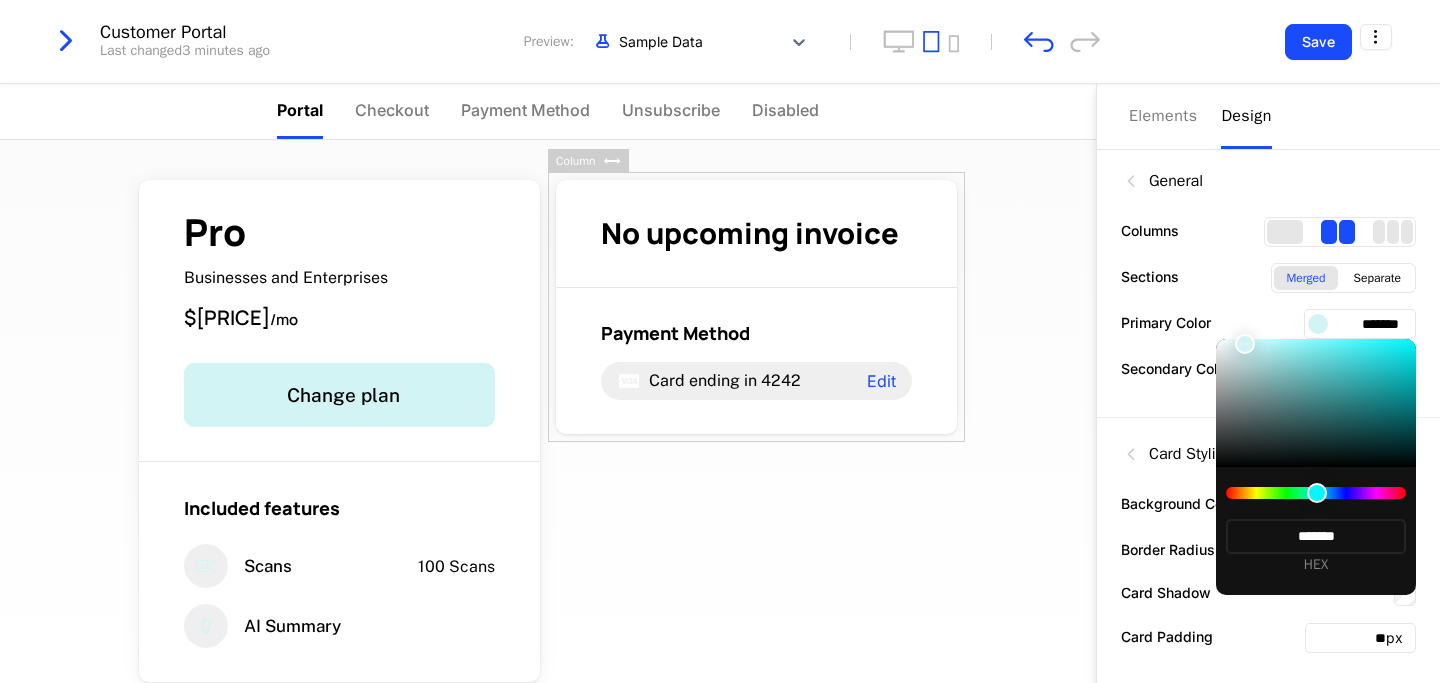 click at bounding box center (1316, 403) 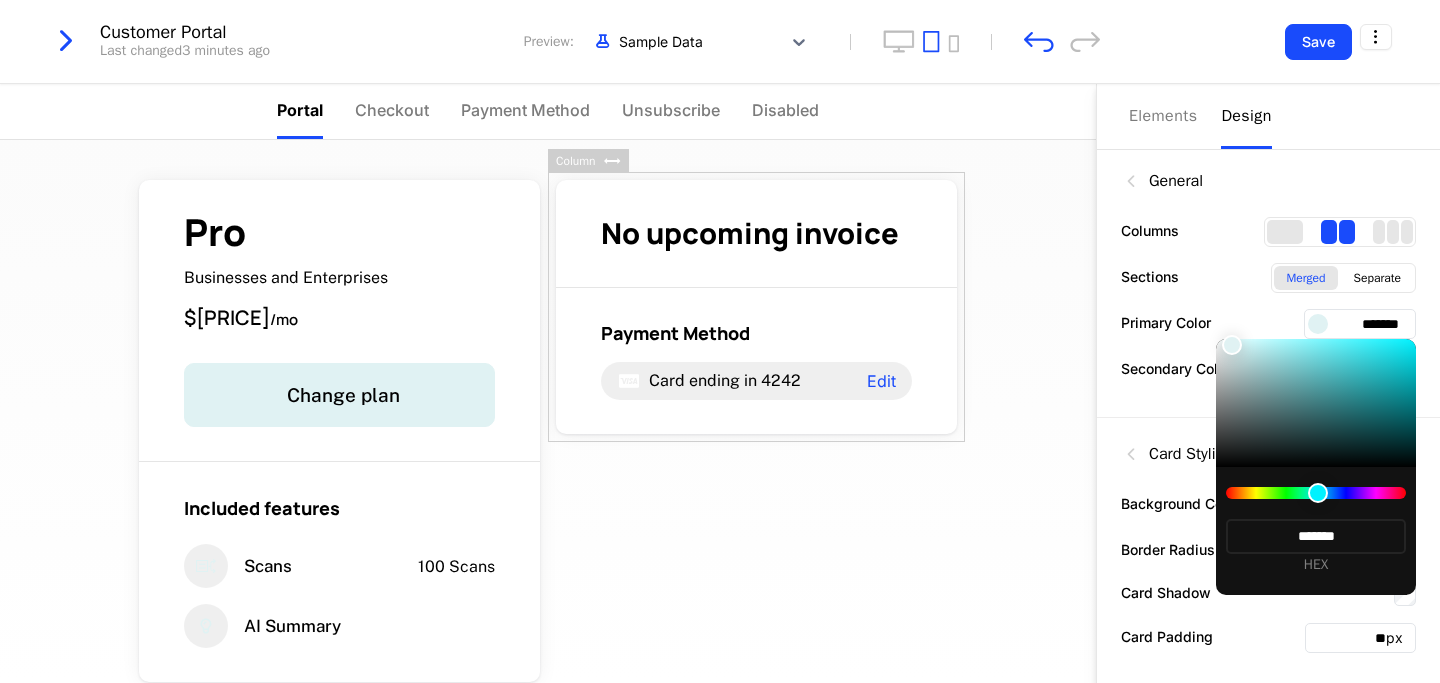 click at bounding box center [720, 341] 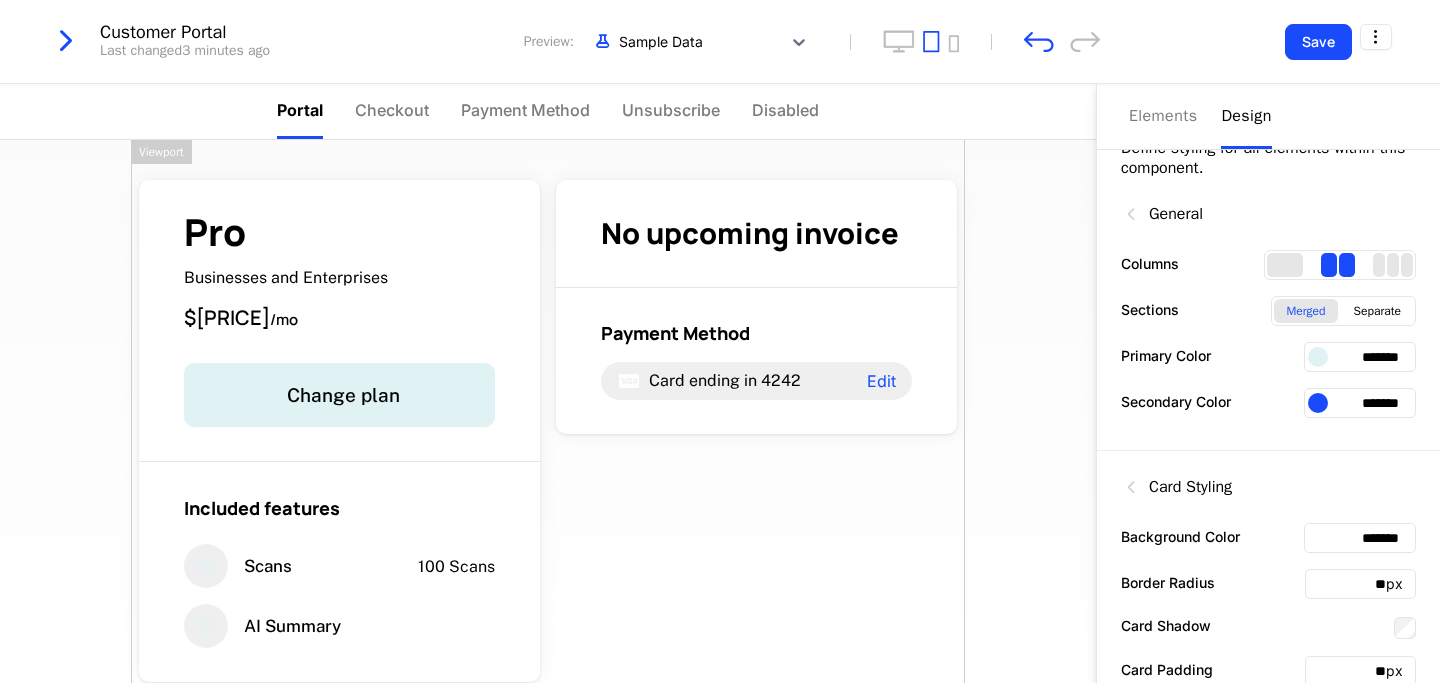 scroll, scrollTop: 33, scrollLeft: 0, axis: vertical 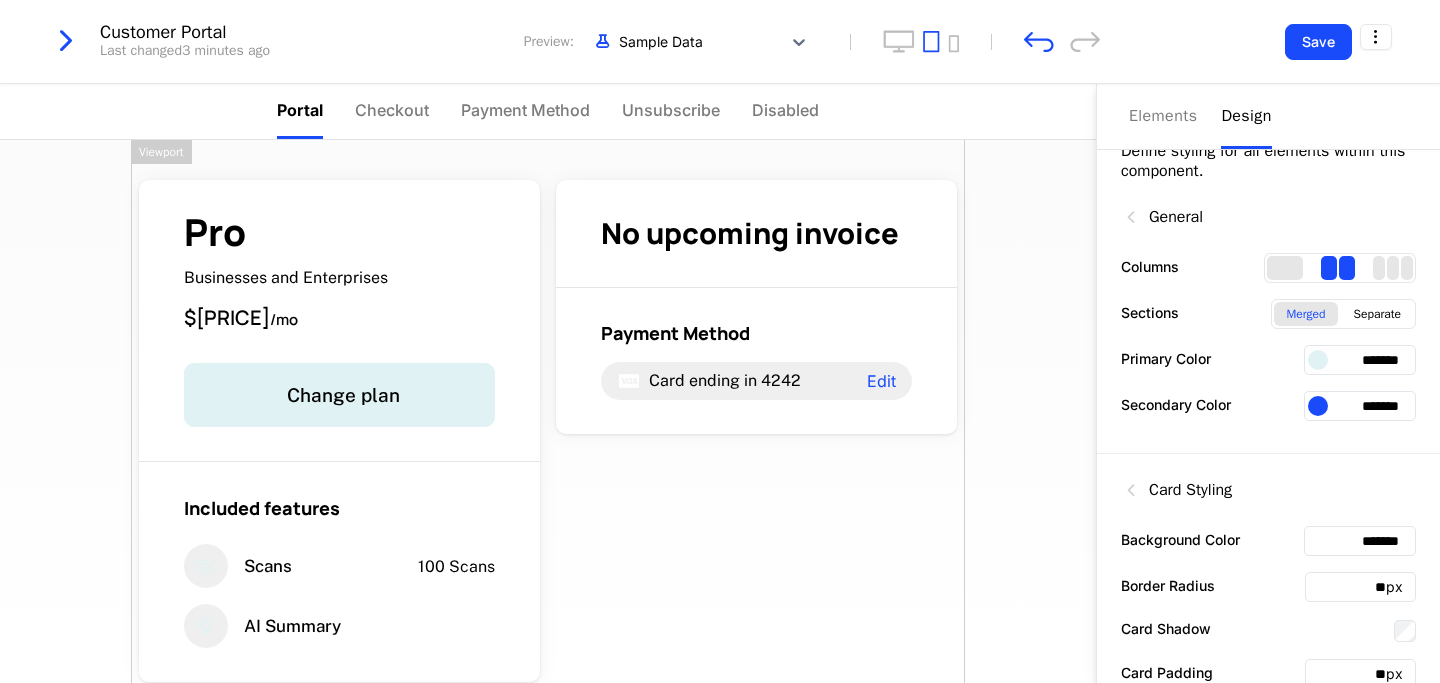 click on "*******" at bounding box center (1360, 406) 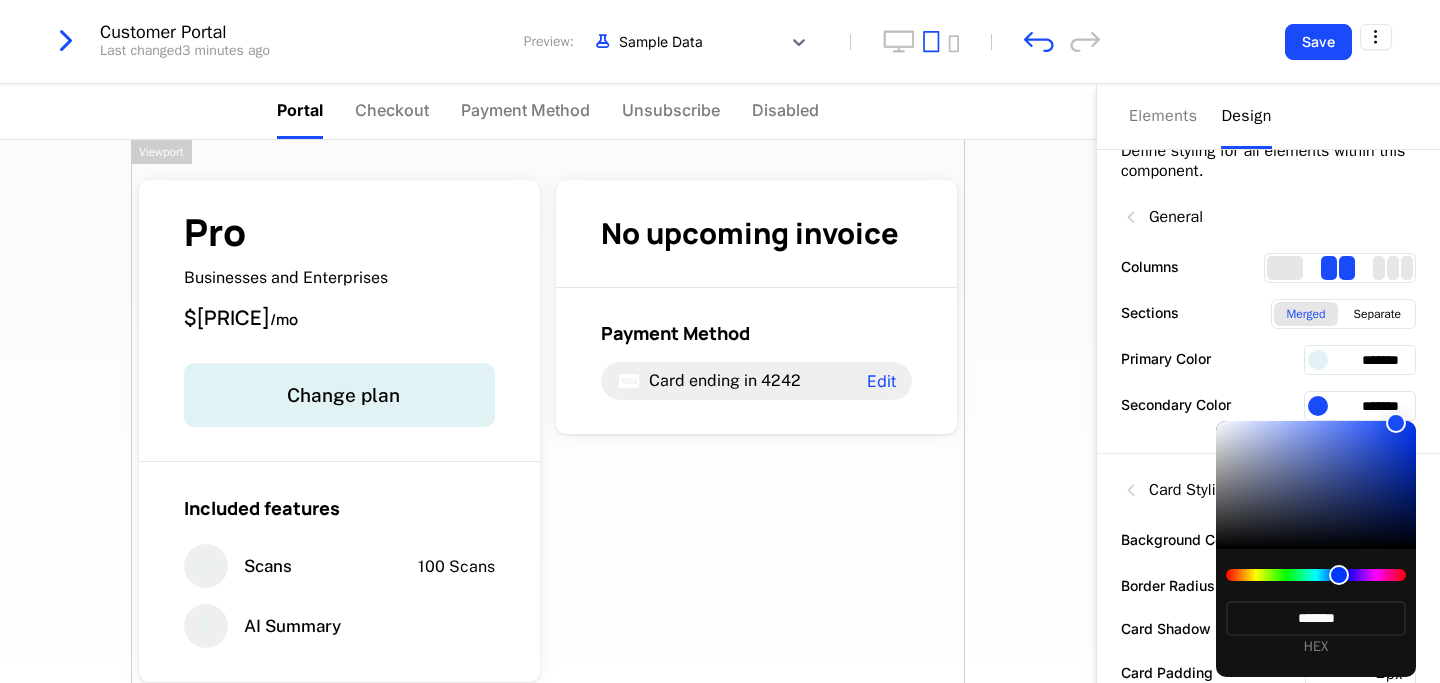 type on "*******" 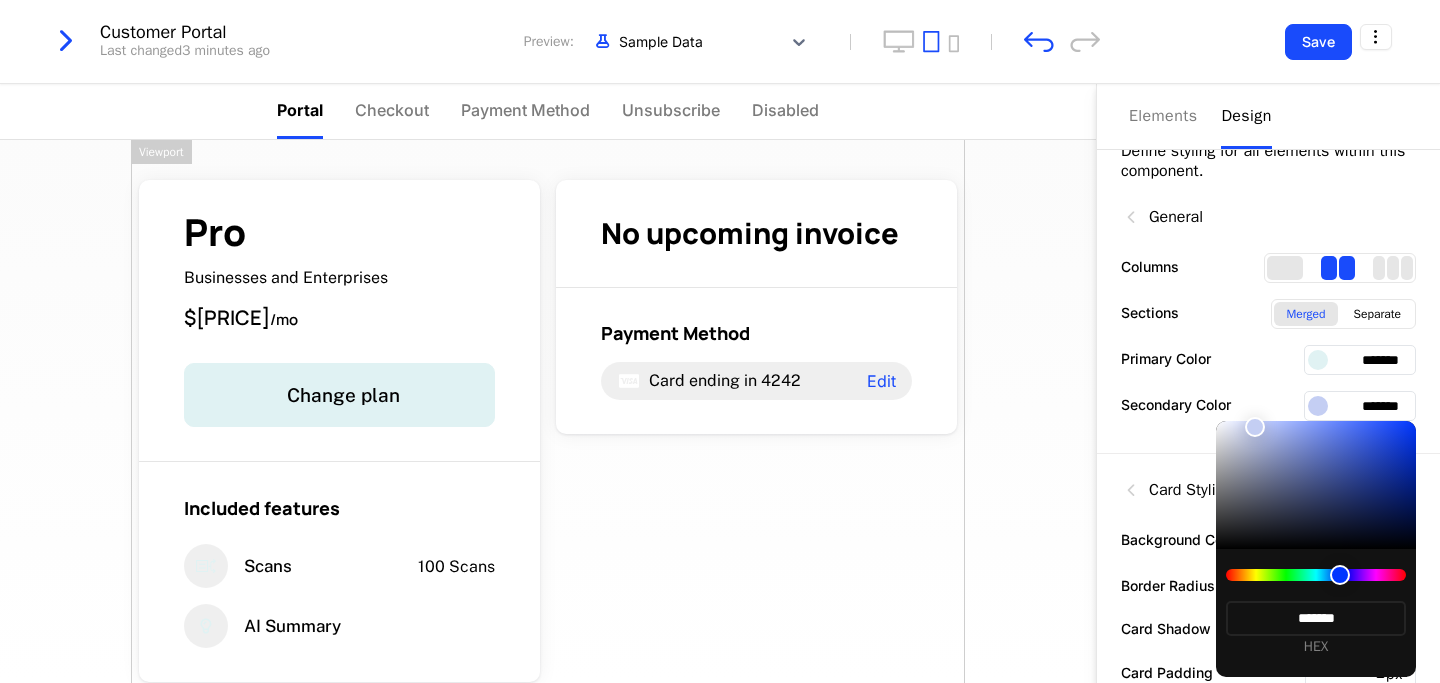 type on "*******" 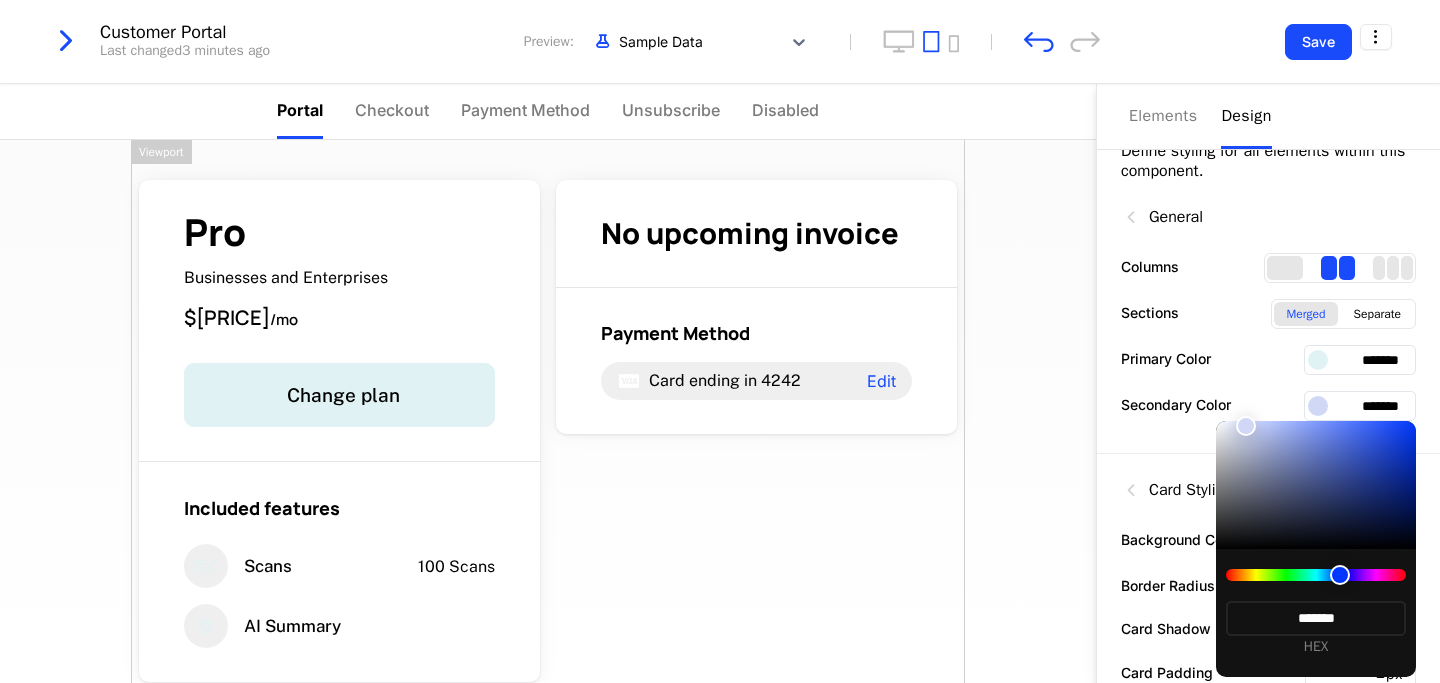 click at bounding box center (1246, 426) 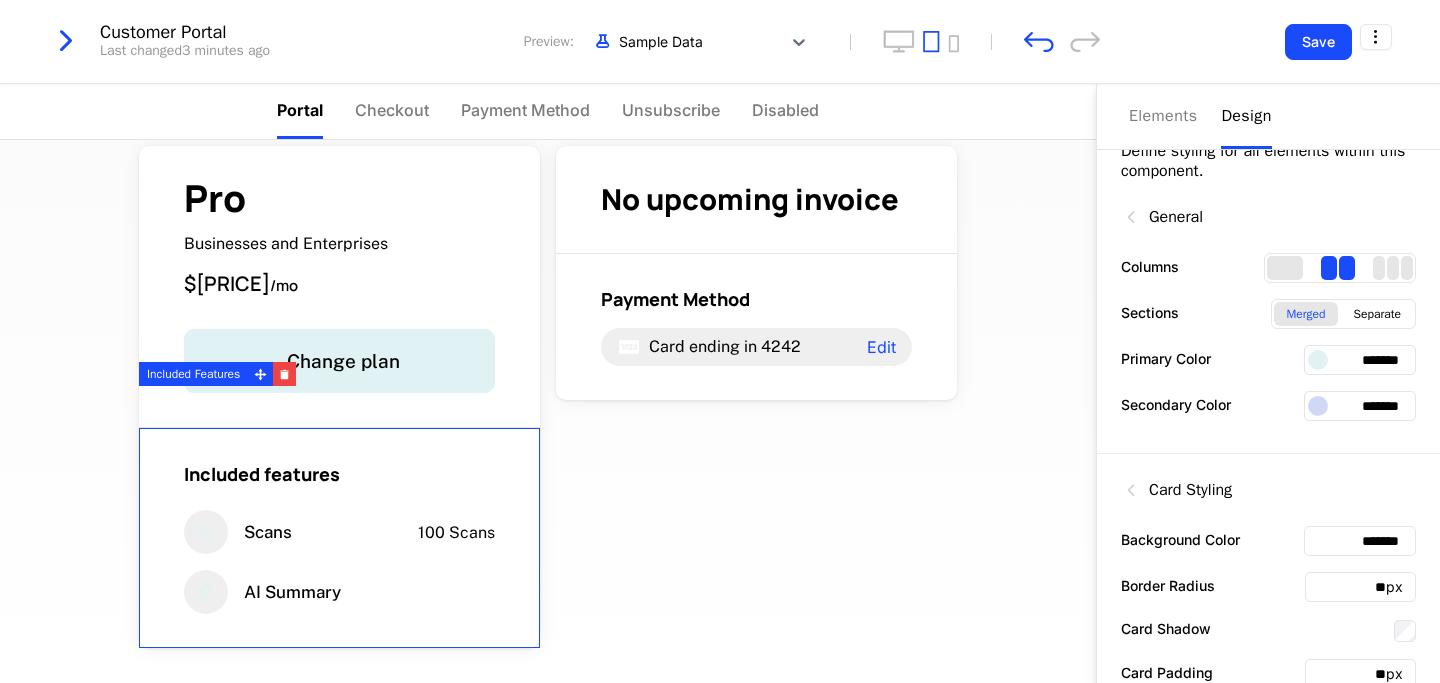 scroll, scrollTop: 0, scrollLeft: 0, axis: both 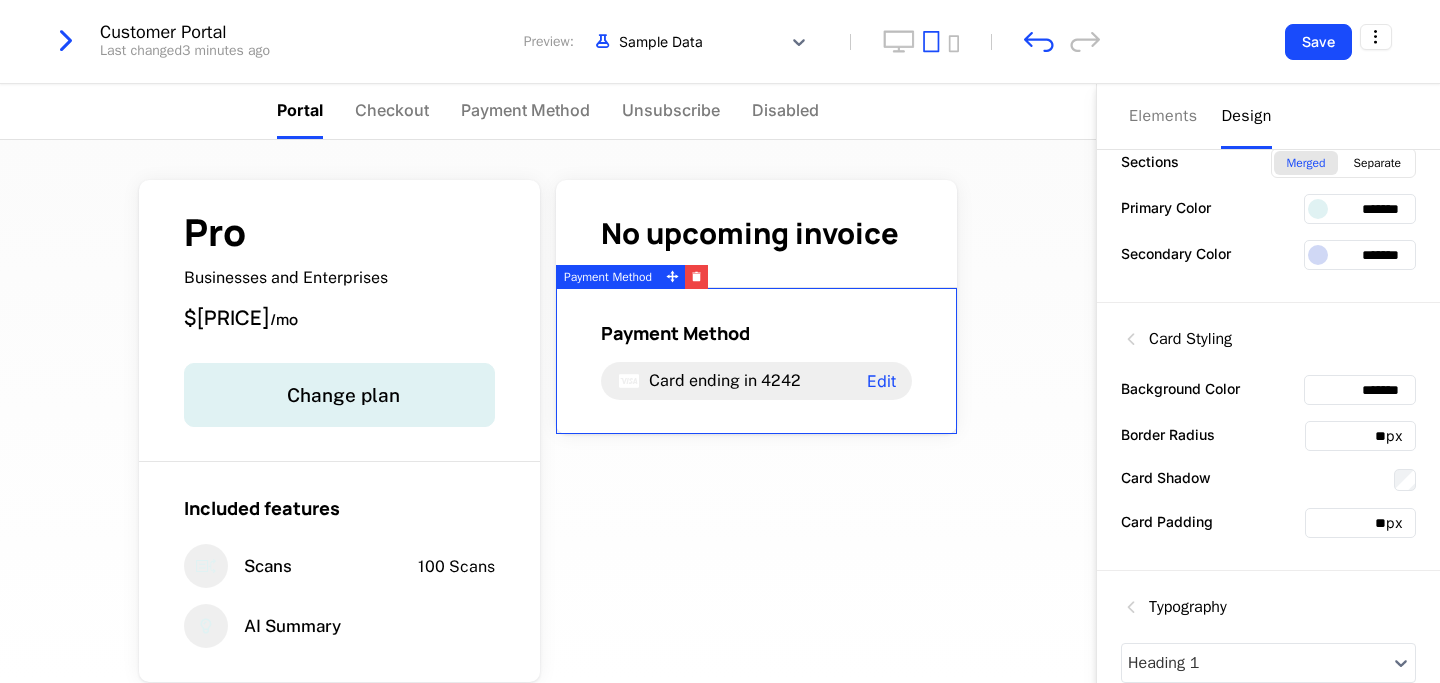 click on "*******" at bounding box center (1360, 390) 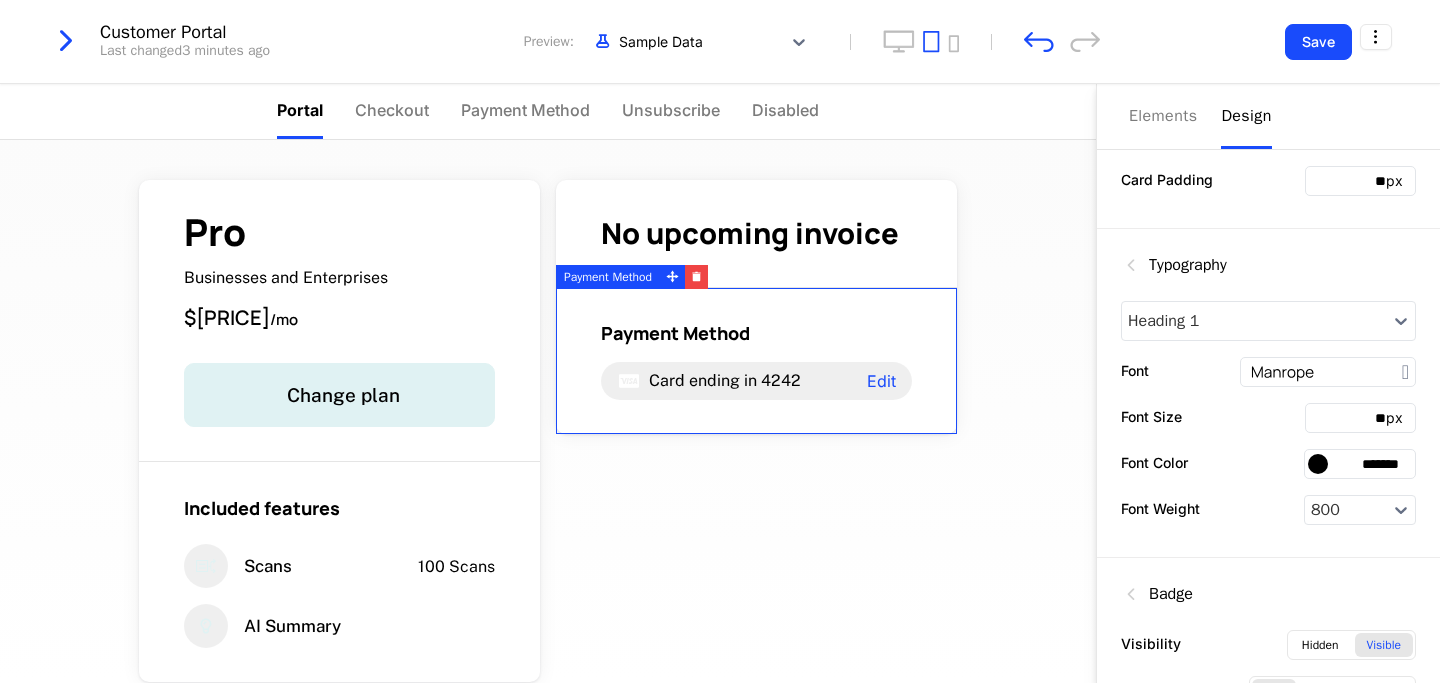 scroll, scrollTop: 582, scrollLeft: 0, axis: vertical 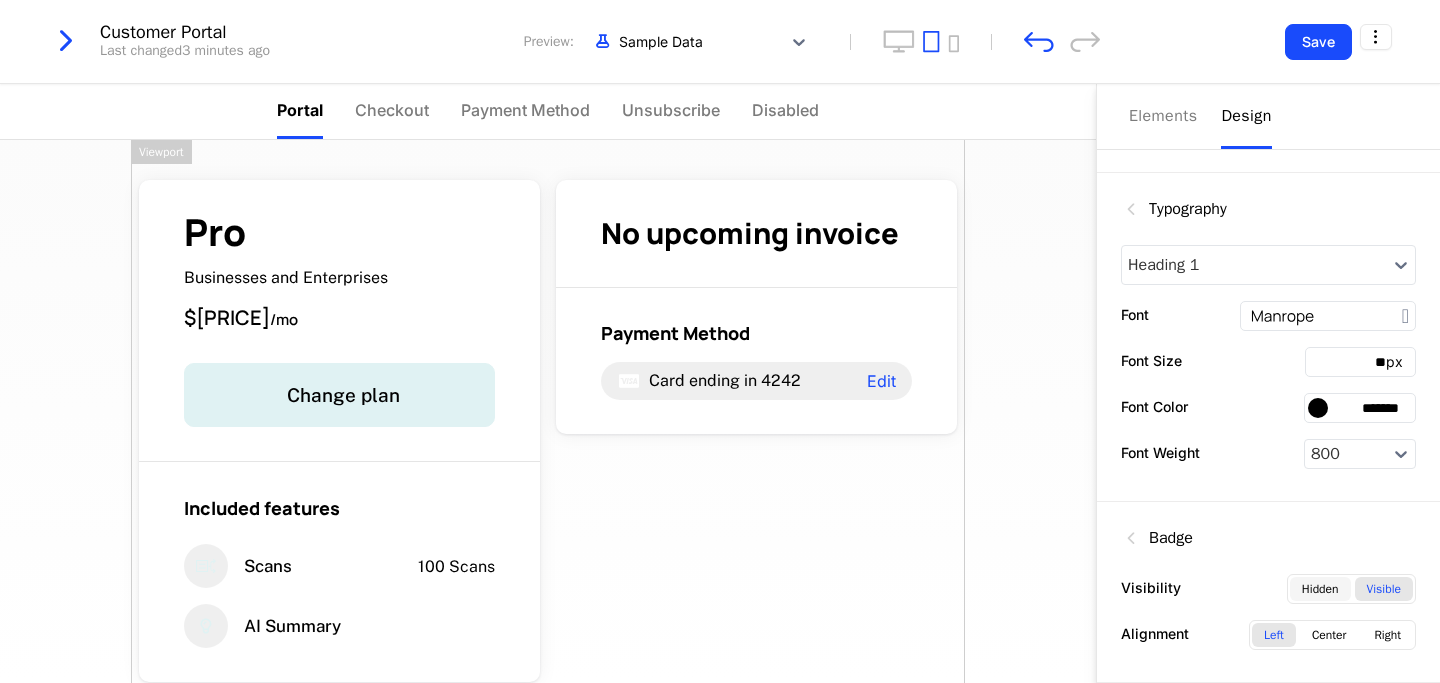 click on "Hidden" at bounding box center (1320, 589) 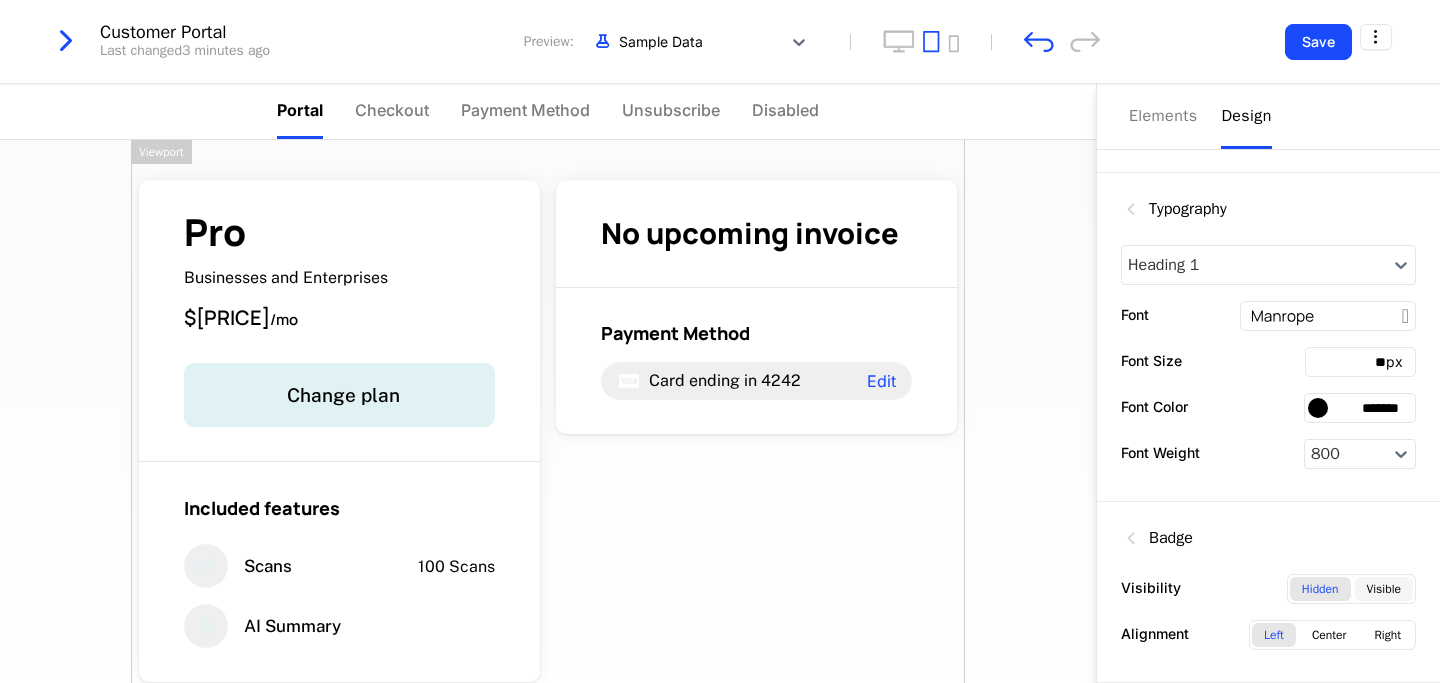 click on "Visible" at bounding box center [1384, 589] 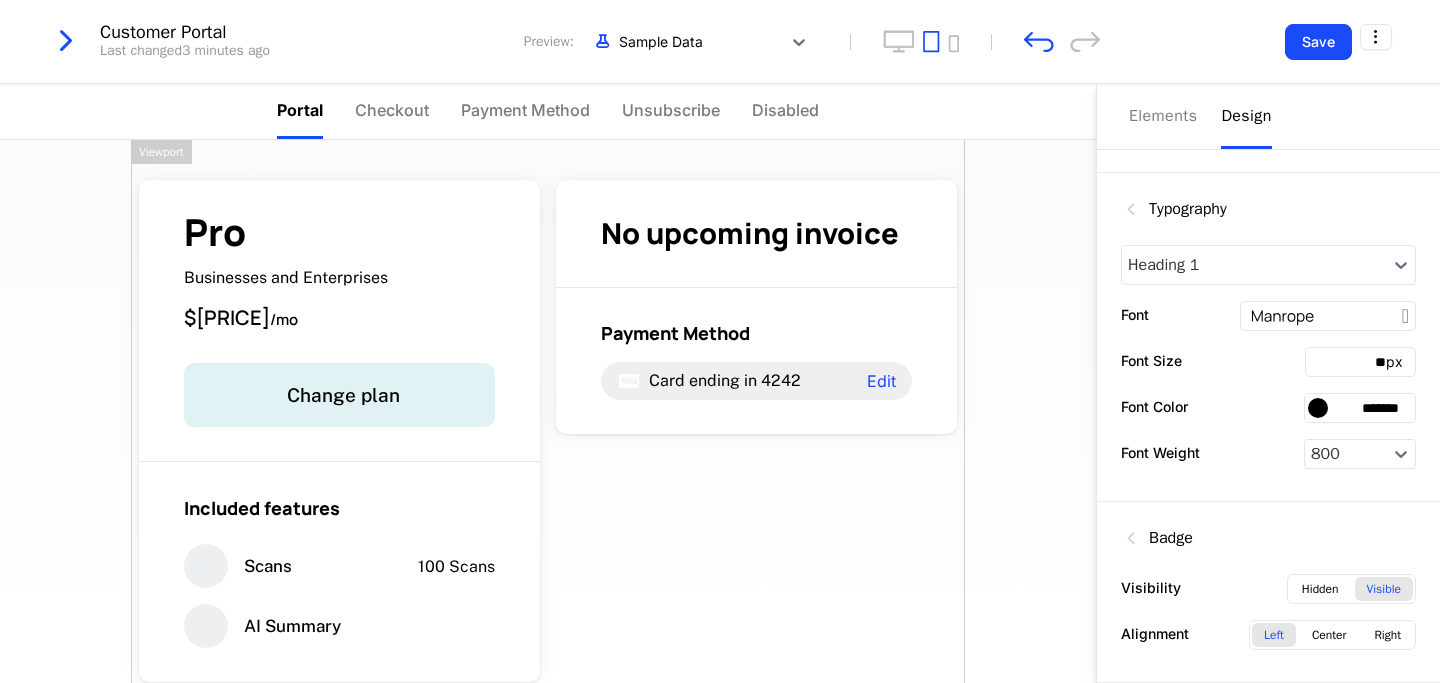 scroll, scrollTop: 0, scrollLeft: 0, axis: both 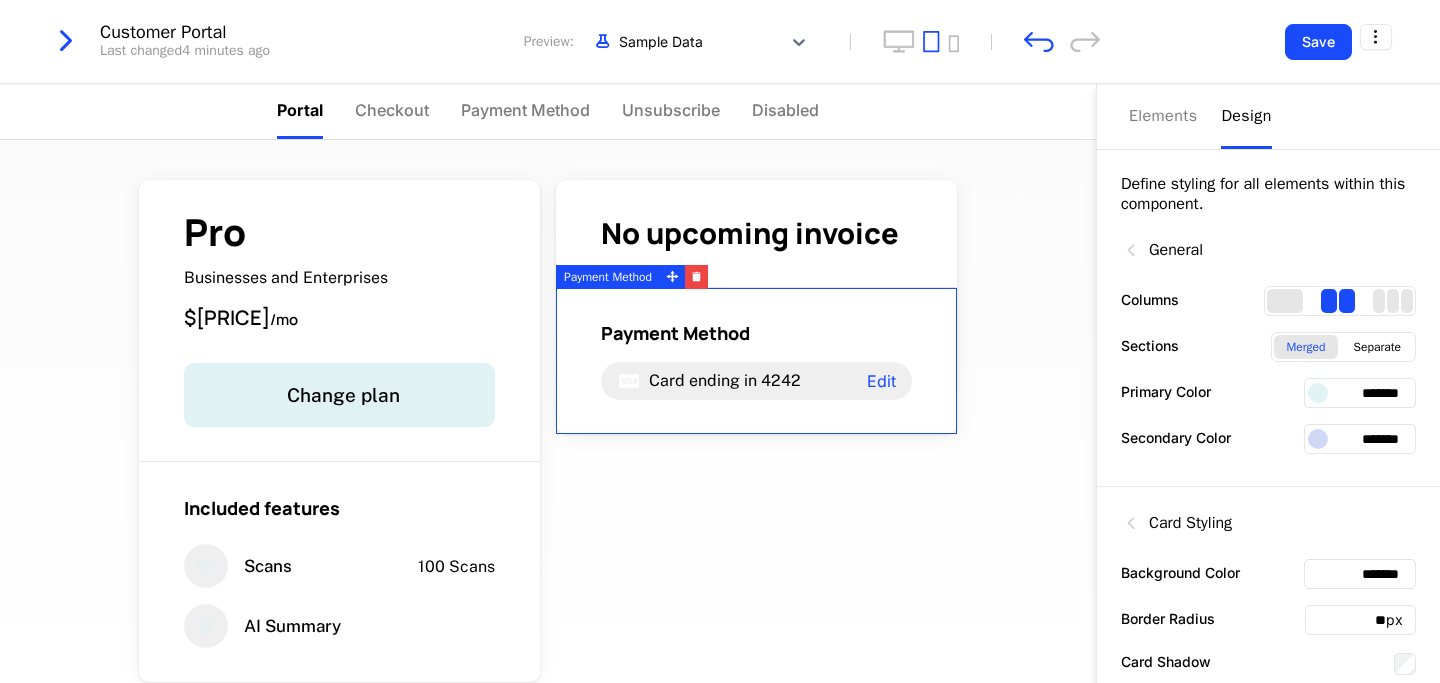 click on "Payment Method Card ending in   4242 Edit" at bounding box center (756, 360) 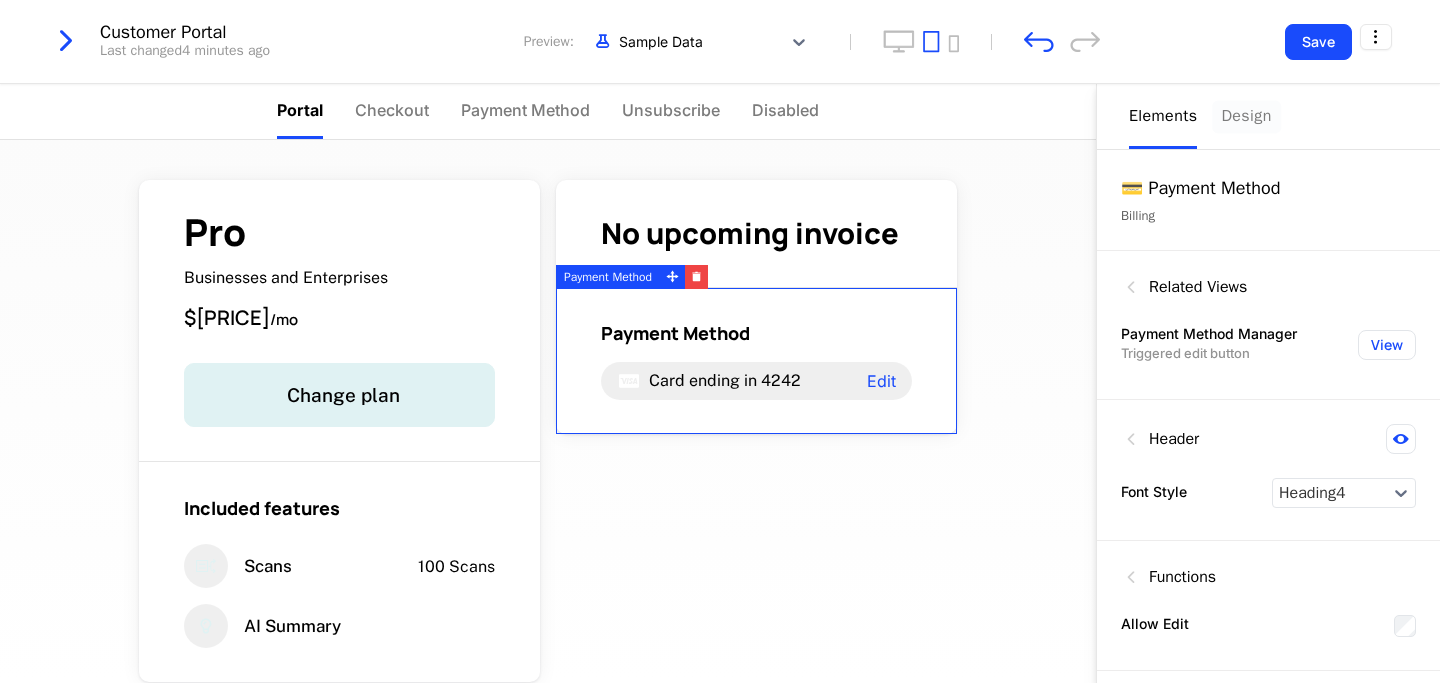 click on "Design" at bounding box center [1246, 116] 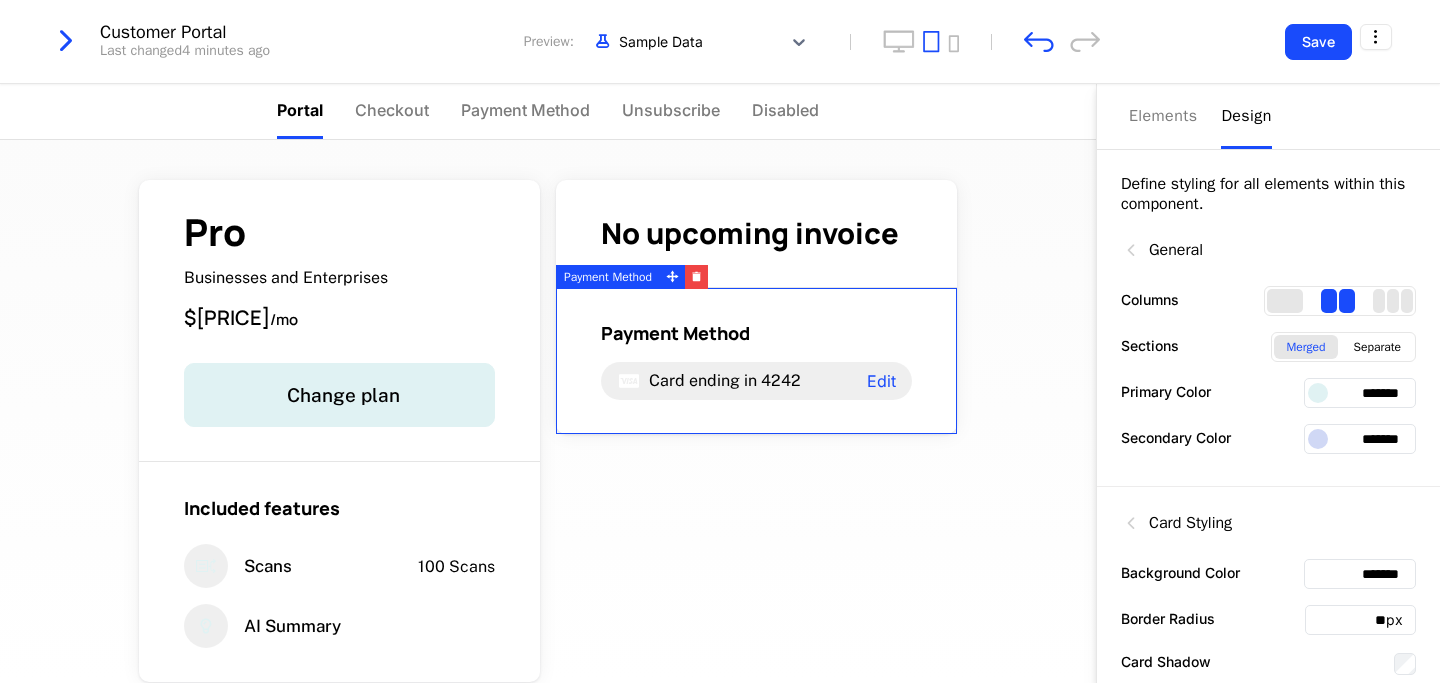 click at bounding box center [1329, 301] 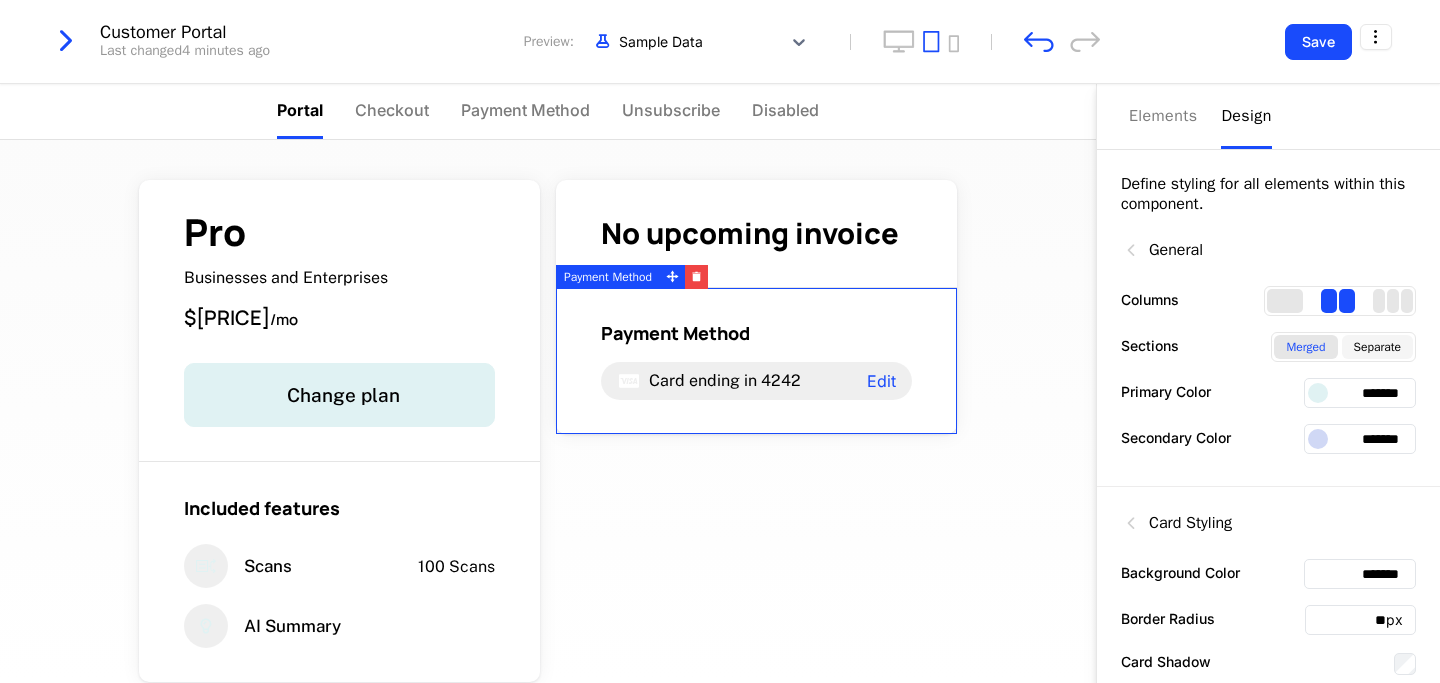 click on "Separate" at bounding box center (1377, 347) 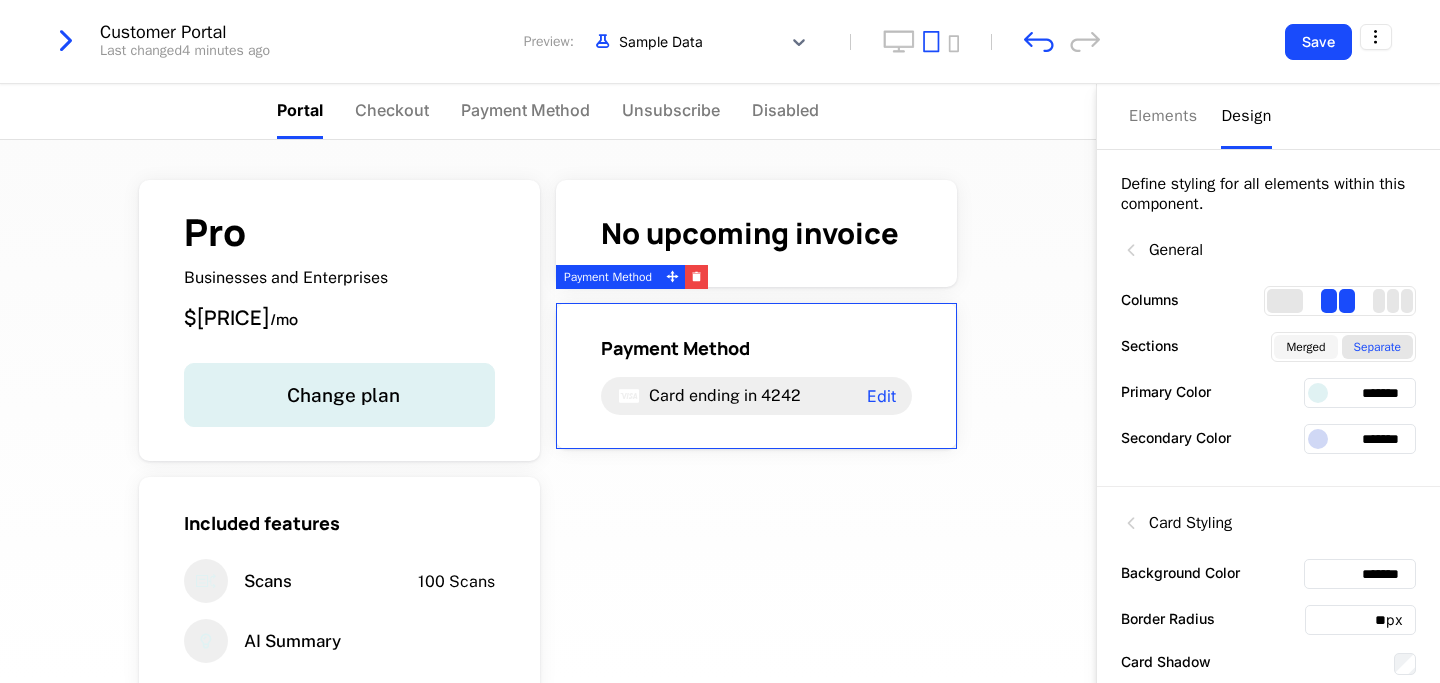 click on "Merged" at bounding box center (1305, 347) 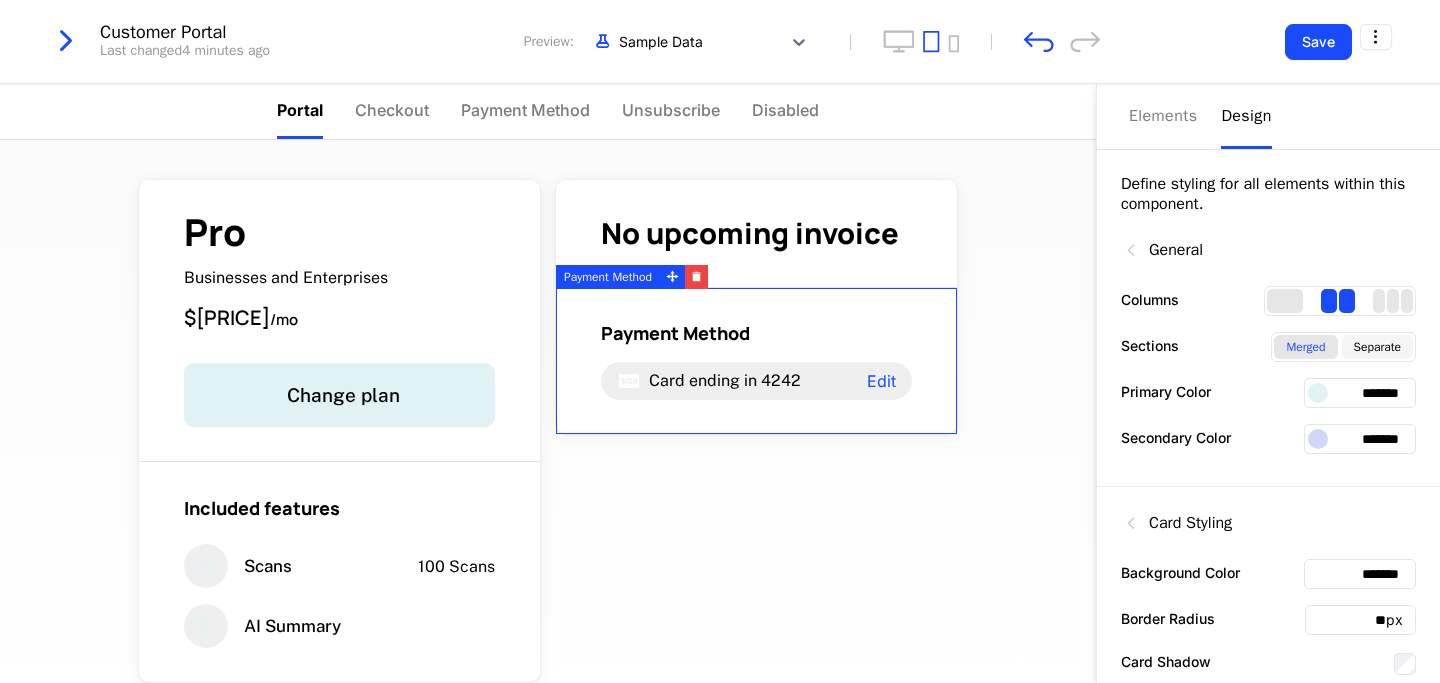 click on "Separate" at bounding box center [1377, 347] 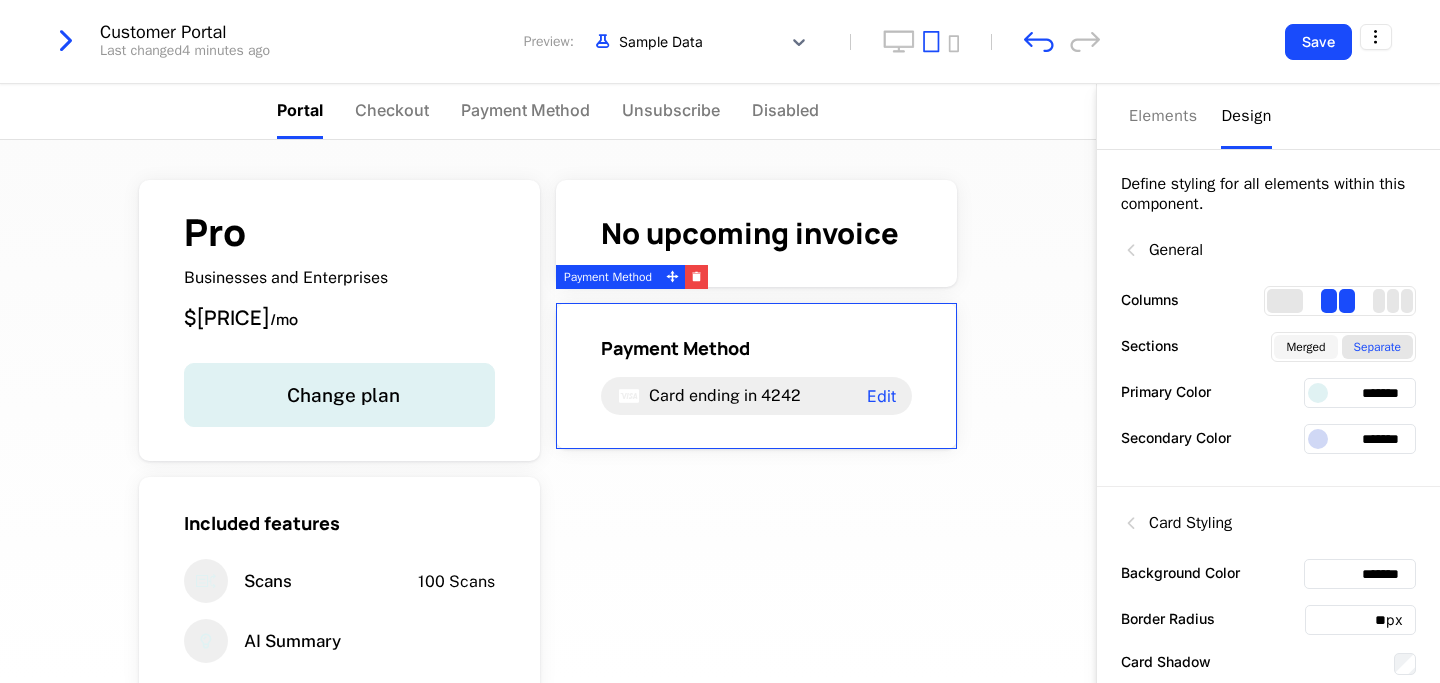 click on "Merged" at bounding box center [1305, 347] 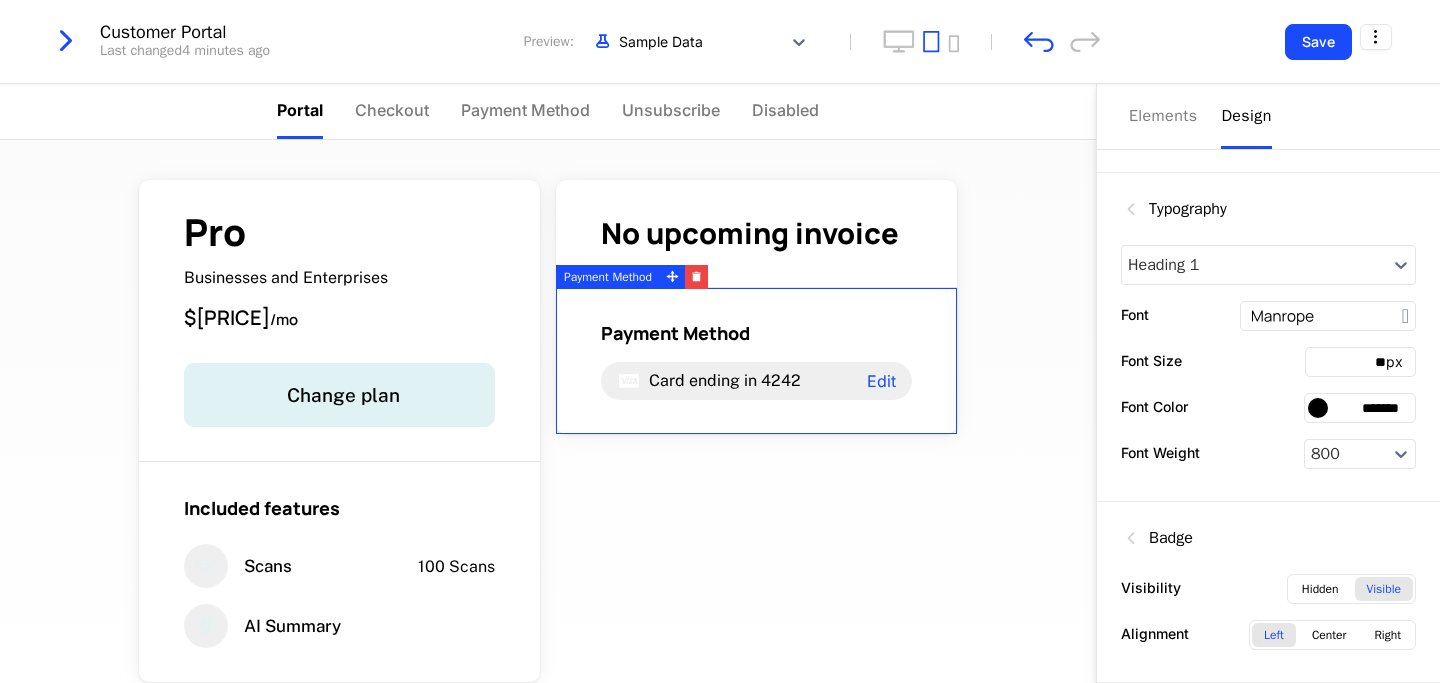 scroll, scrollTop: 0, scrollLeft: 0, axis: both 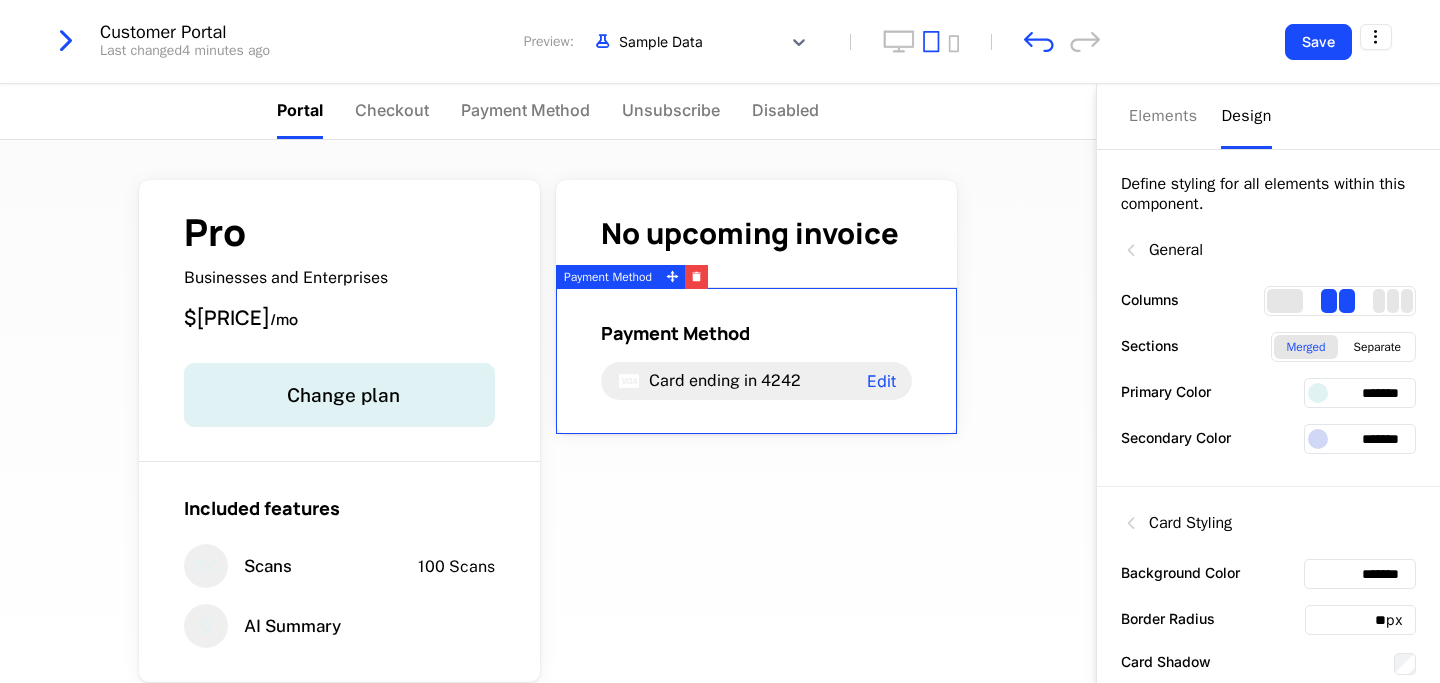 click on "Card ending in   4242 Edit" at bounding box center [756, 381] 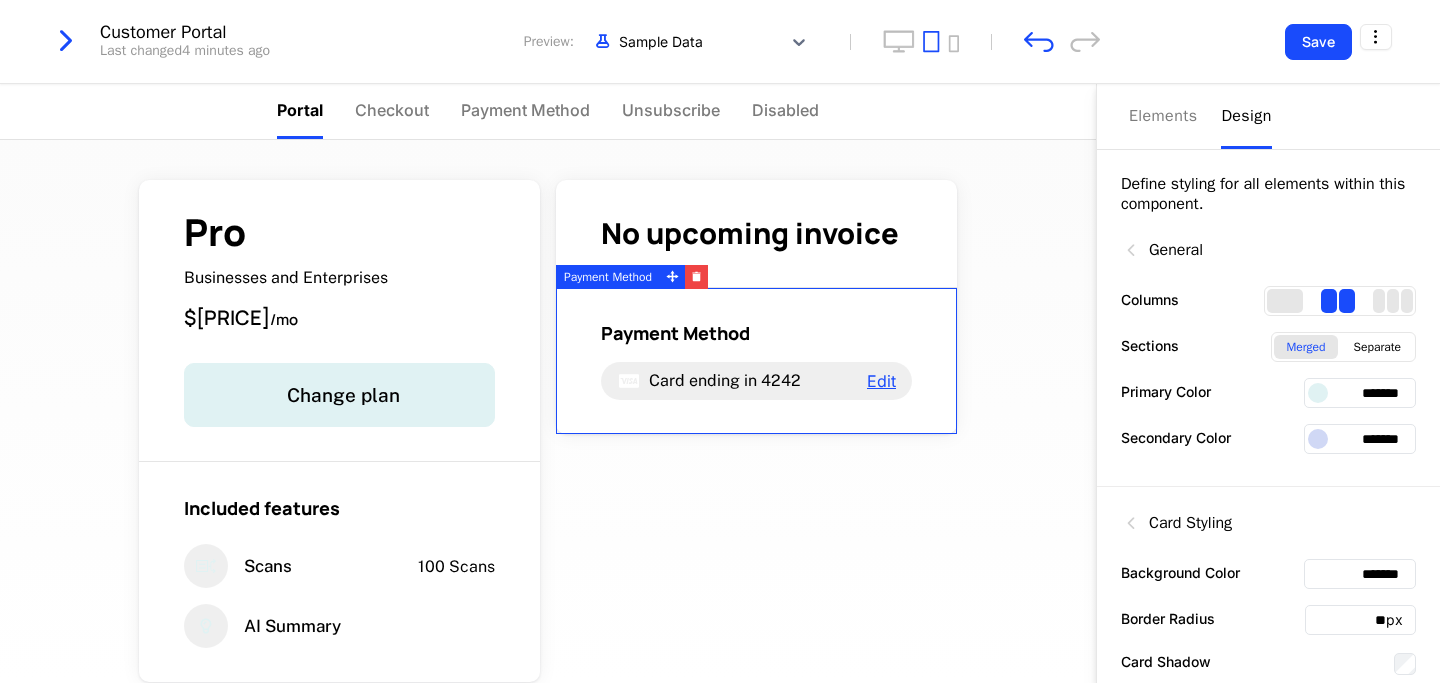 click on "Edit" at bounding box center (881, 381) 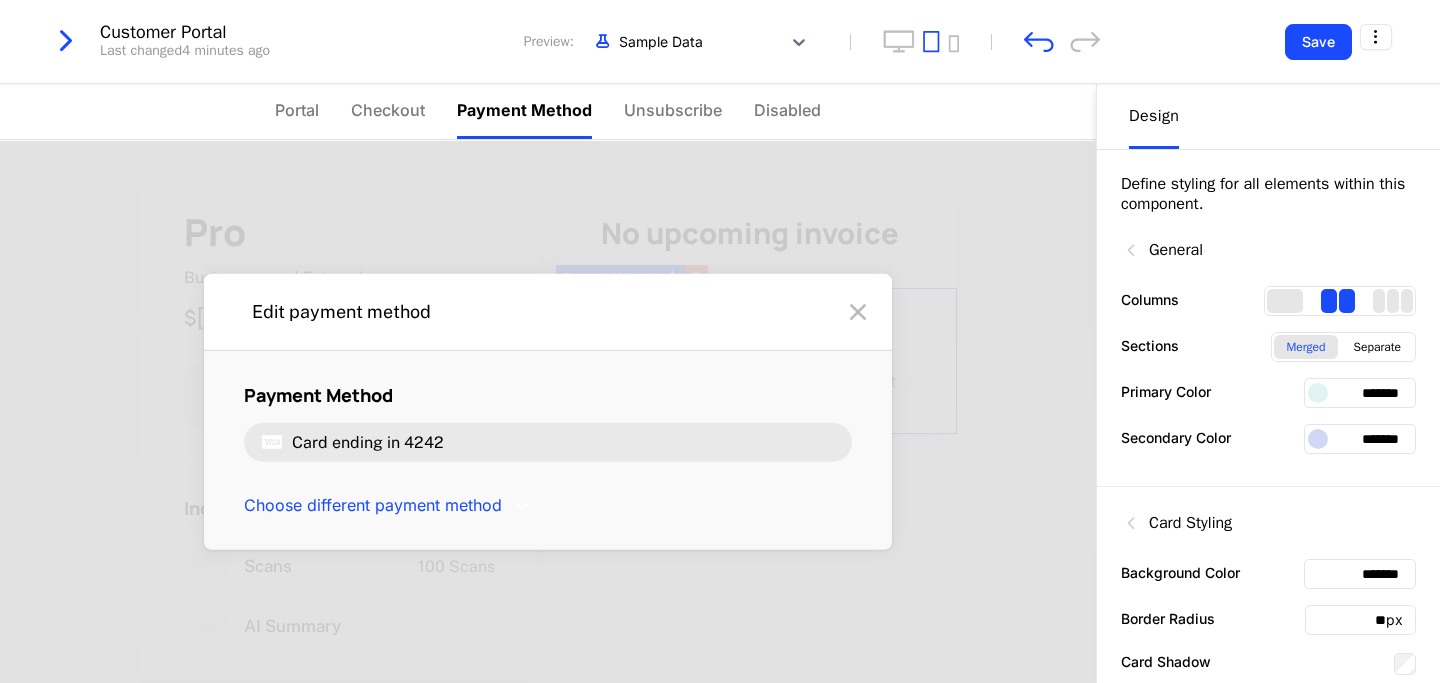 click at bounding box center [858, 312] 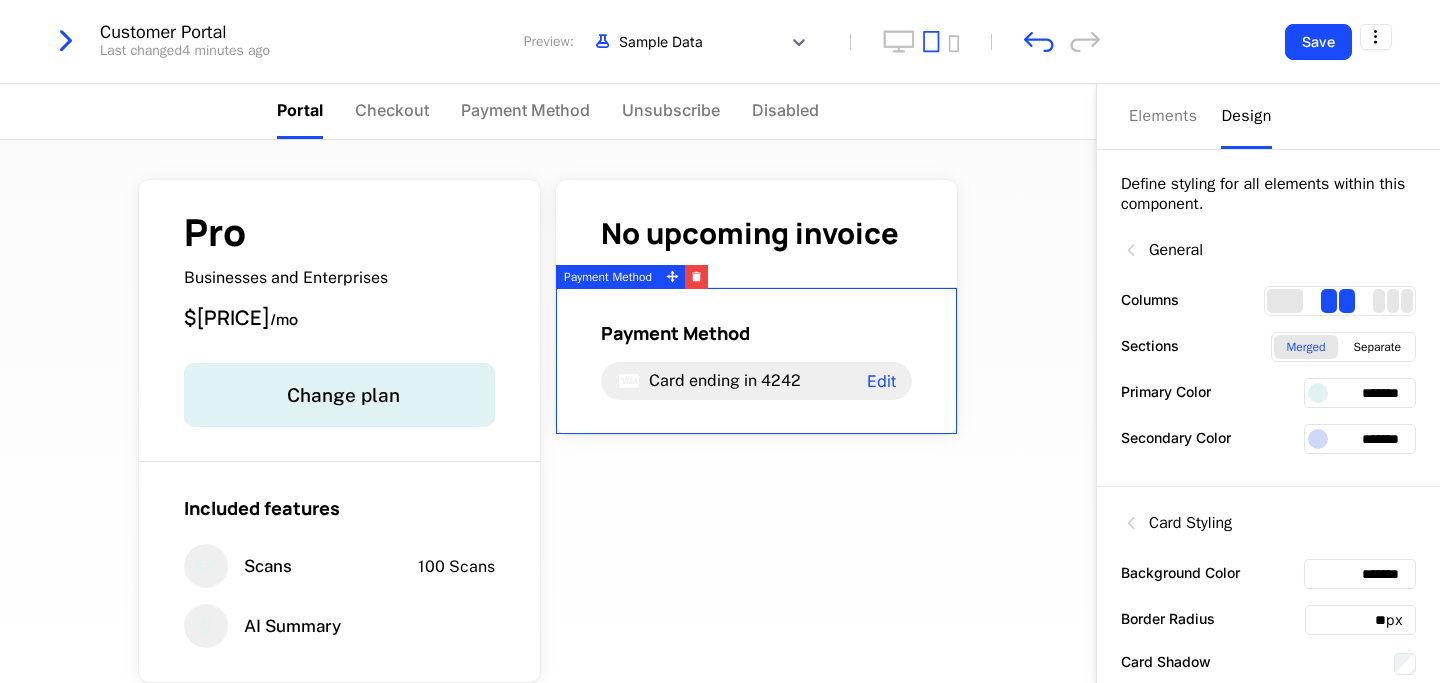 click on "Payment Method Card ending in   4242 Edit" at bounding box center (756, 361) 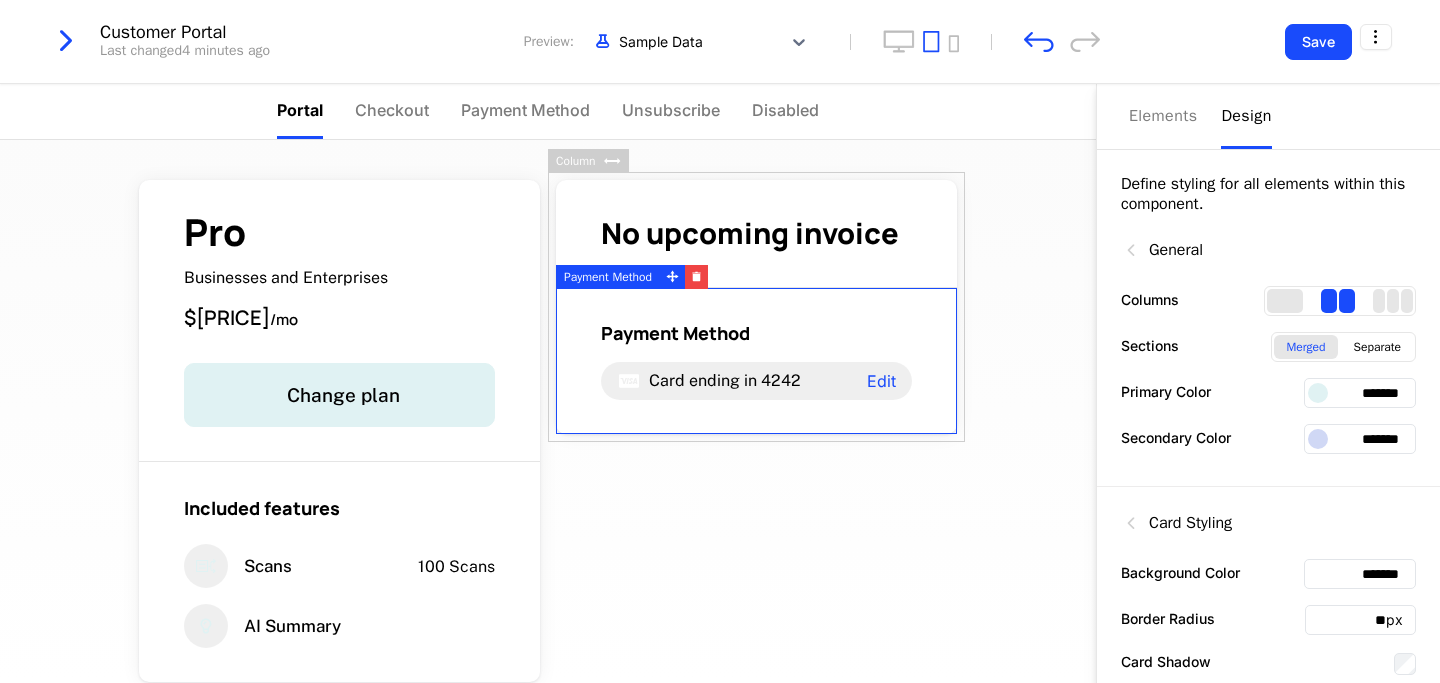 click on "Design" at bounding box center (1246, 116) 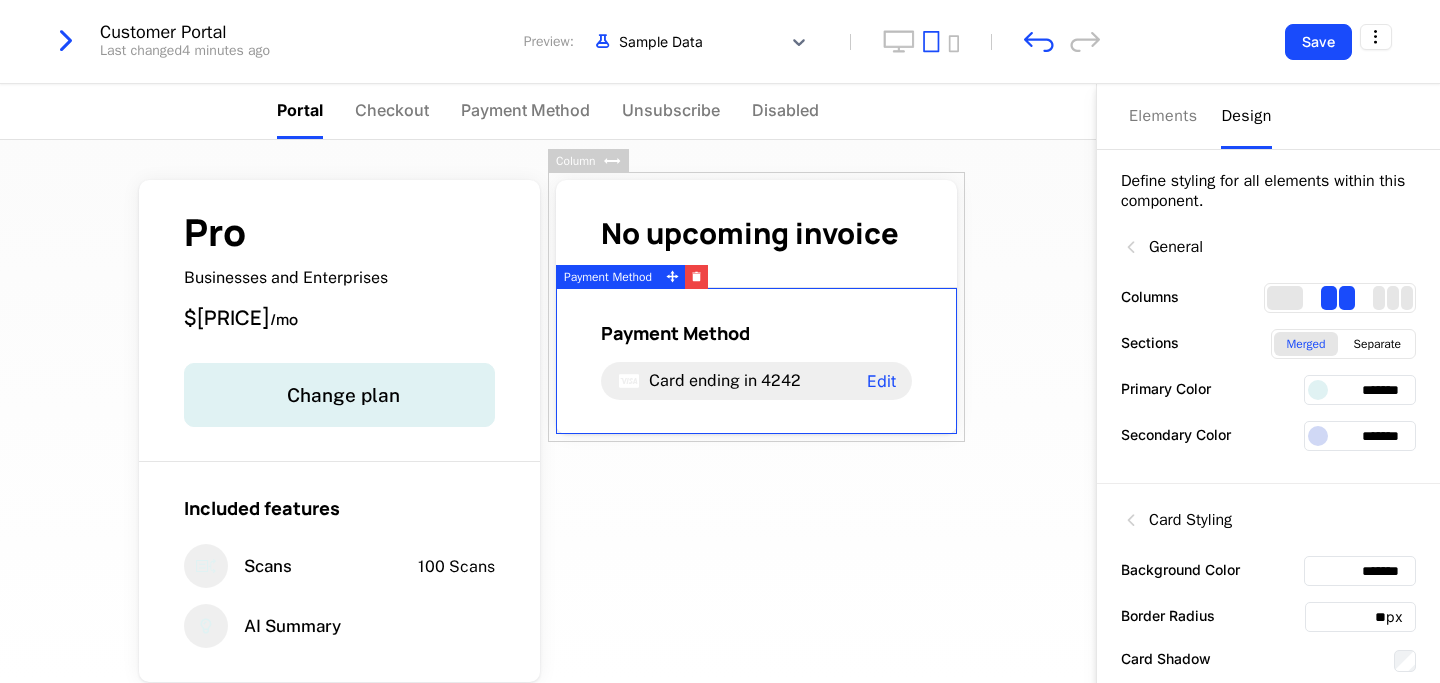 scroll, scrollTop: 0, scrollLeft: 0, axis: both 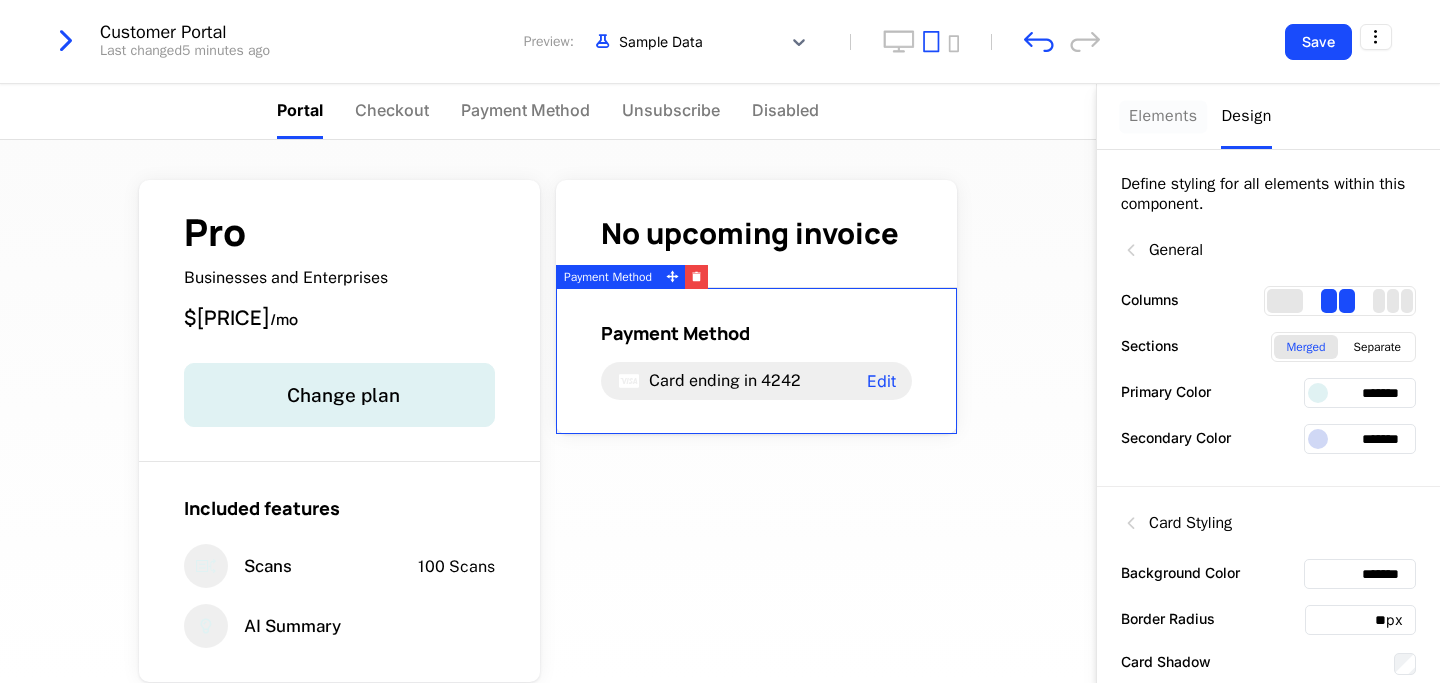 click on "Elements" at bounding box center [1163, 116] 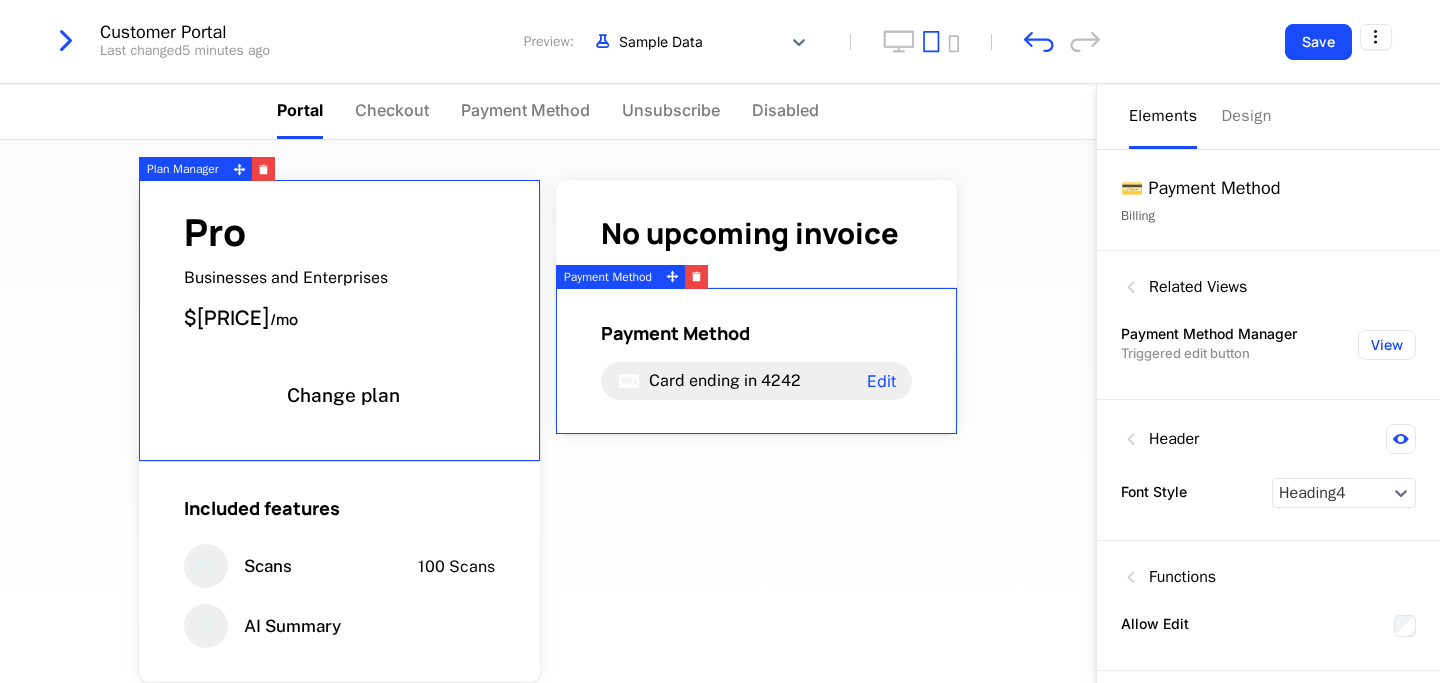 click on "Change plan" at bounding box center [339, 395] 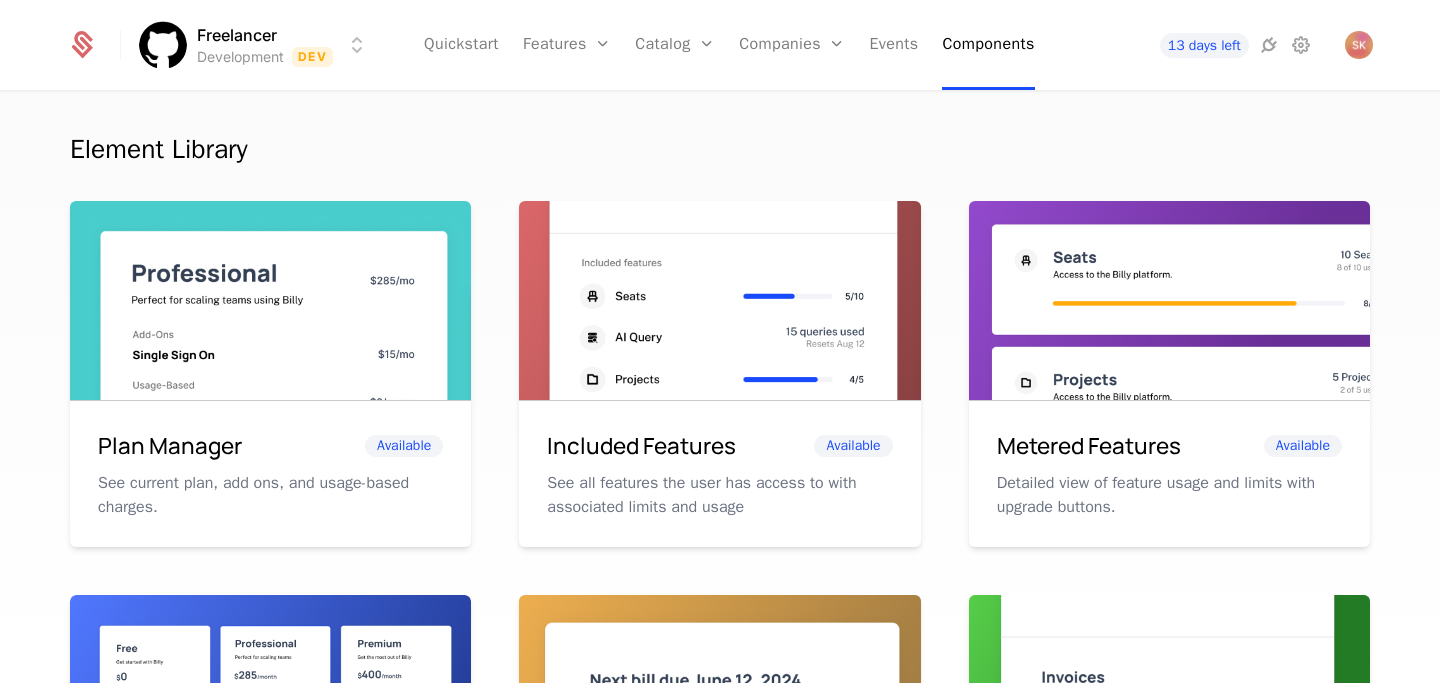 scroll, scrollTop: 0, scrollLeft: 0, axis: both 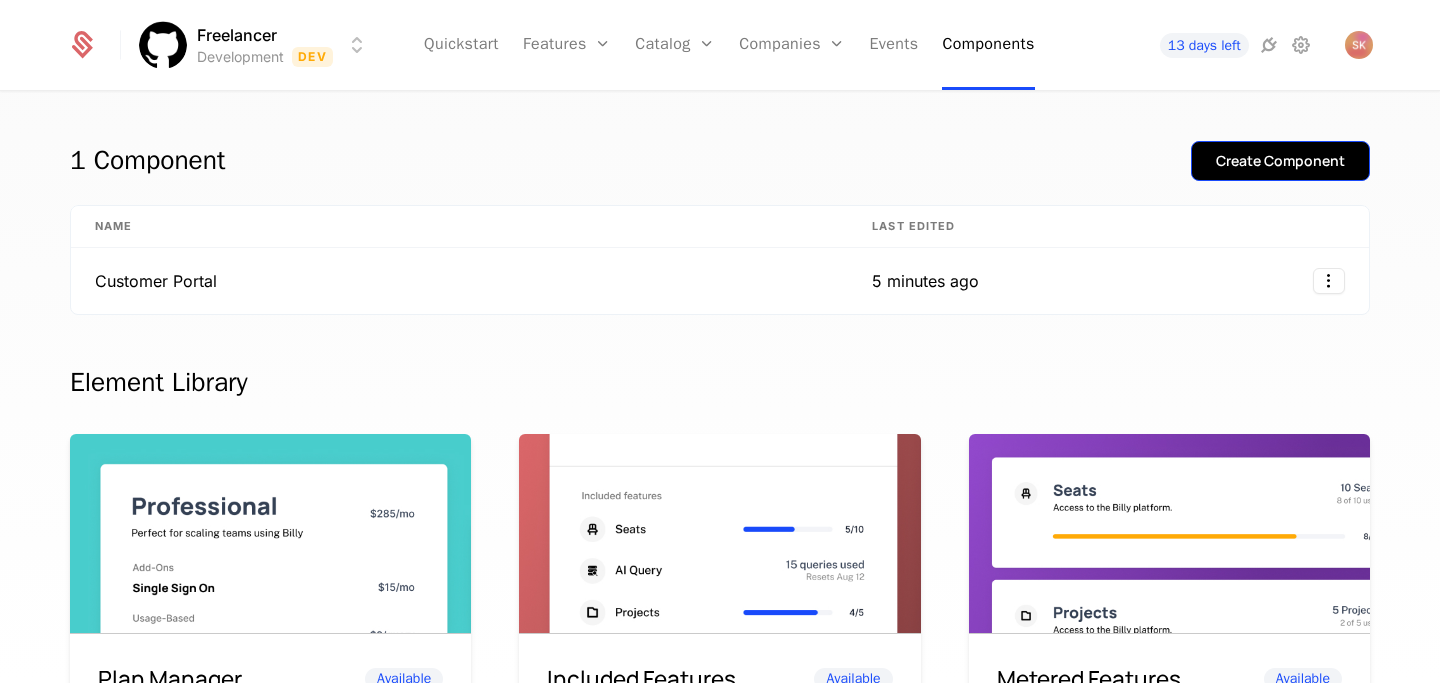 click on "Create Component" at bounding box center (1280, 161) 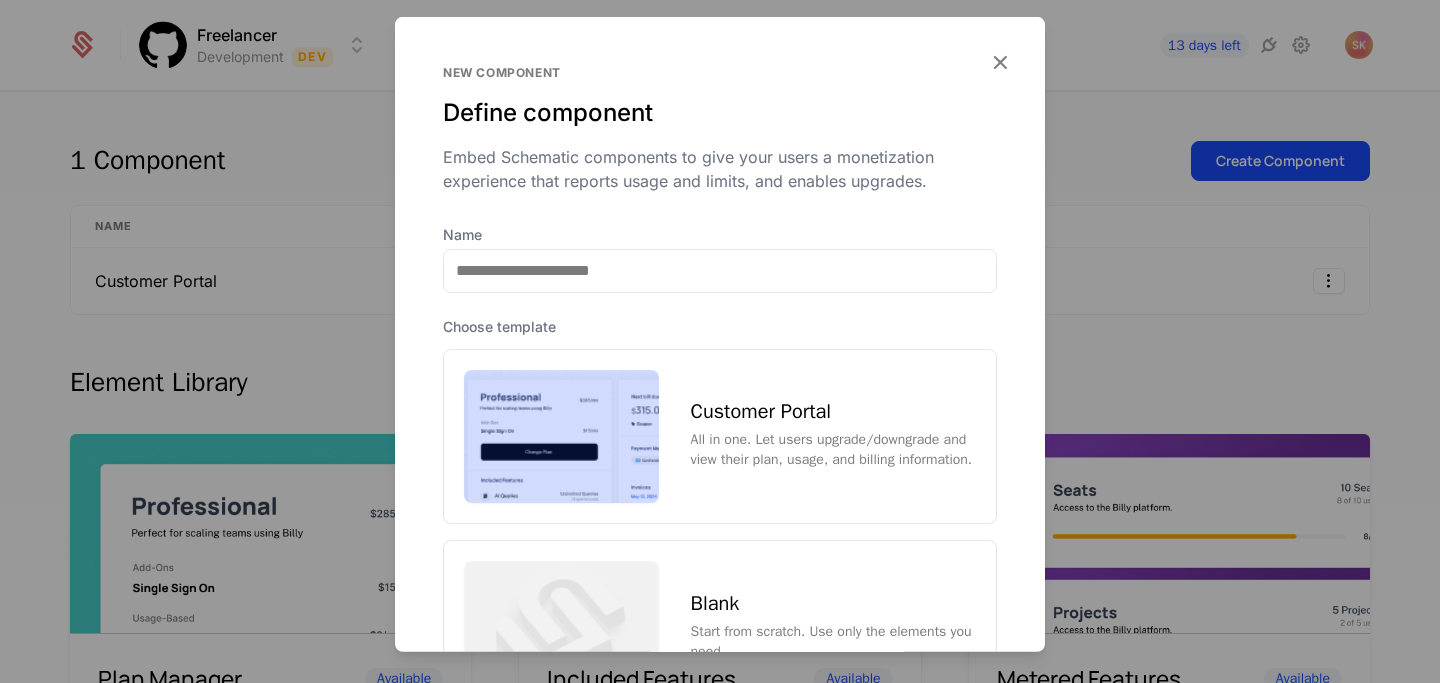 click on "All in one. Let users upgrade/downgrade and view their plan, usage, and billing information." at bounding box center (833, 450) 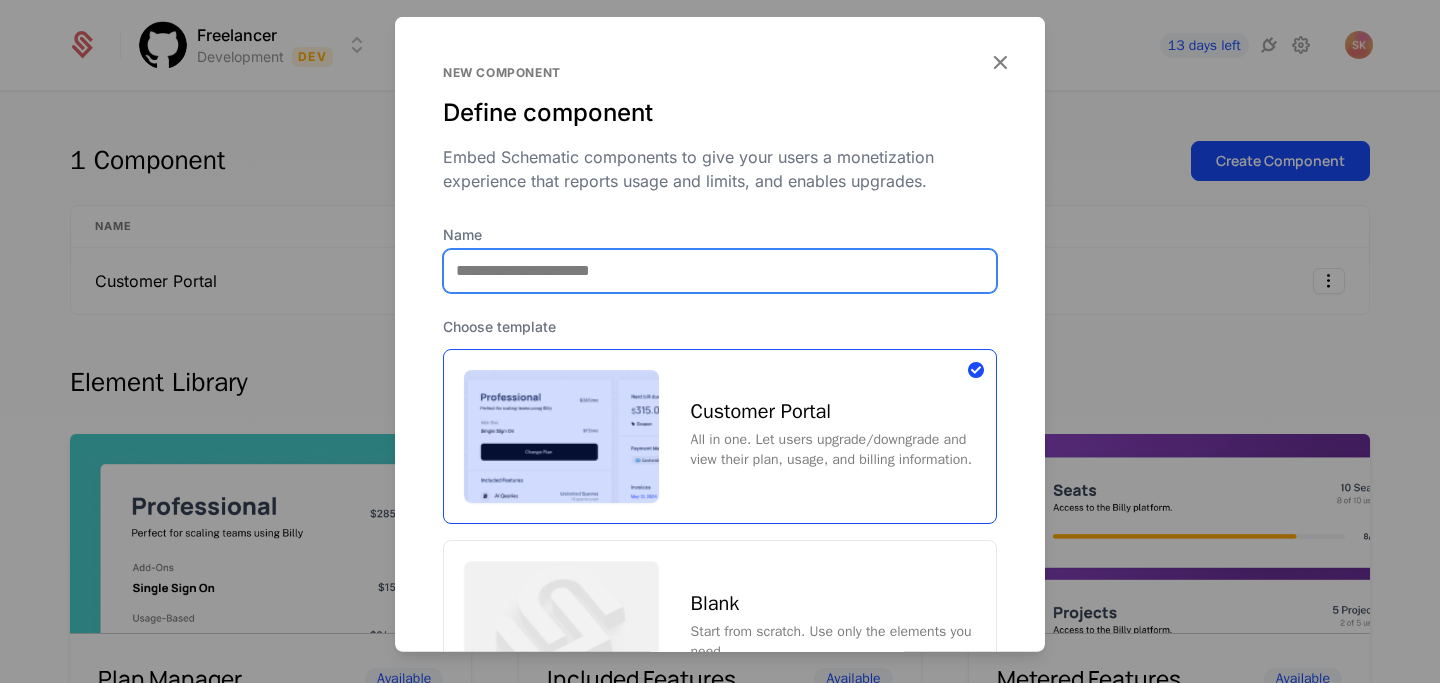 click on "Name" at bounding box center [720, 270] 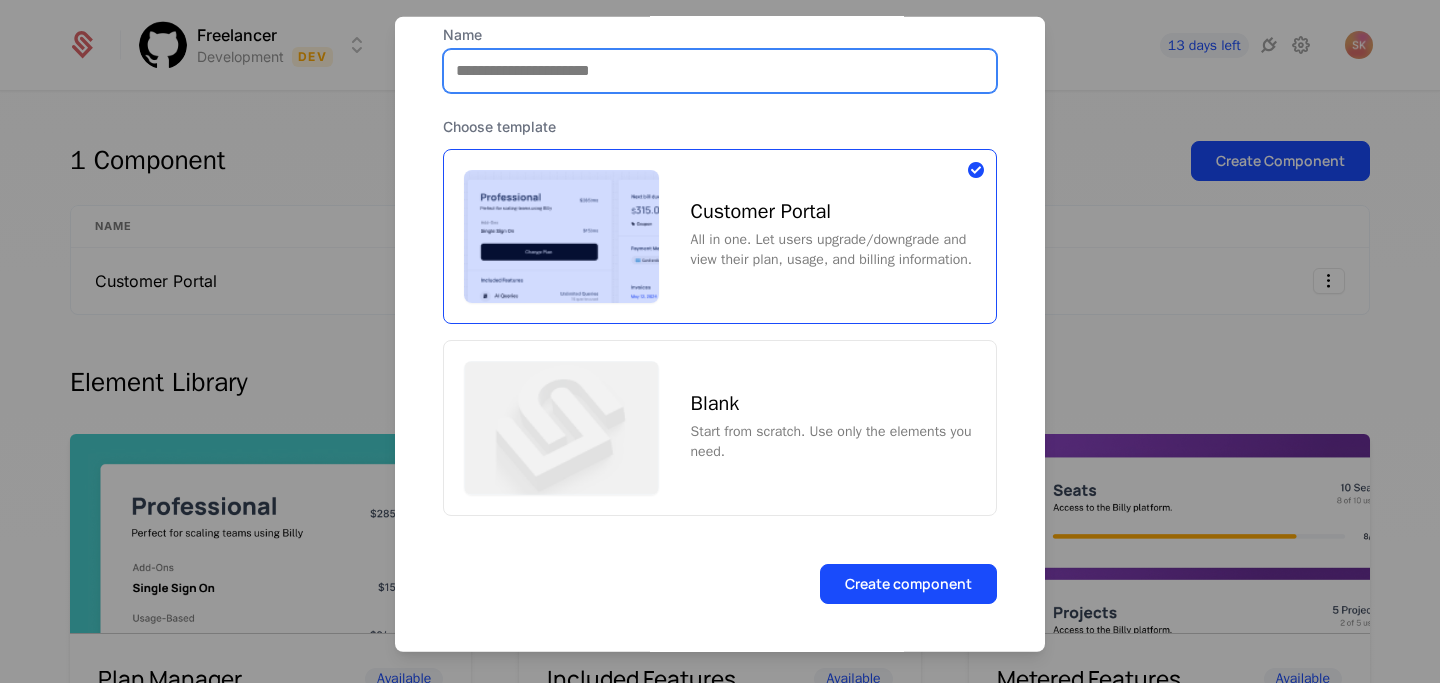 scroll, scrollTop: 59, scrollLeft: 0, axis: vertical 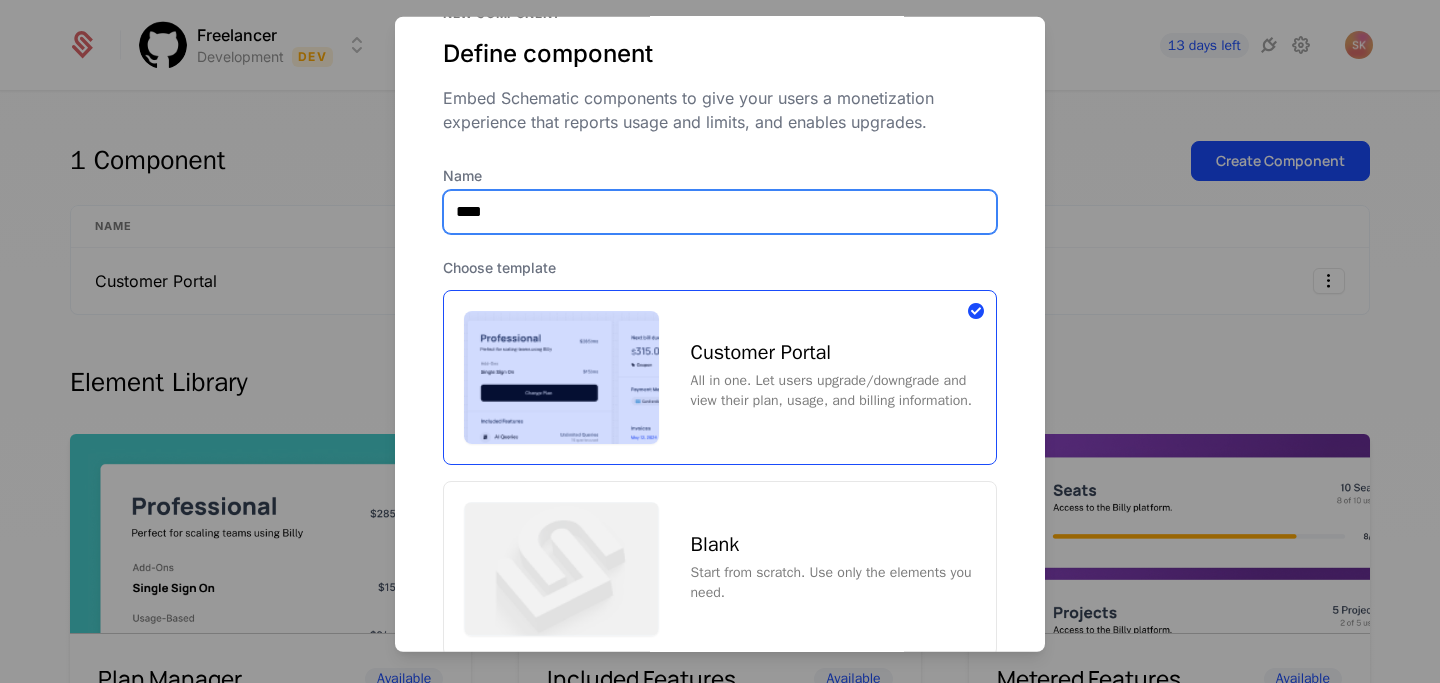 type on "**********" 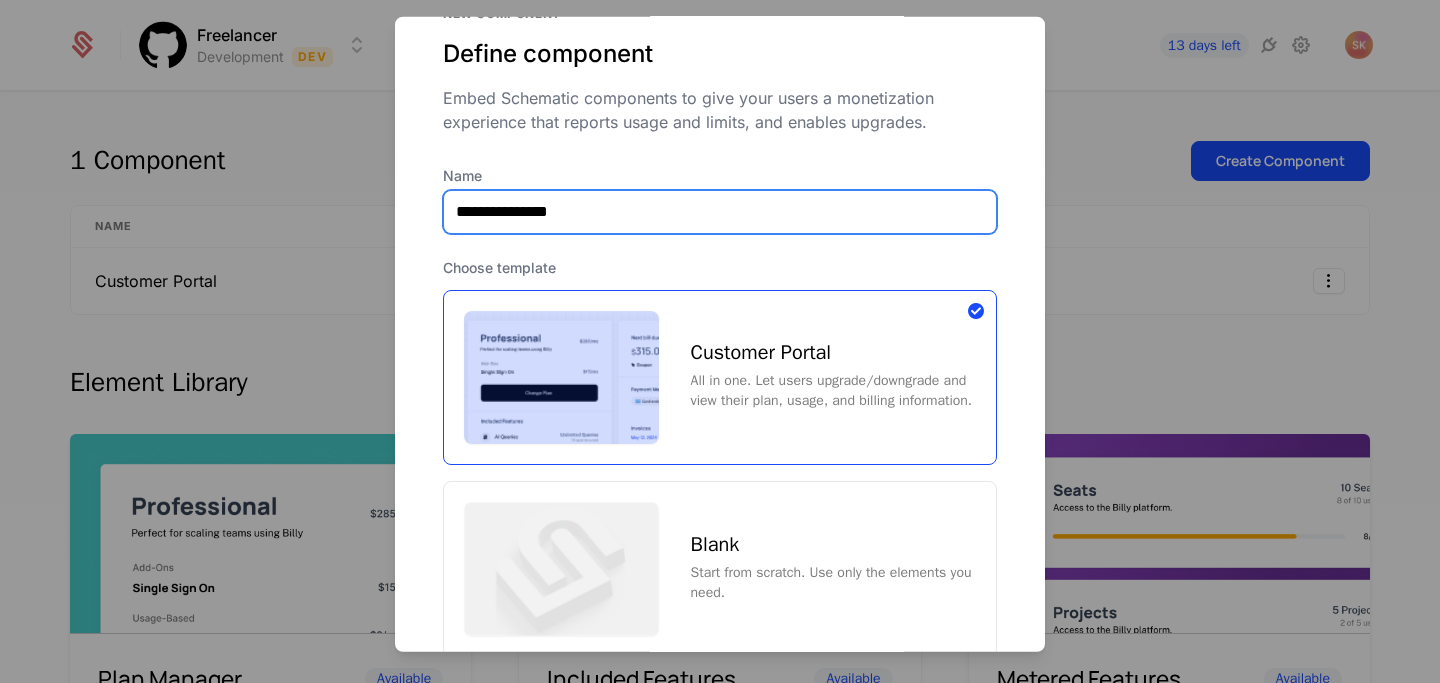 scroll, scrollTop: 200, scrollLeft: 0, axis: vertical 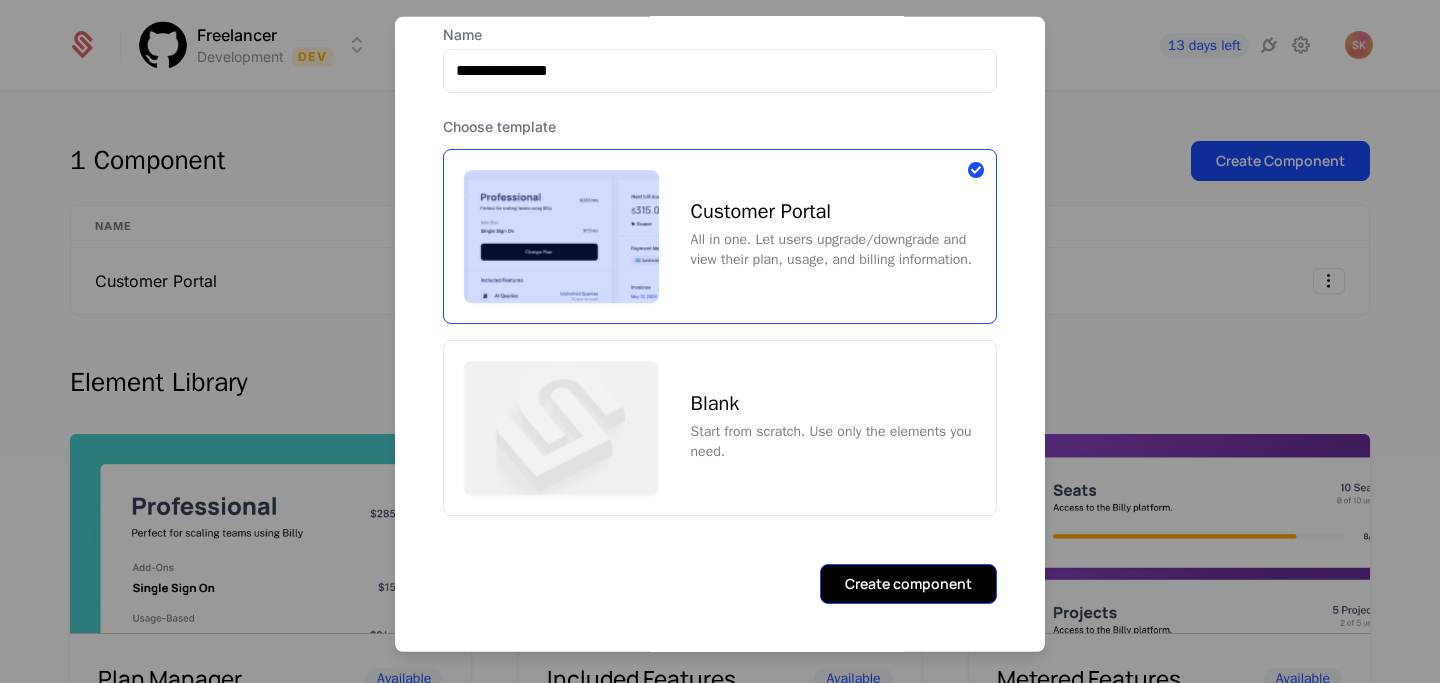 click on "Create component" at bounding box center (908, 584) 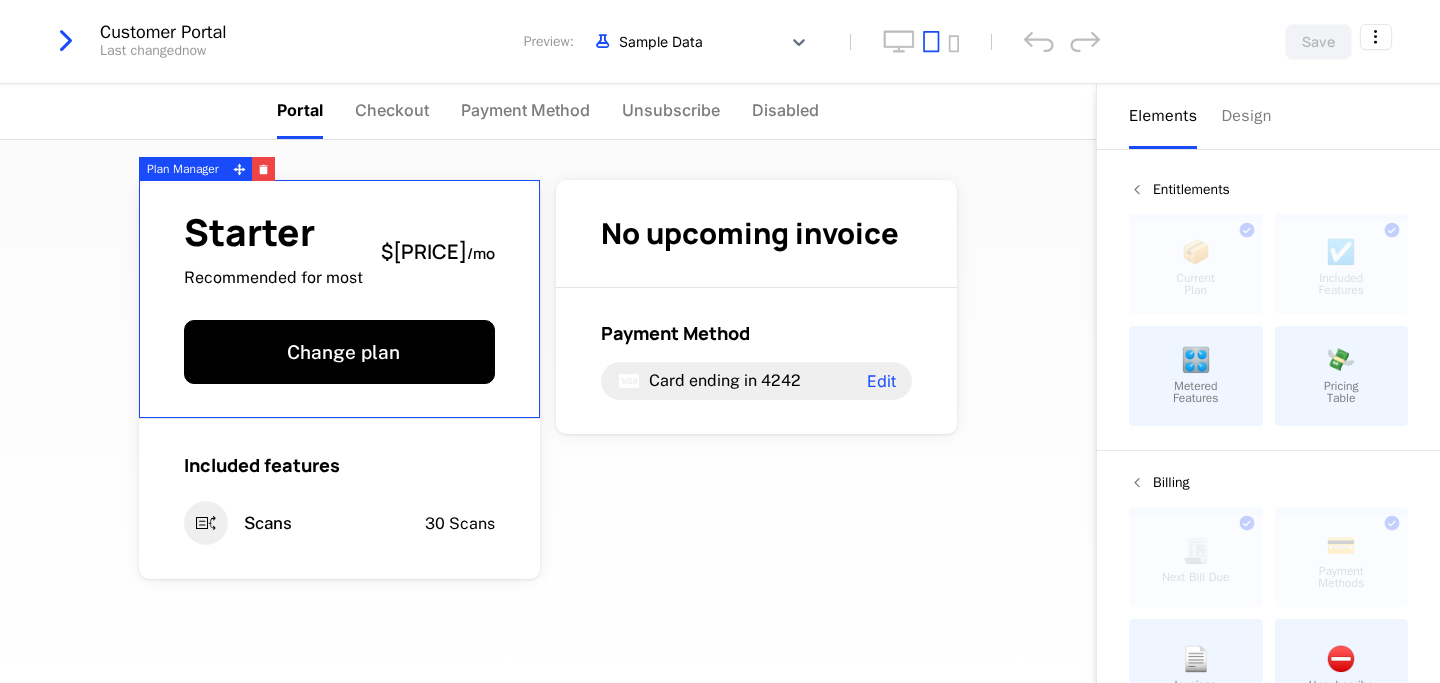 click on "Starter Recommended for most $14.11 / mo Change plan" at bounding box center [339, 299] 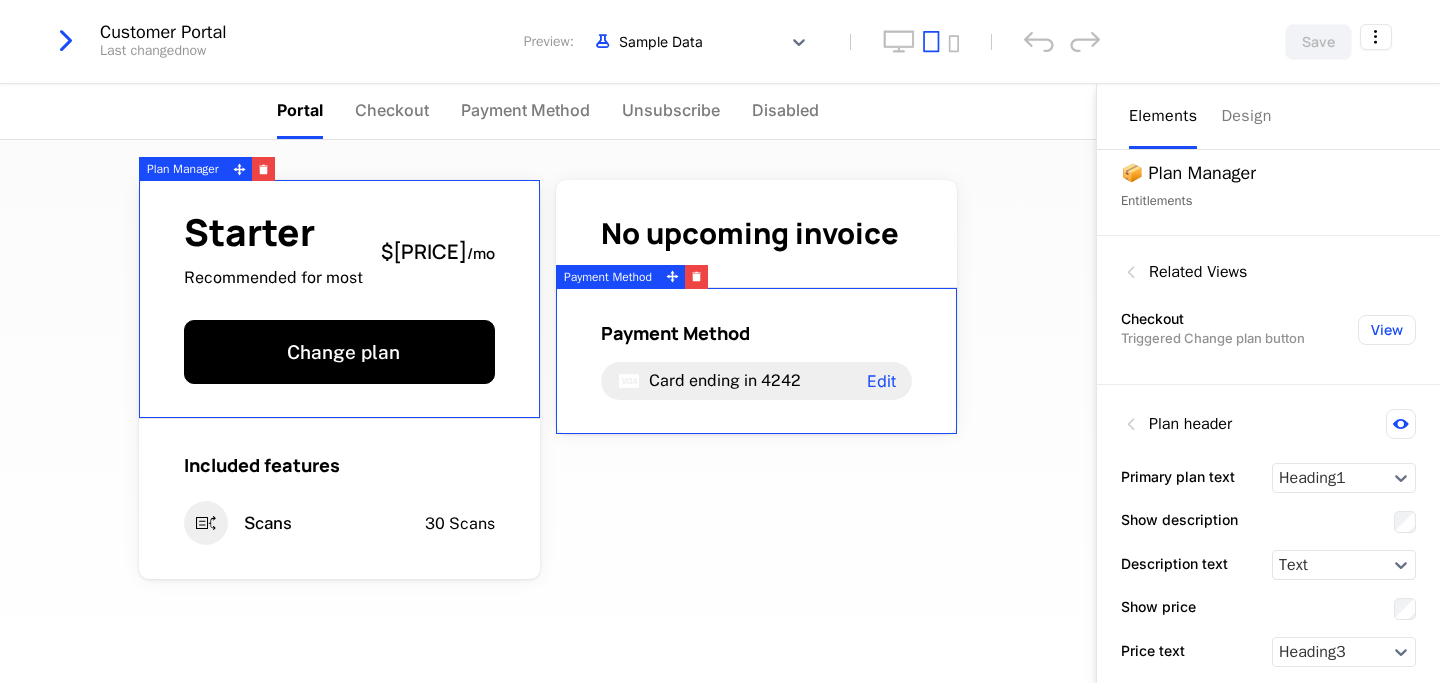 scroll, scrollTop: 0, scrollLeft: 0, axis: both 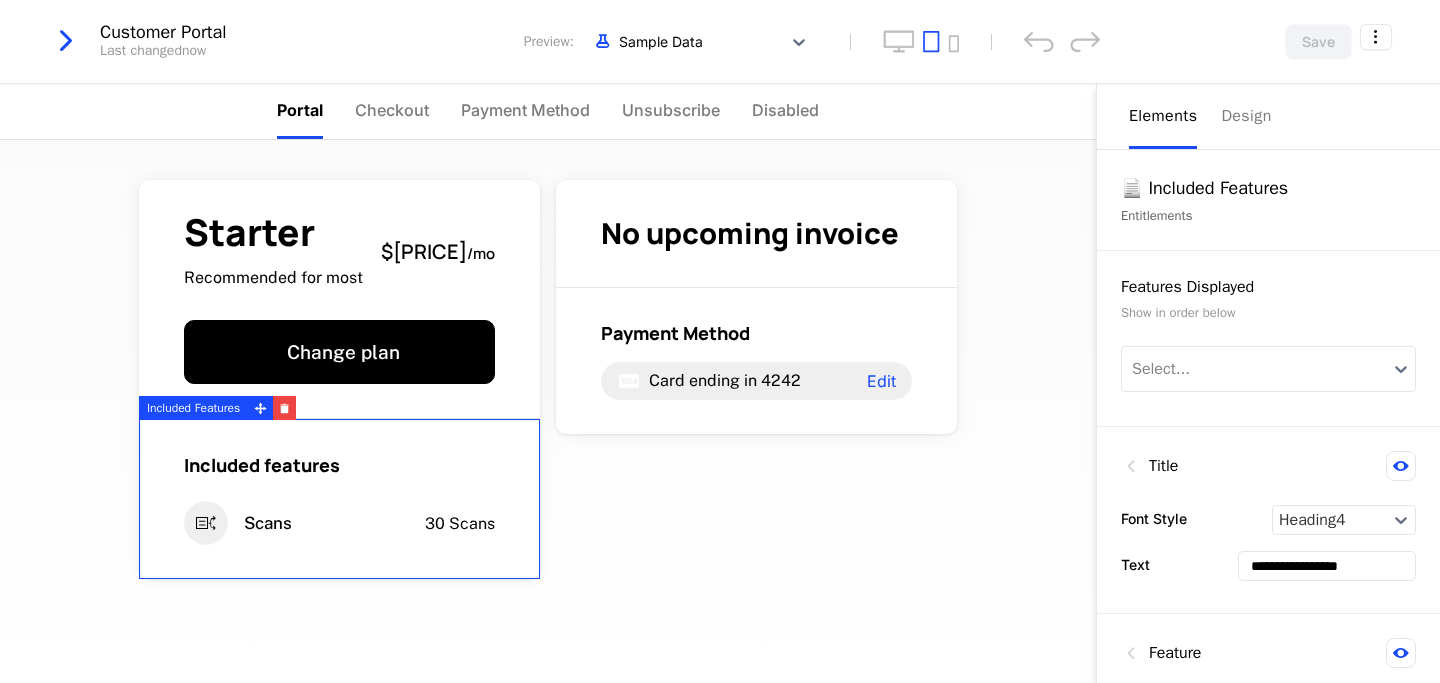 click on "Included features Scans 30   Scans" at bounding box center [339, 499] 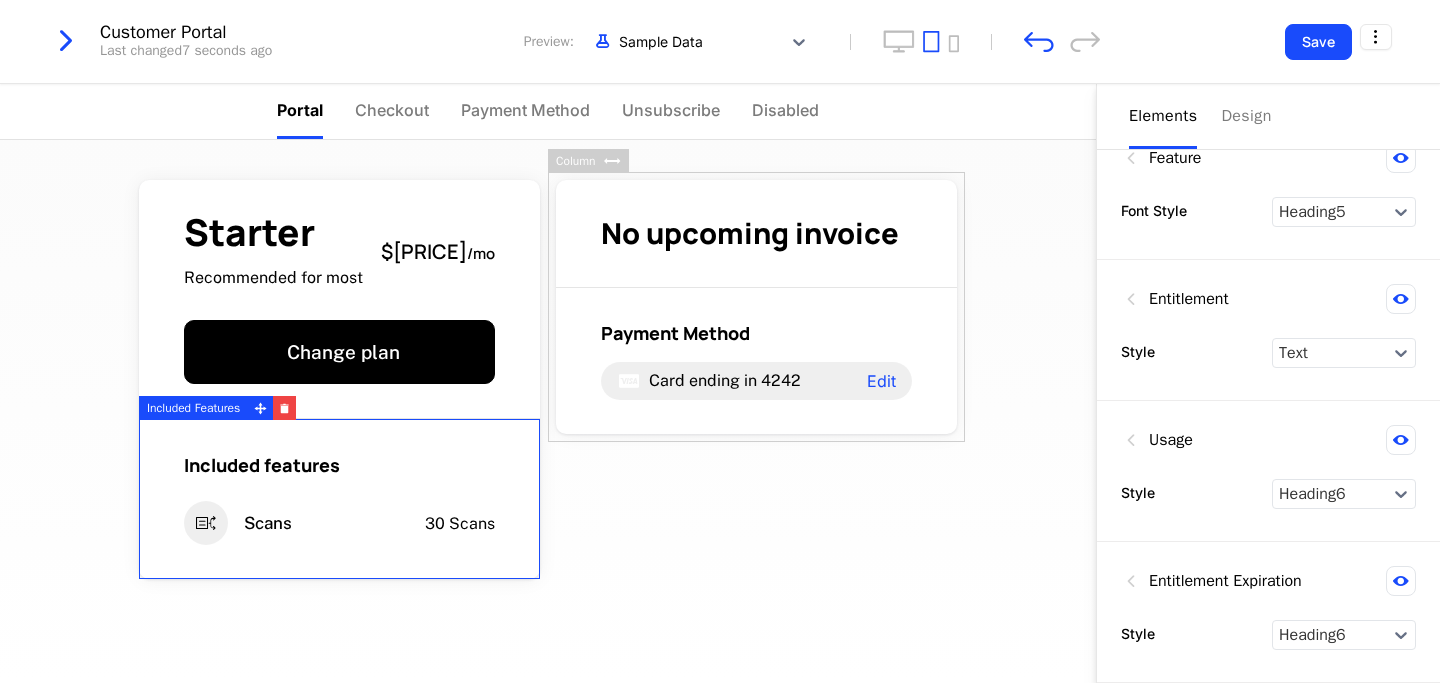 scroll, scrollTop: 0, scrollLeft: 0, axis: both 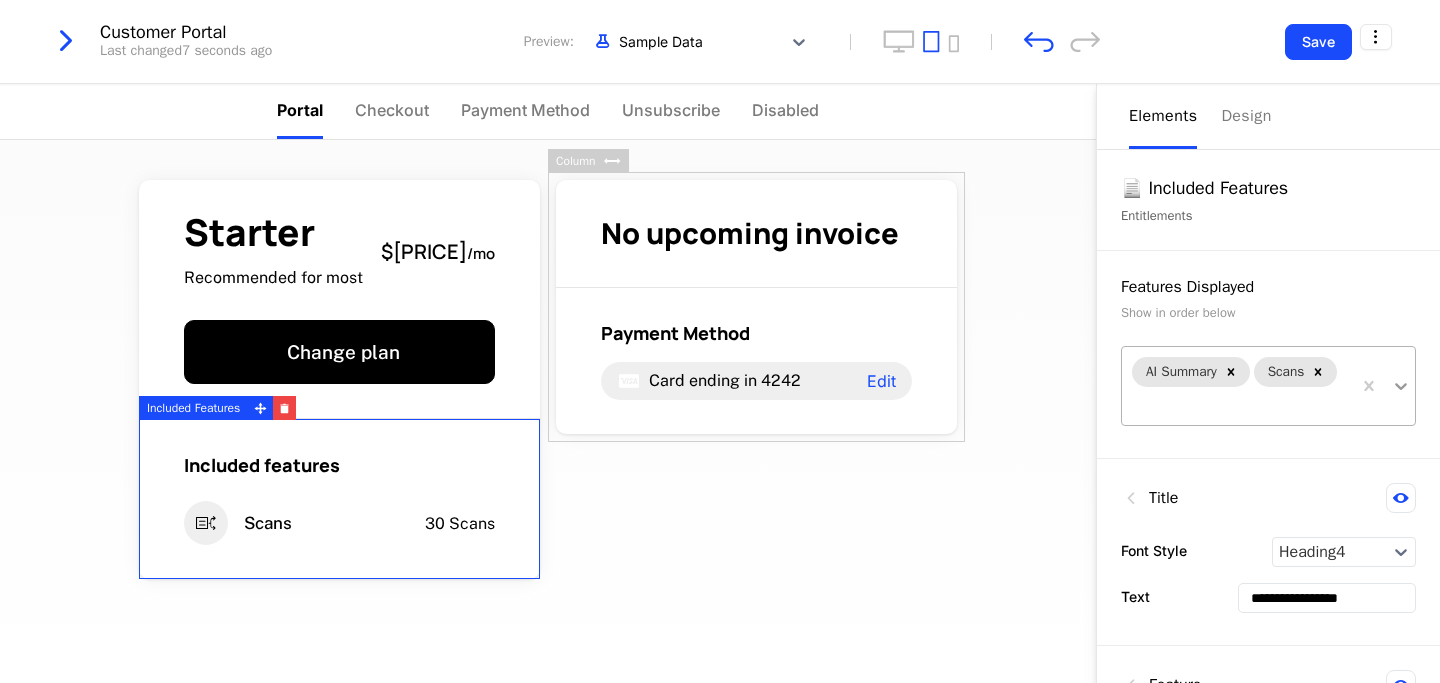 click 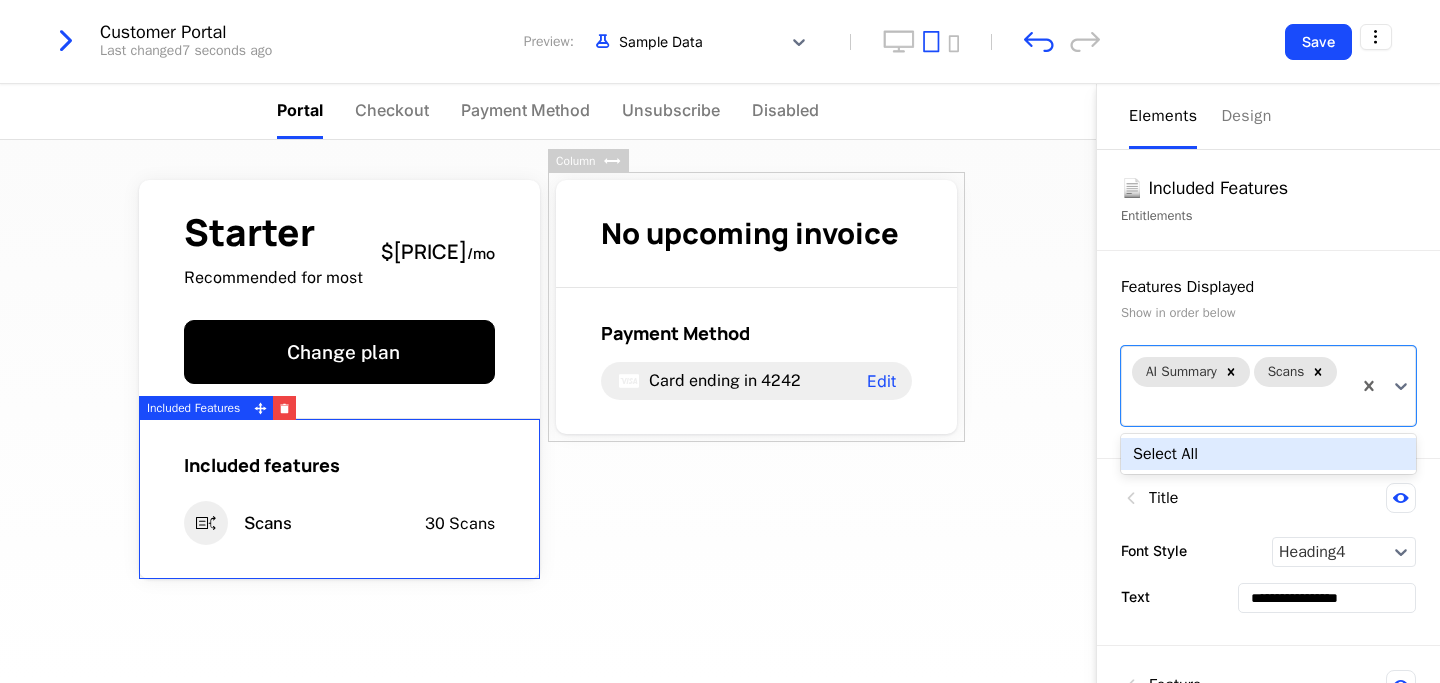 click on "Features Displayed" at bounding box center [1268, 287] 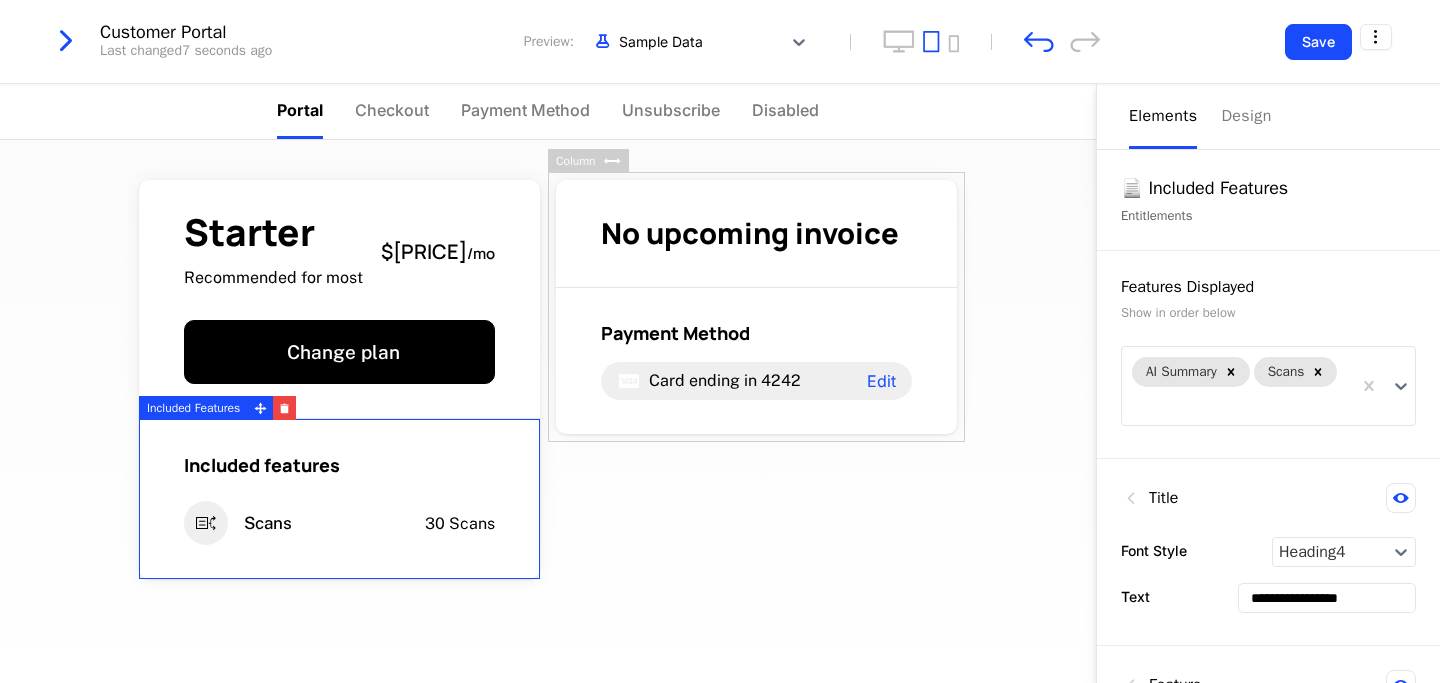click on "📄 Included Features Entitlements" at bounding box center (1268, 200) 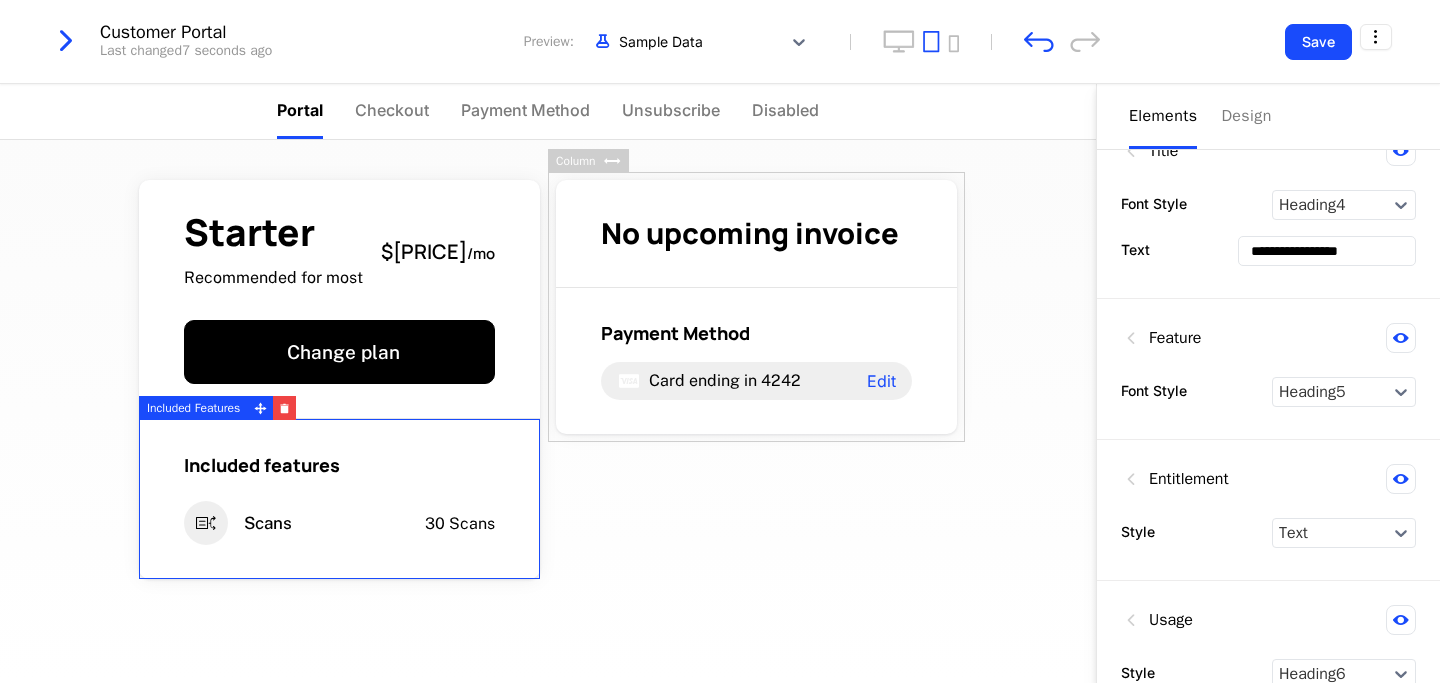 scroll, scrollTop: 366, scrollLeft: 0, axis: vertical 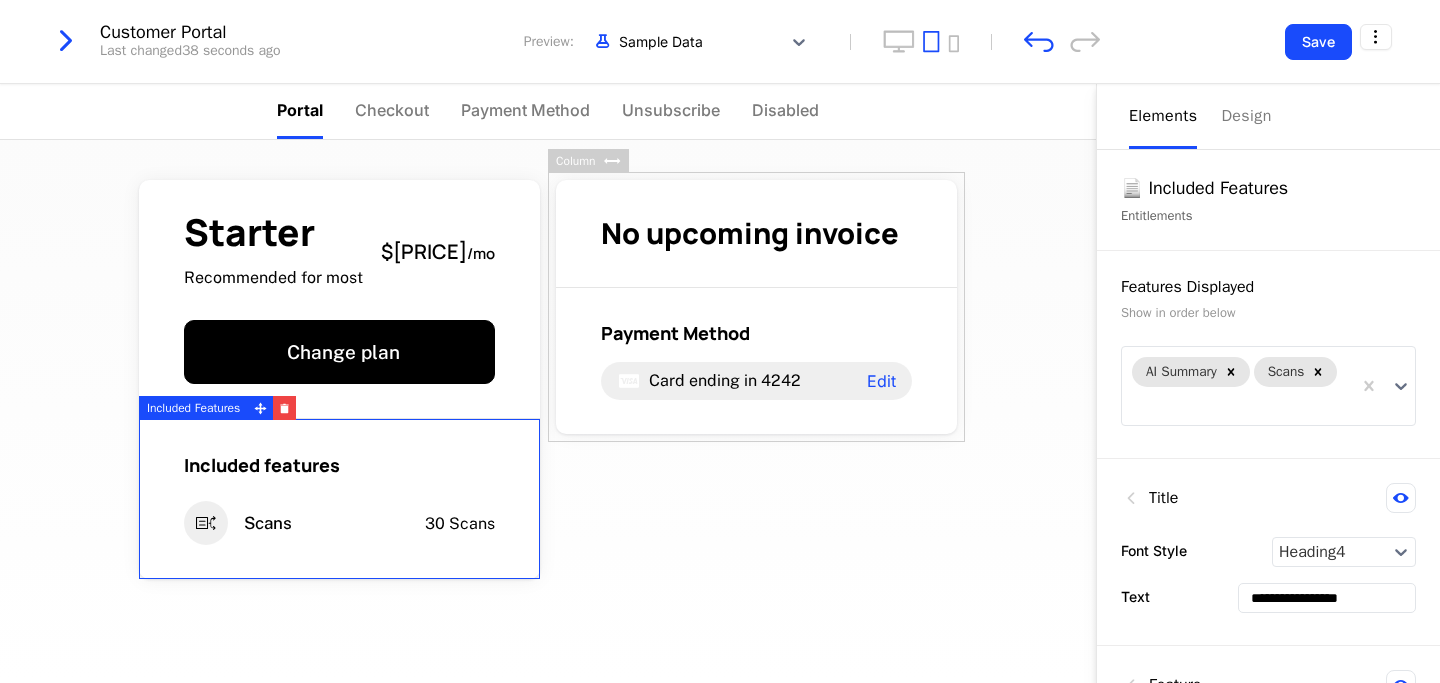 click on "Entitlements" at bounding box center [1268, 216] 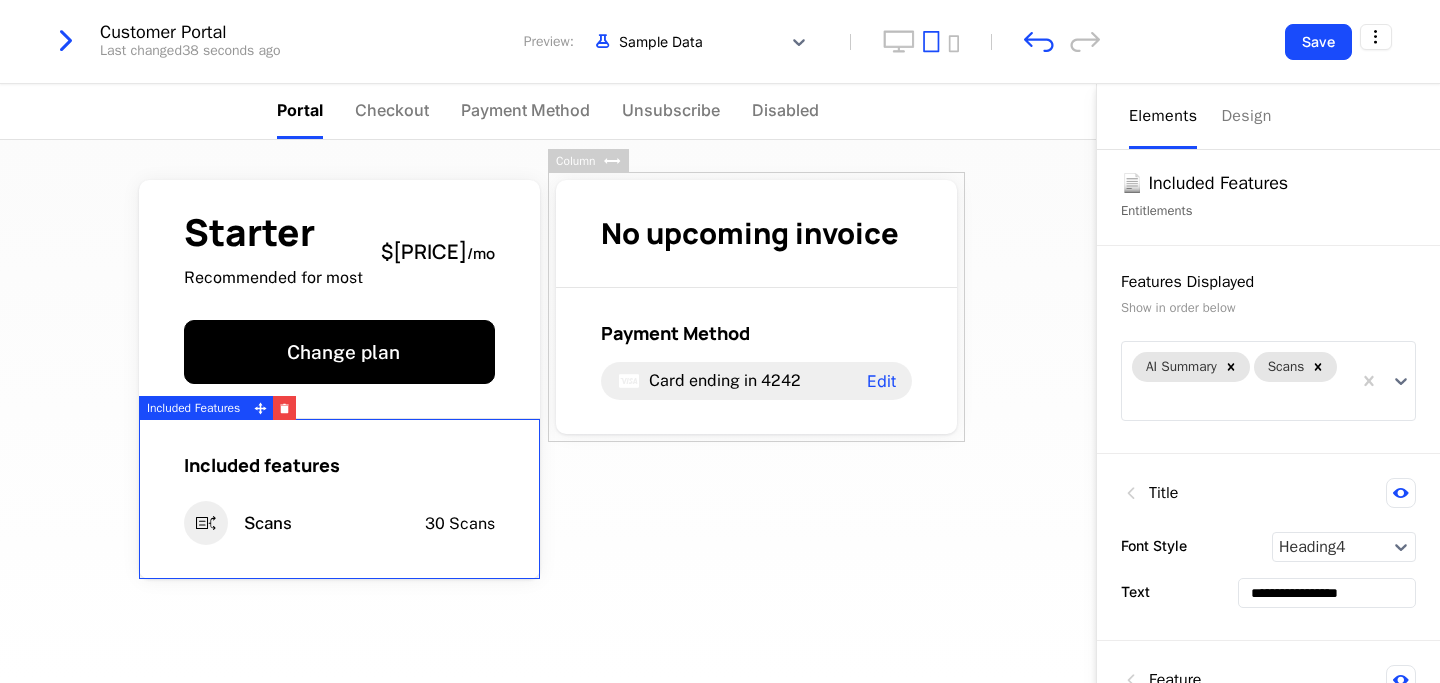 scroll, scrollTop: 0, scrollLeft: 0, axis: both 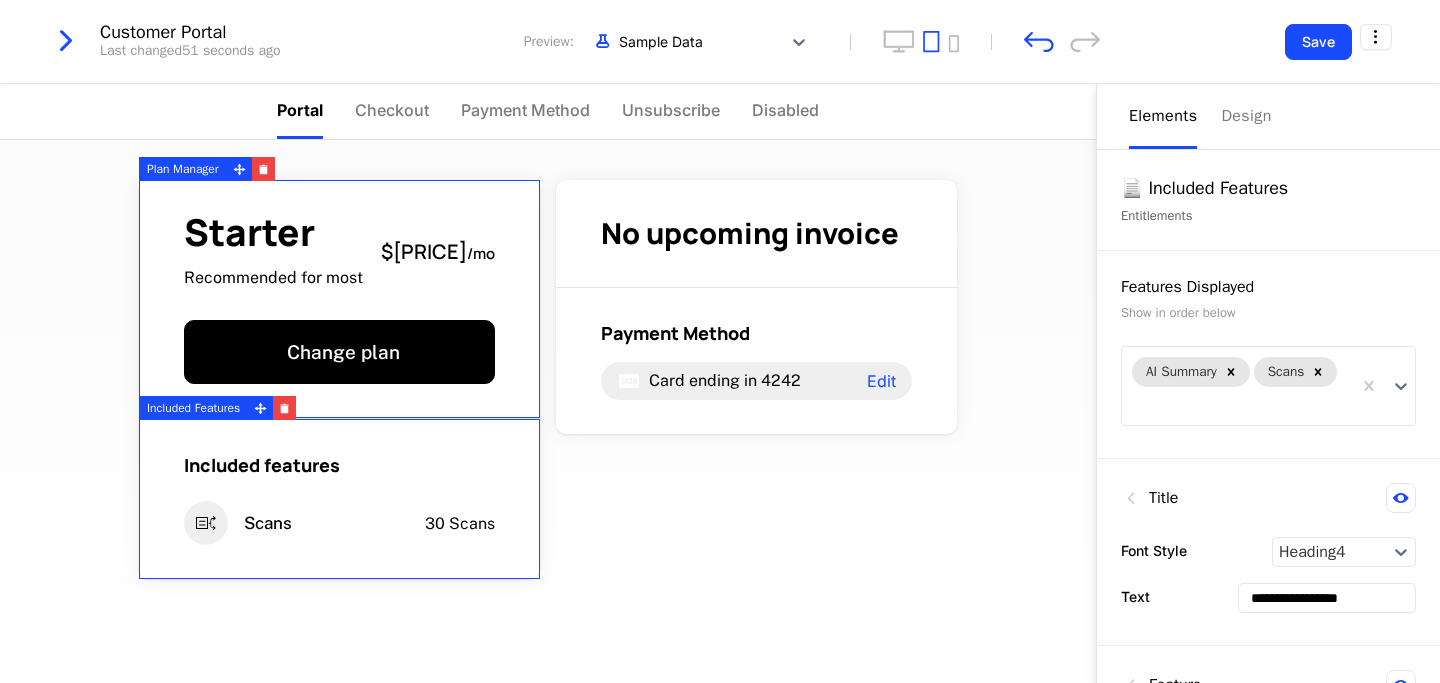 click on "Starter Recommended for most $14.11 / mo Change plan" at bounding box center (339, 299) 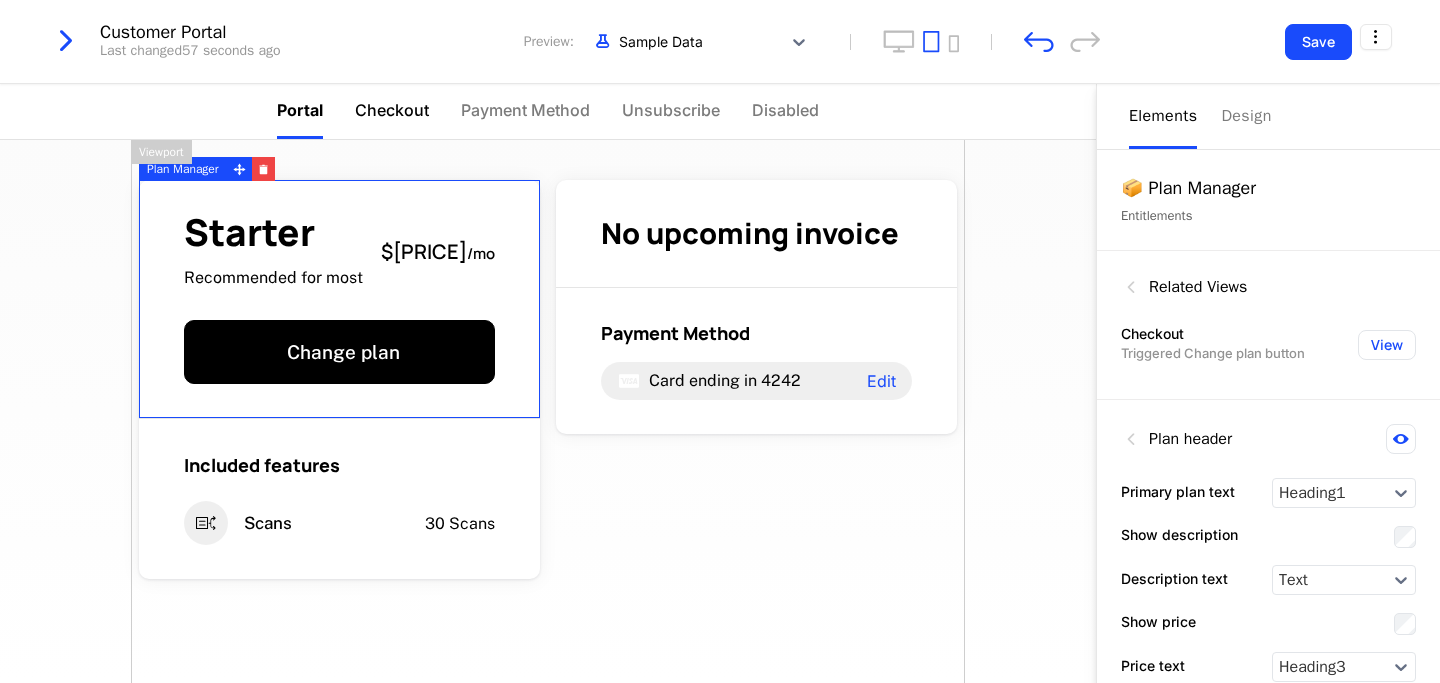 click on "Checkout" at bounding box center (392, 110) 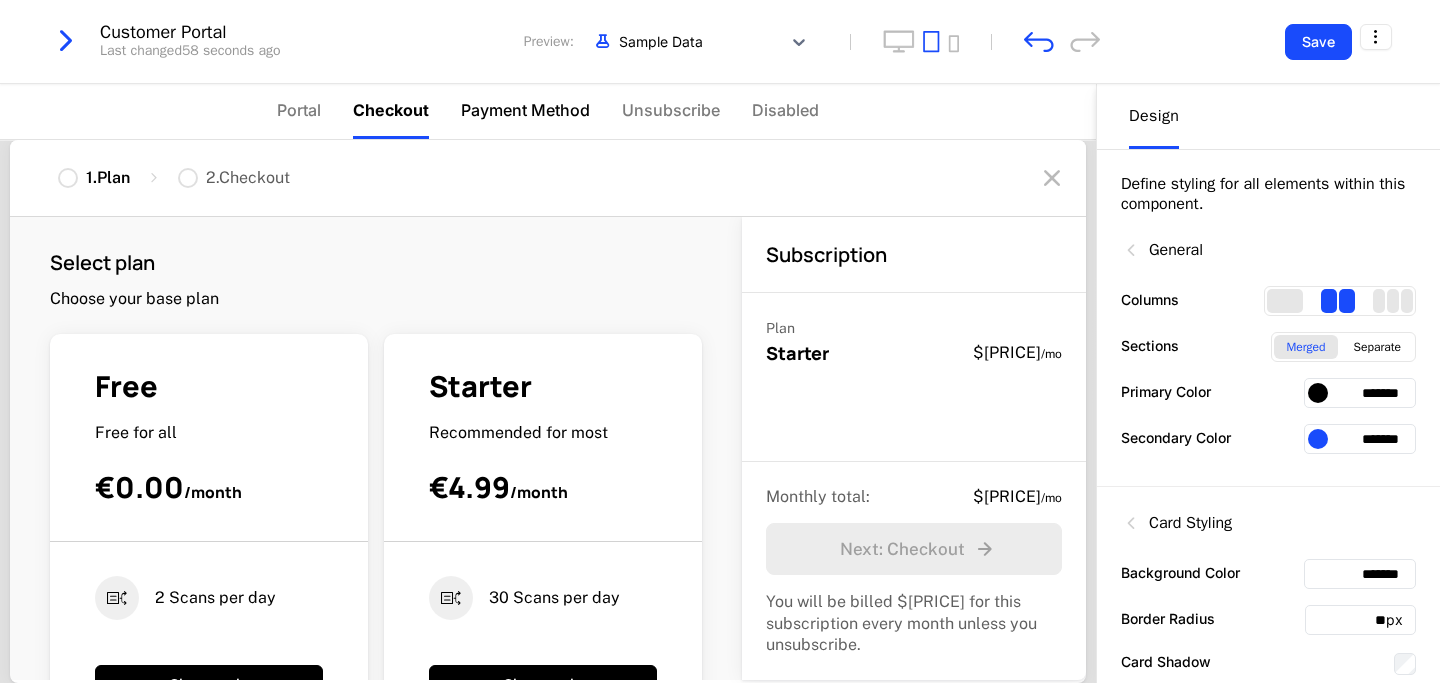 click on "Payment Method" at bounding box center (525, 110) 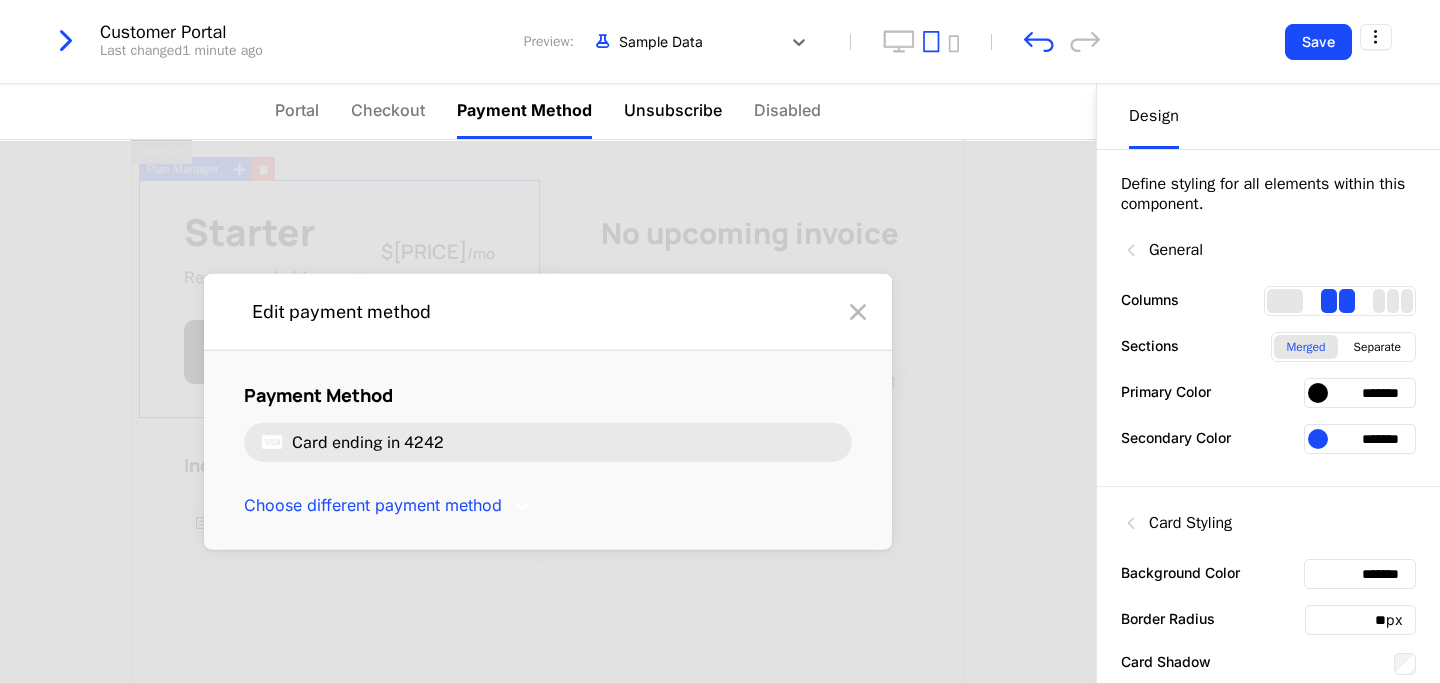 click on "Unsubscribe" at bounding box center [673, 110] 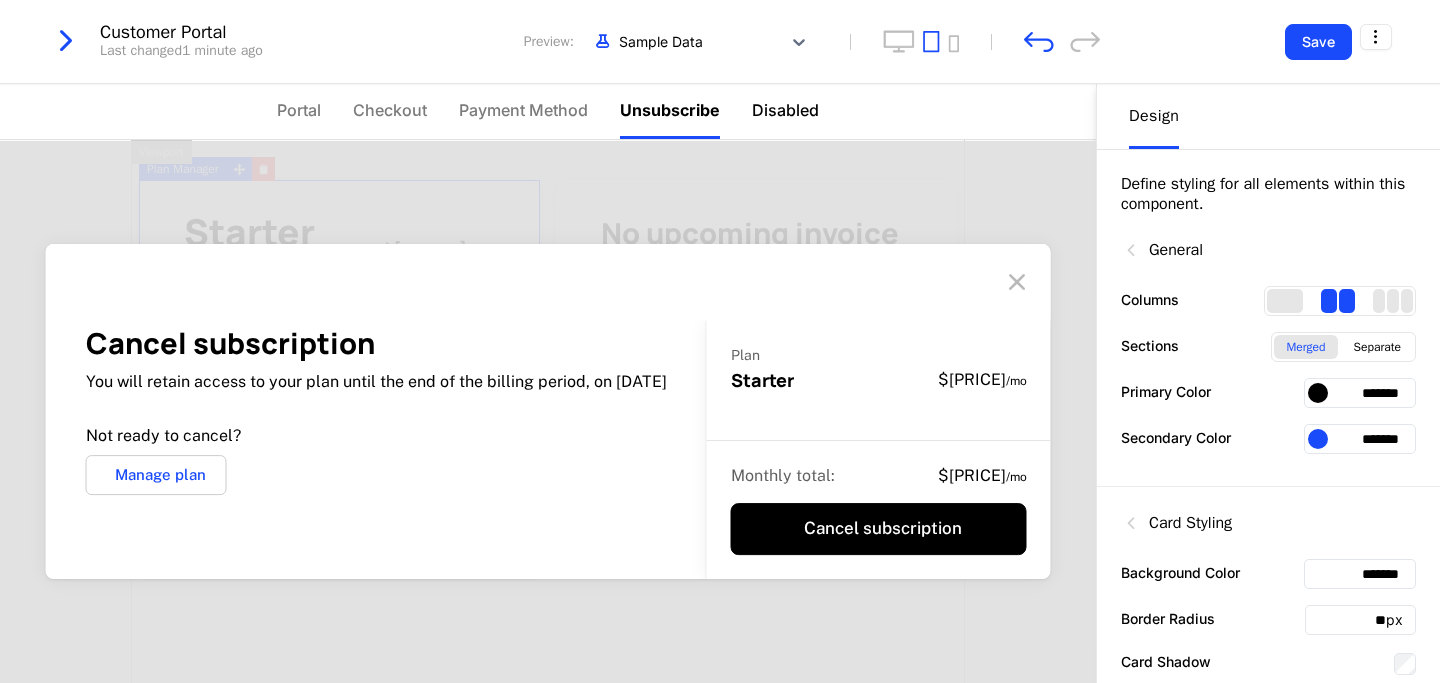 click on "Disabled" at bounding box center (785, 110) 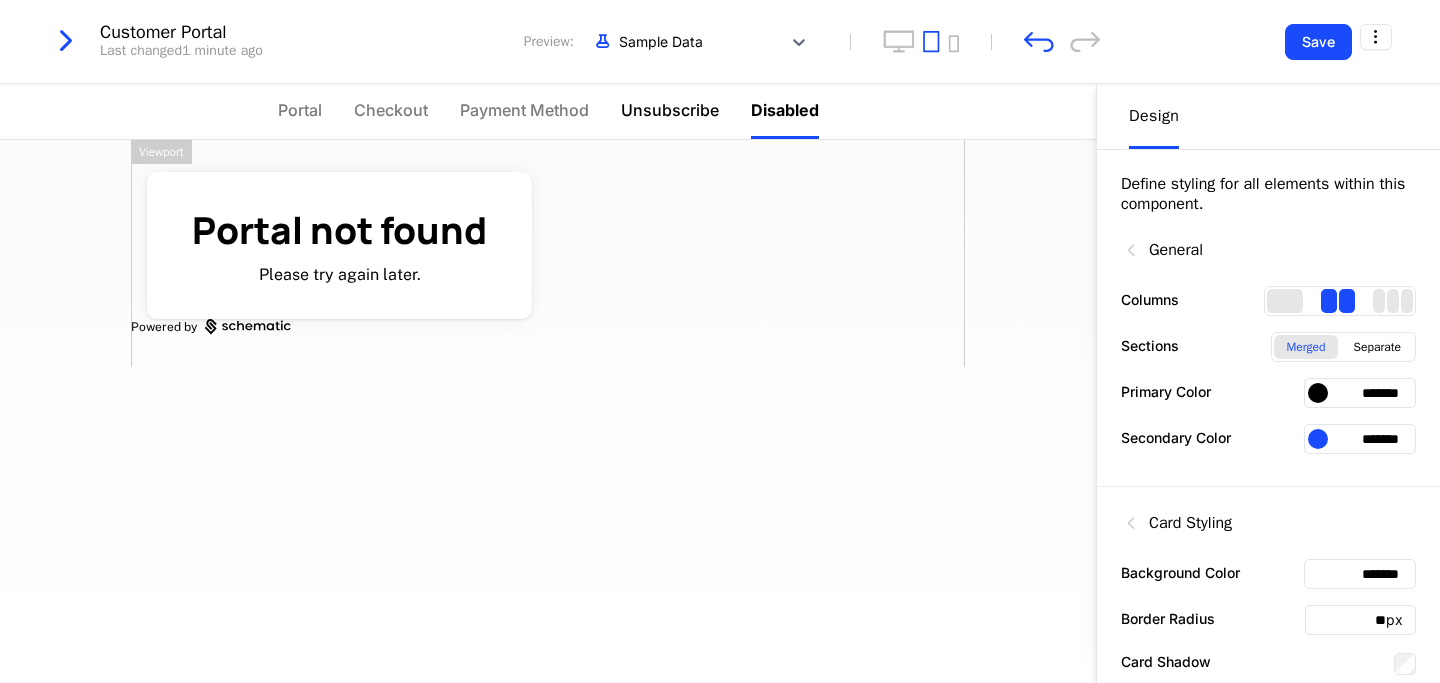 click on "Unsubscribe" at bounding box center (670, 110) 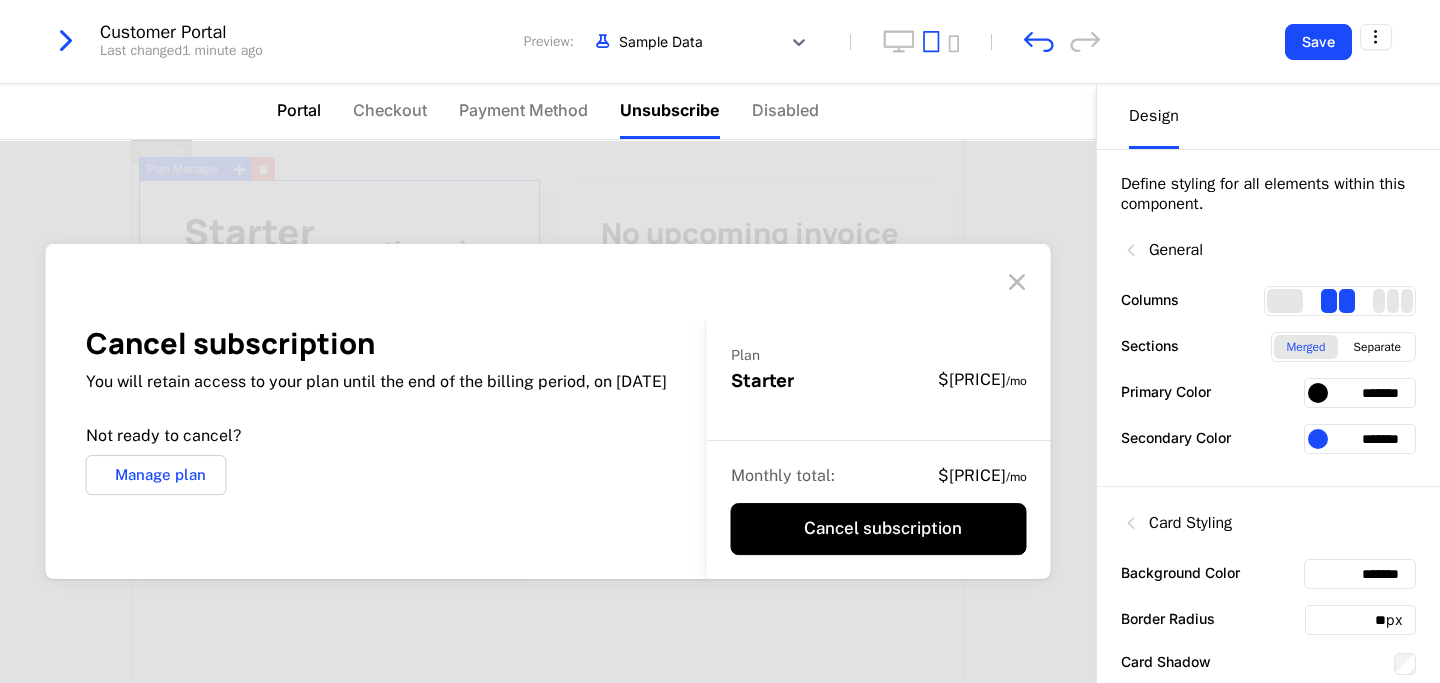 click on "Portal" at bounding box center [299, 110] 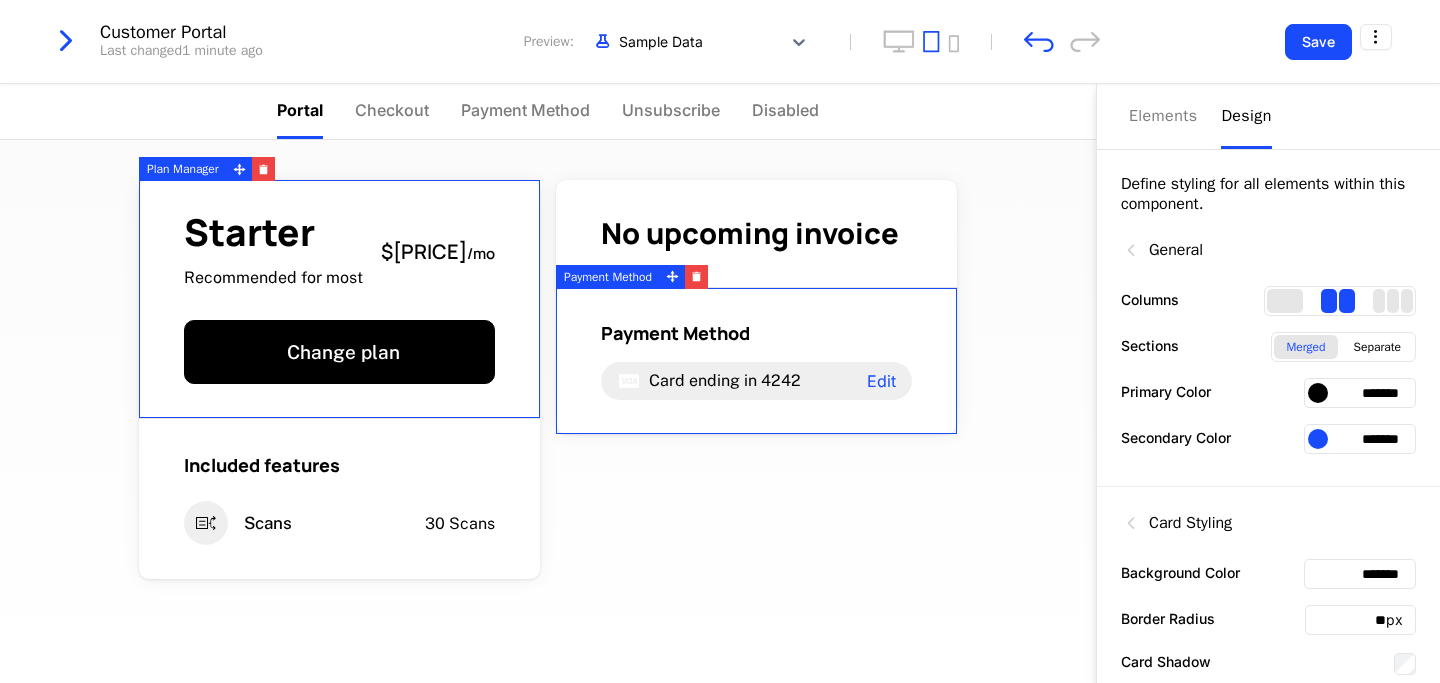 click at bounding box center (1318, 393) 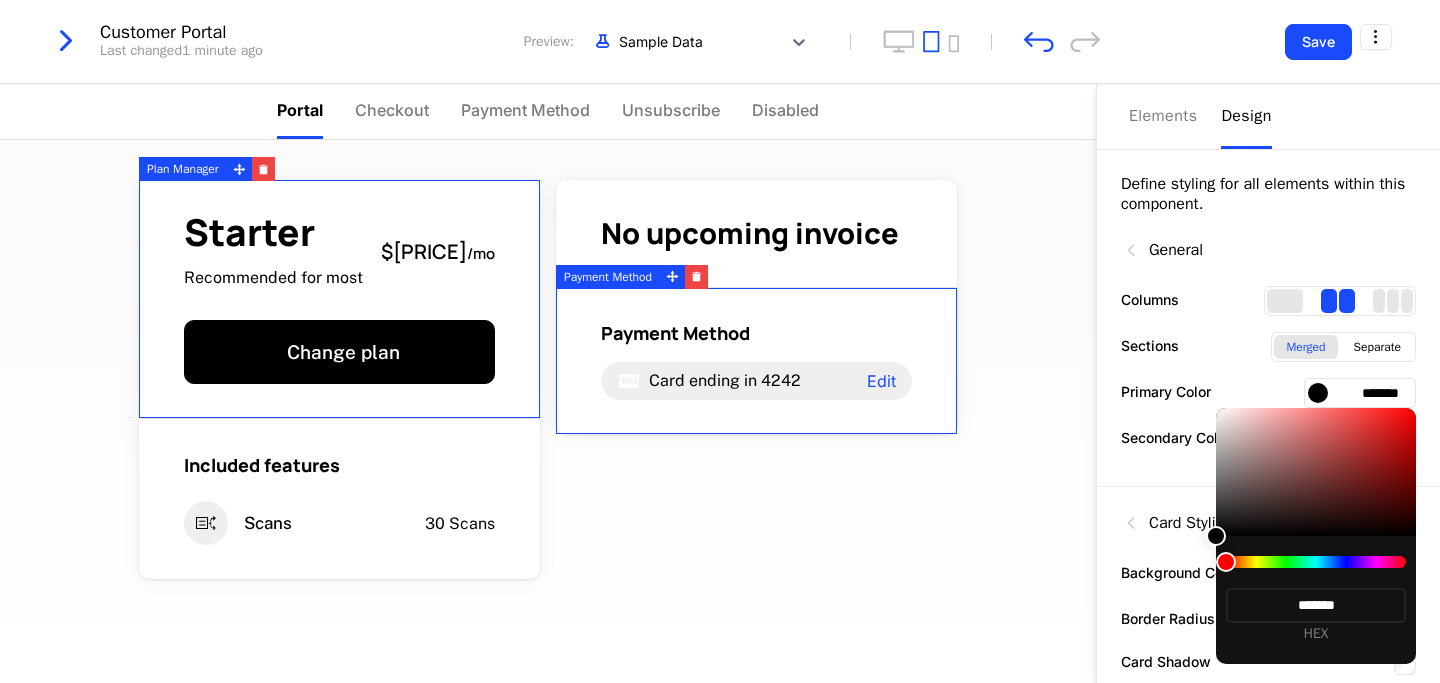 click at bounding box center (1316, 562) 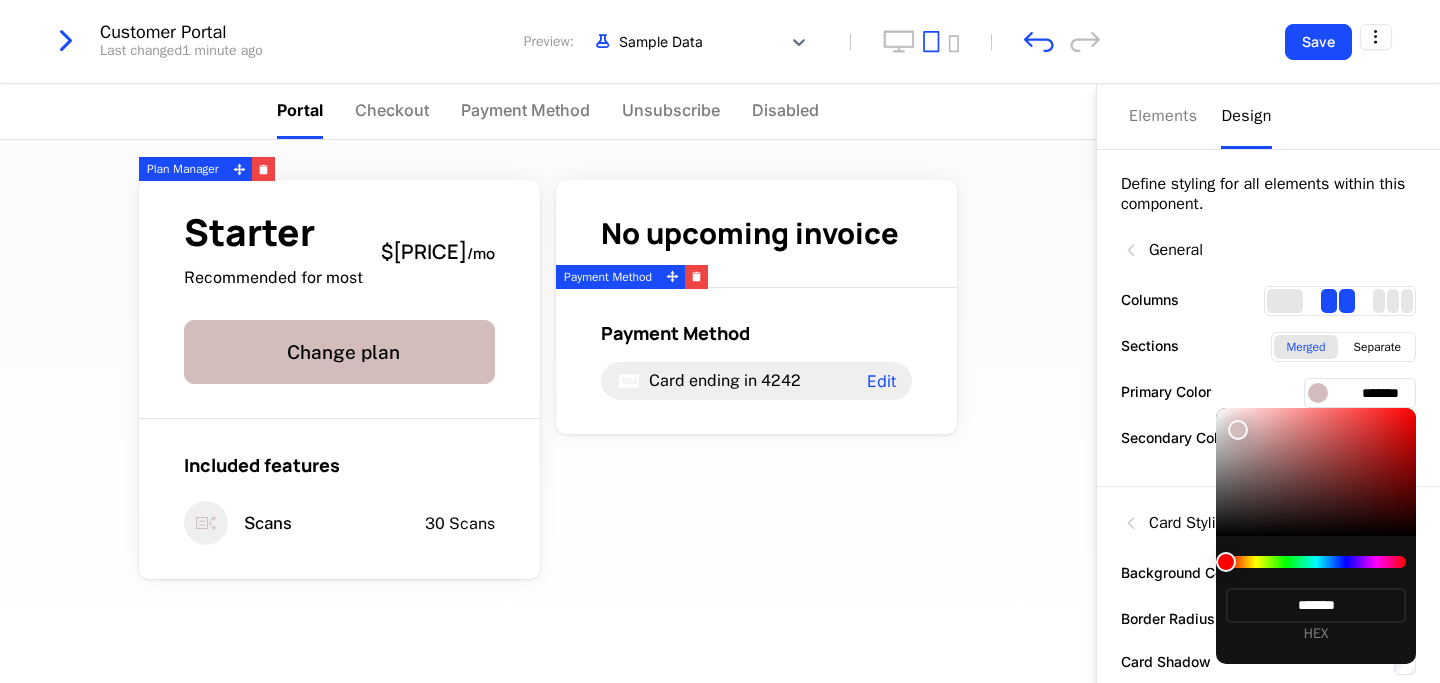 click at bounding box center (1316, 562) 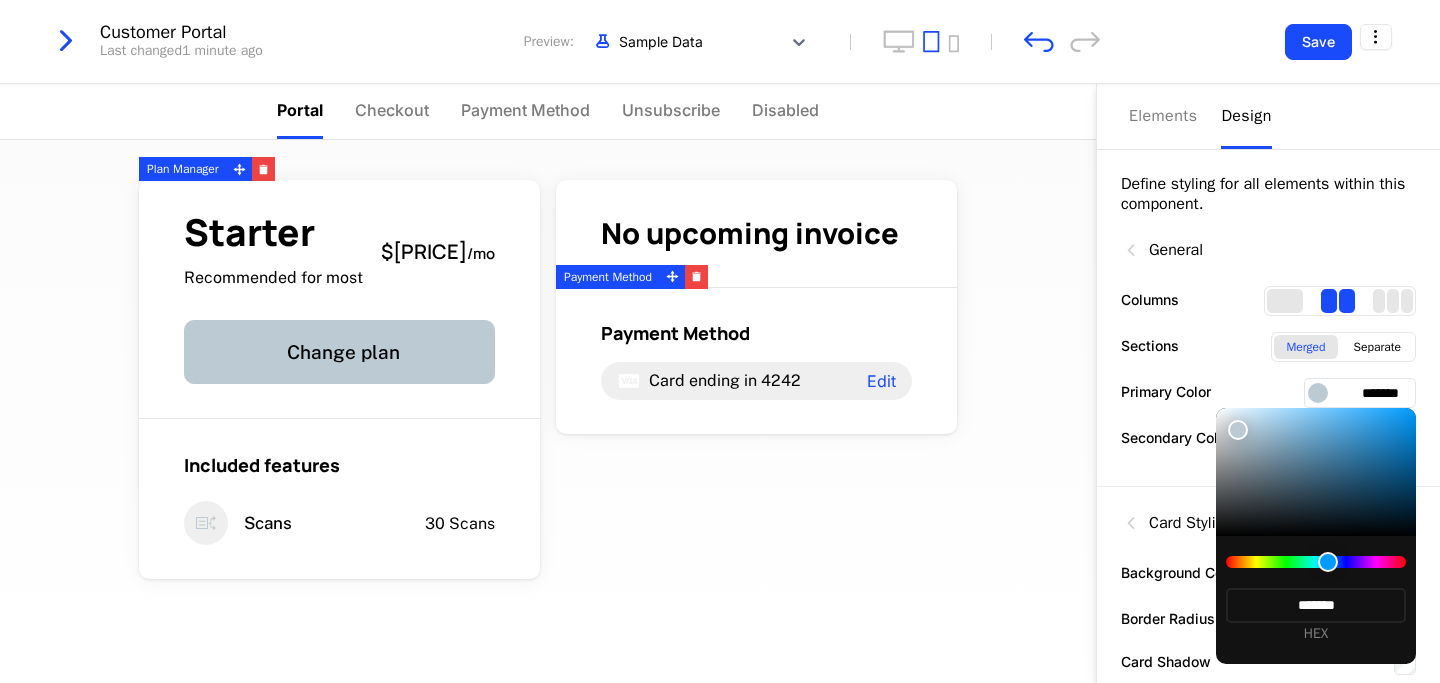 click at bounding box center [1316, 472] 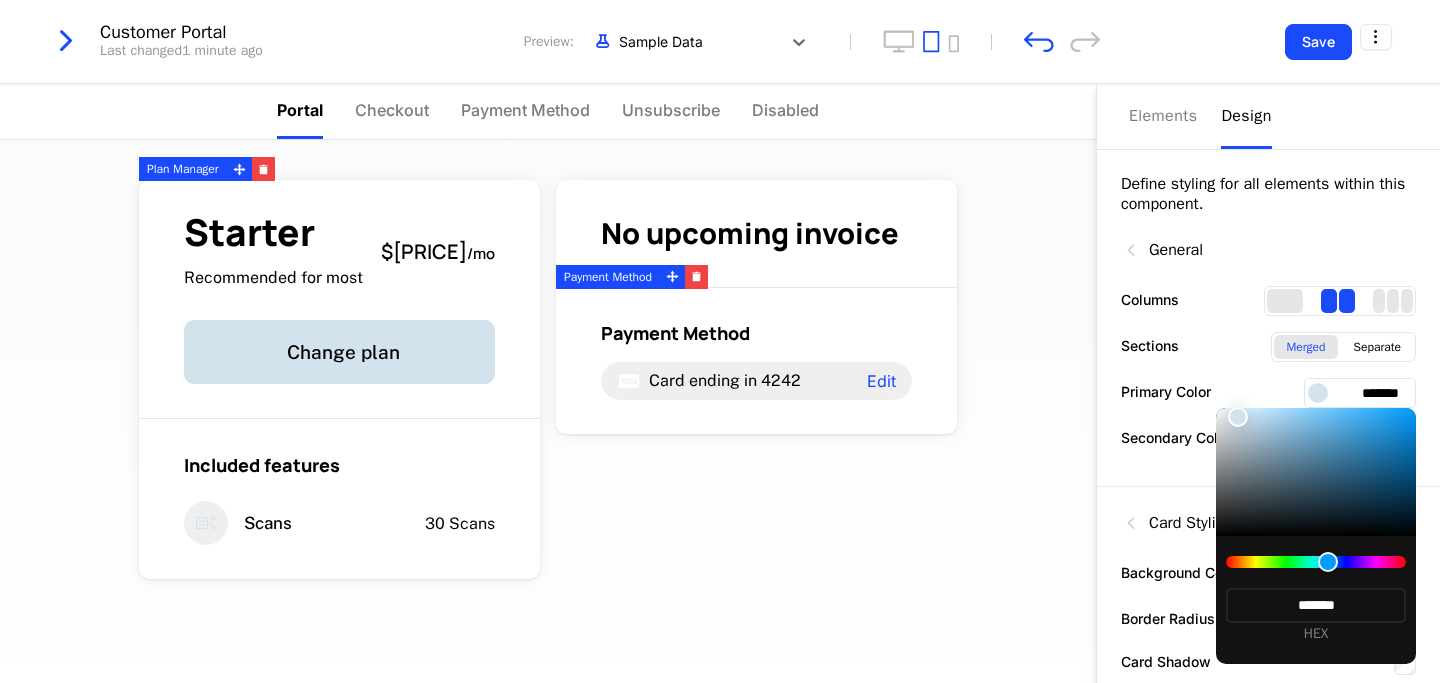 click at bounding box center (1238, 417) 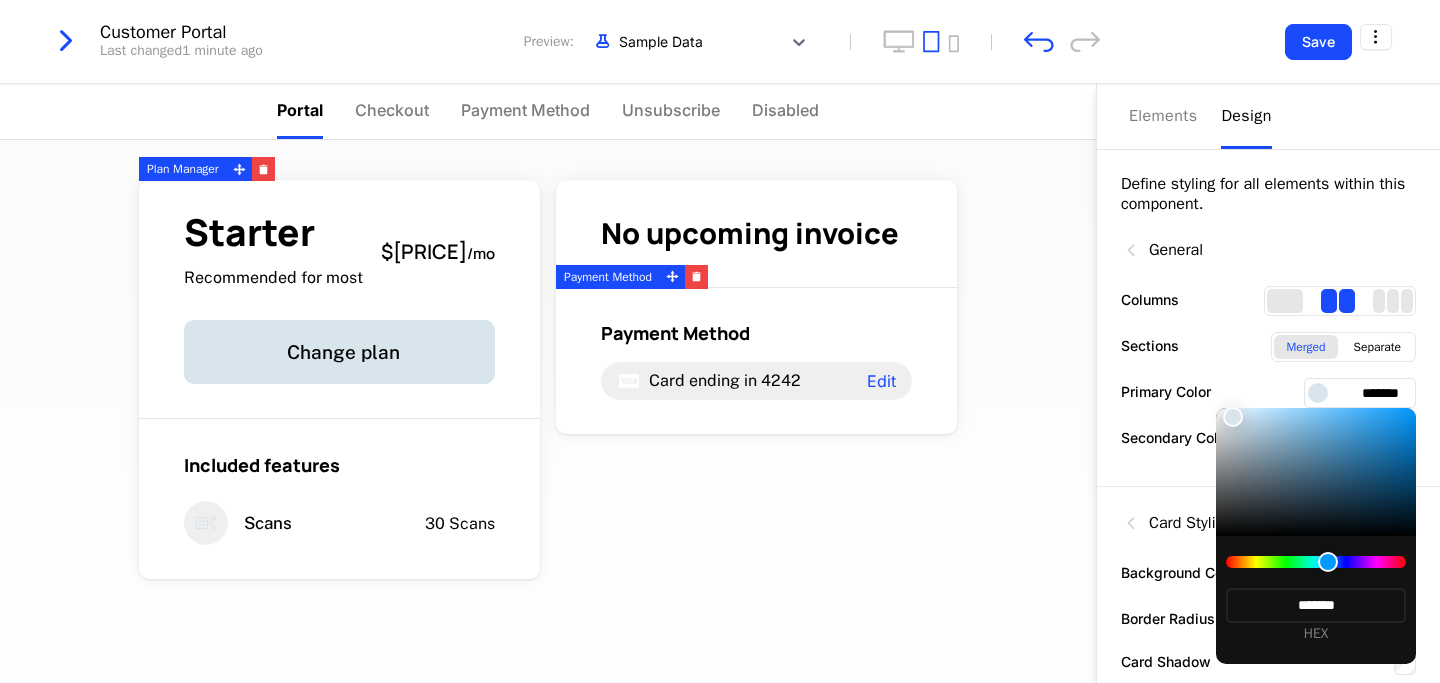 click at bounding box center [1328, 562] 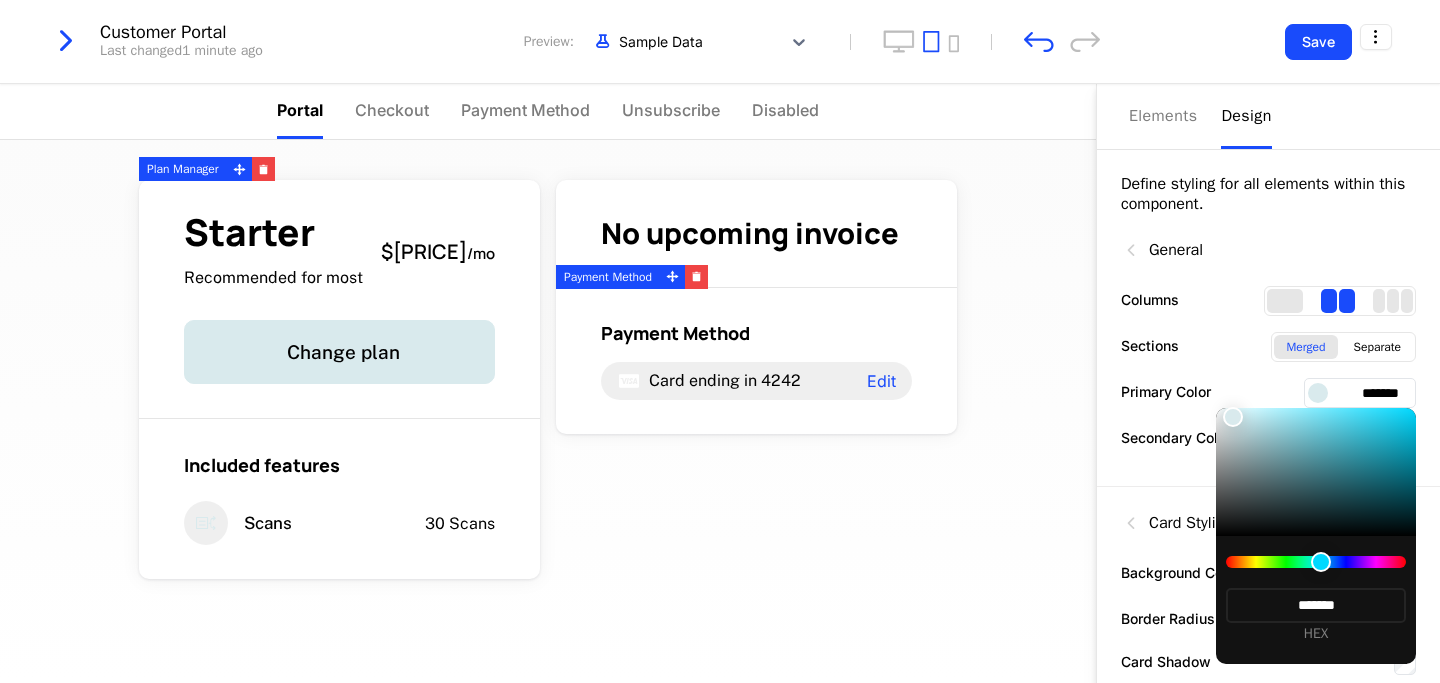 click at bounding box center [1233, 417] 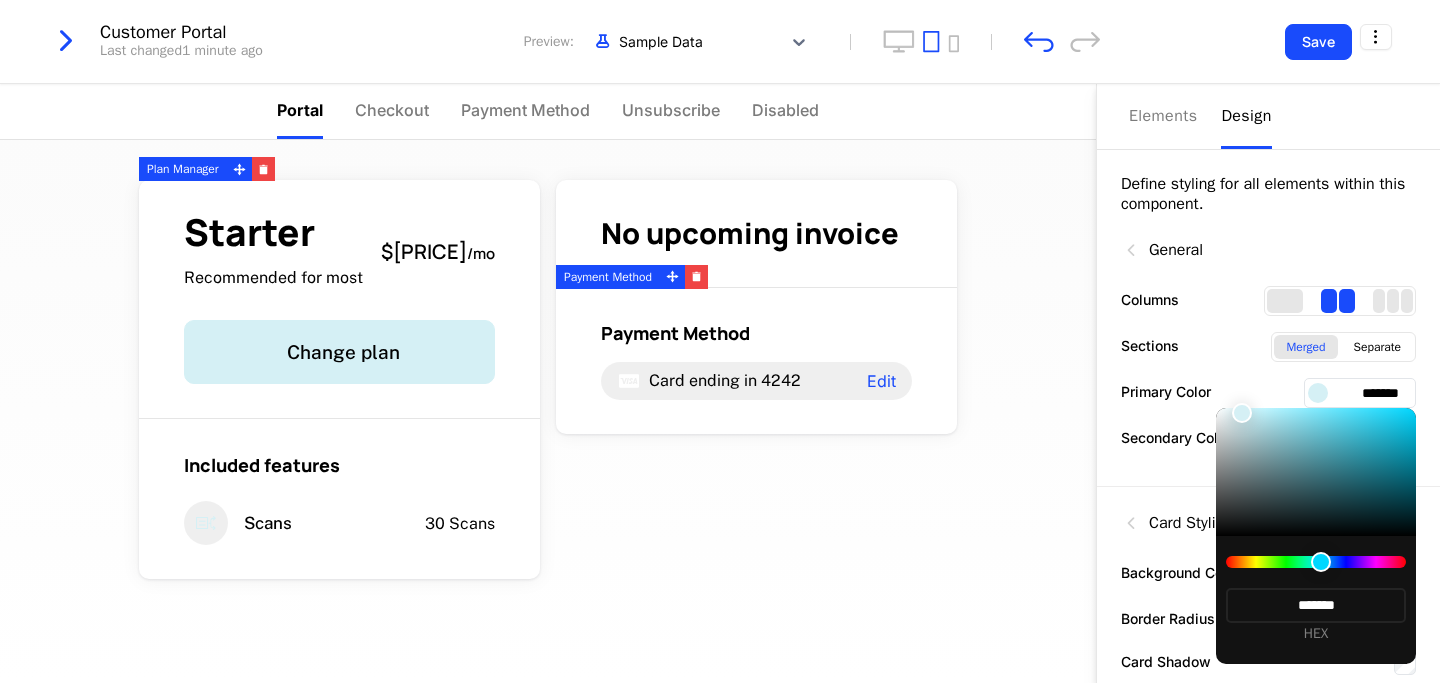 click at bounding box center [1242, 413] 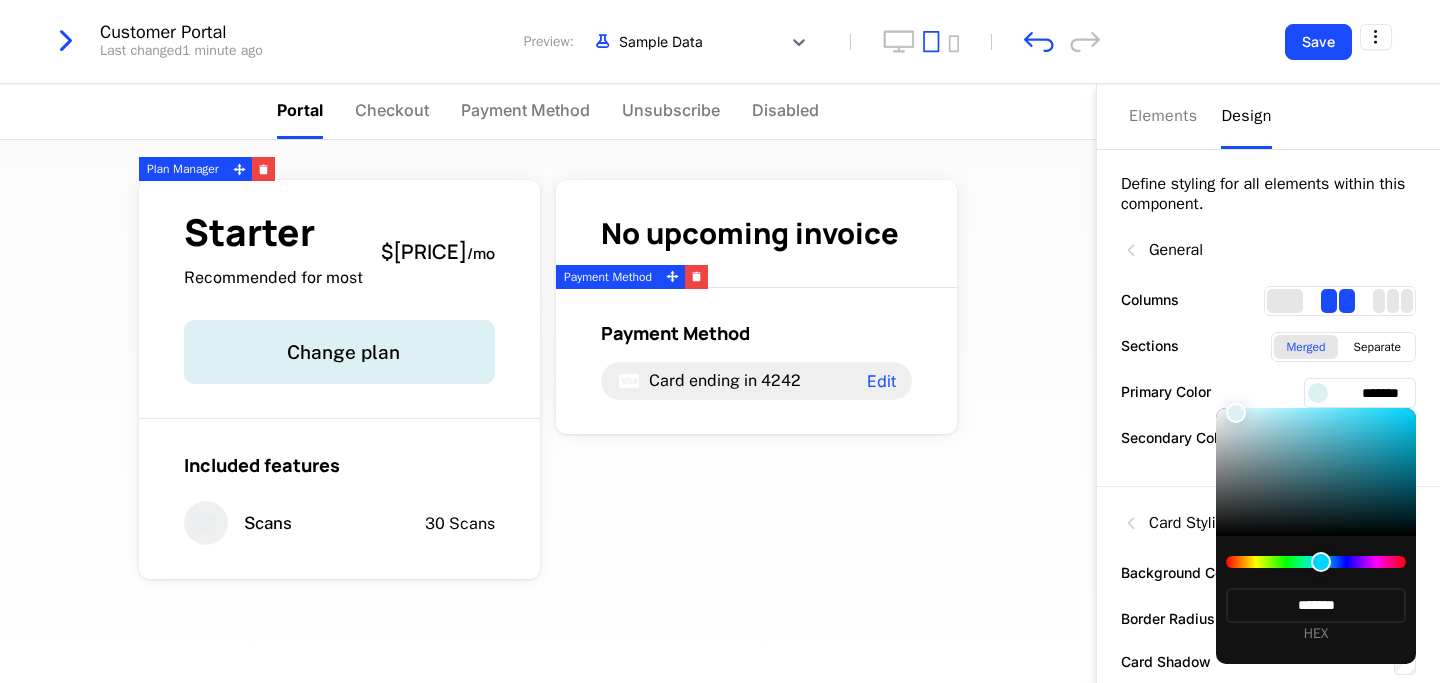 click at bounding box center (720, 341) 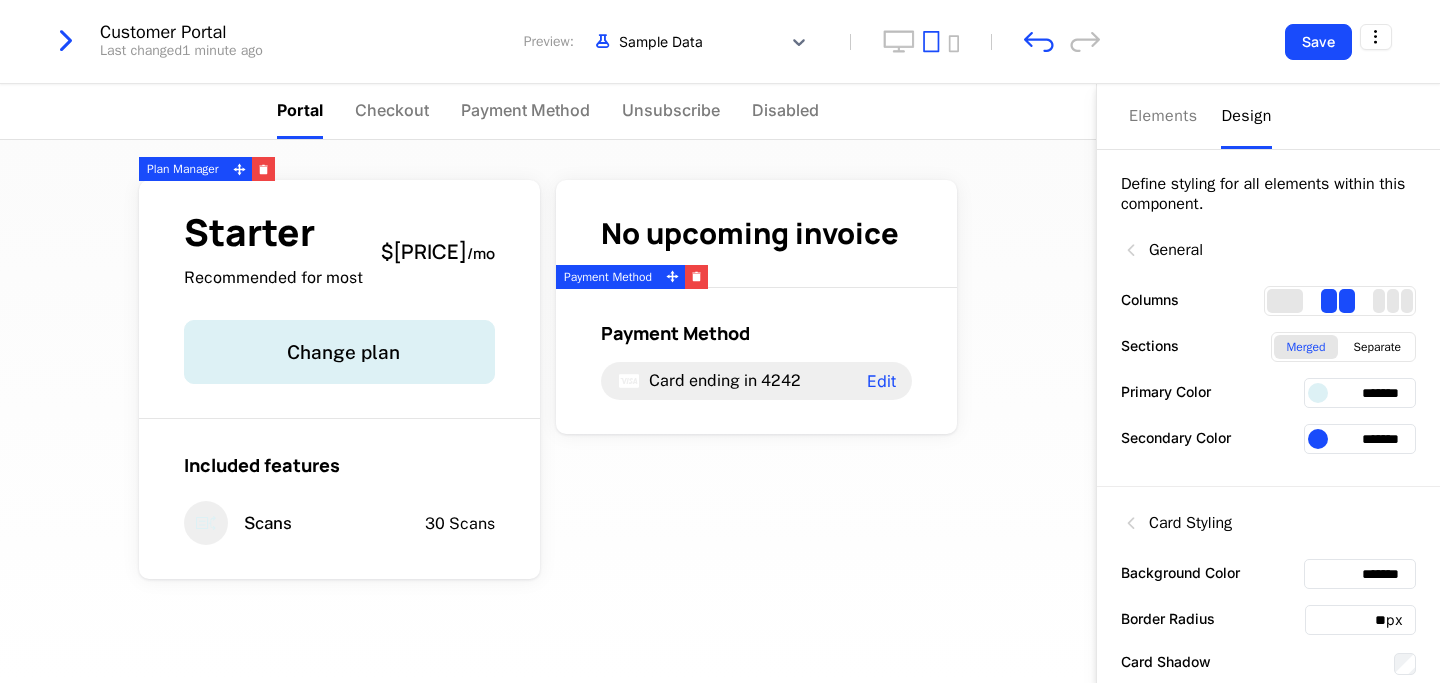 click at bounding box center (1318, 439) 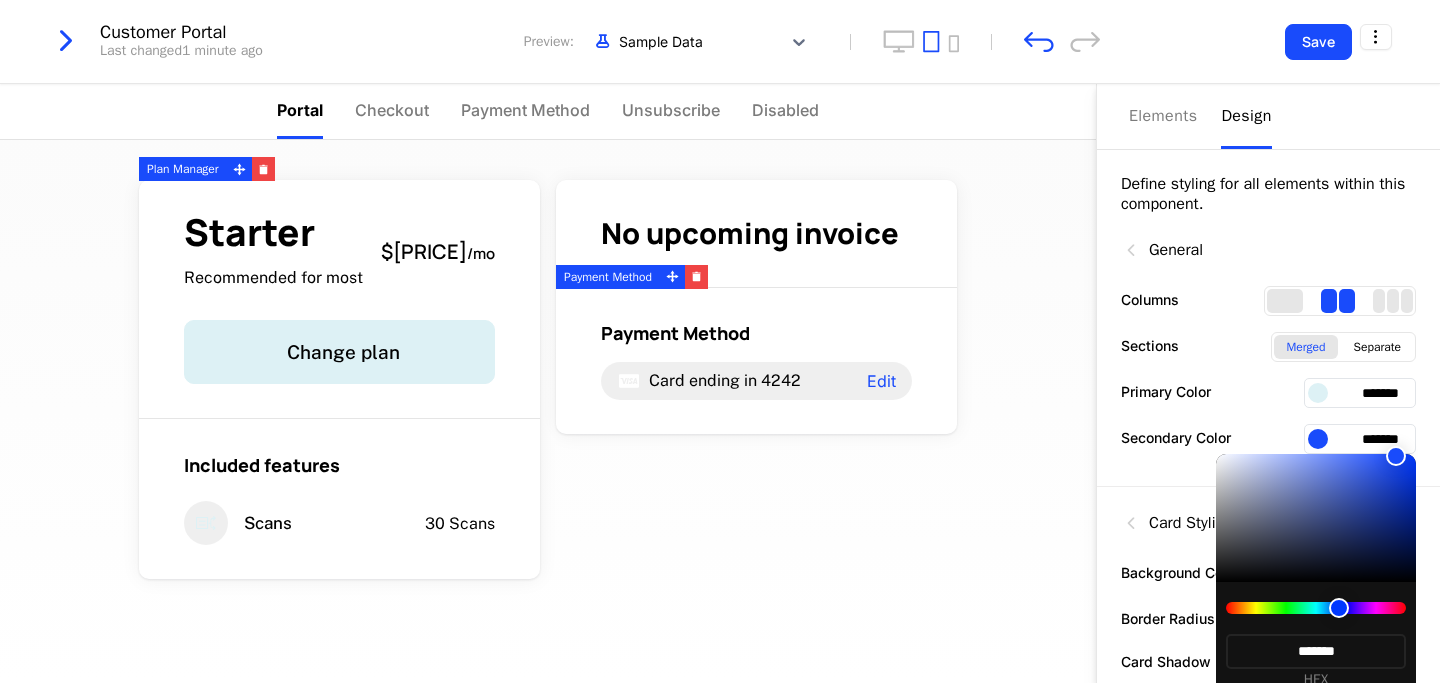 type on "*******" 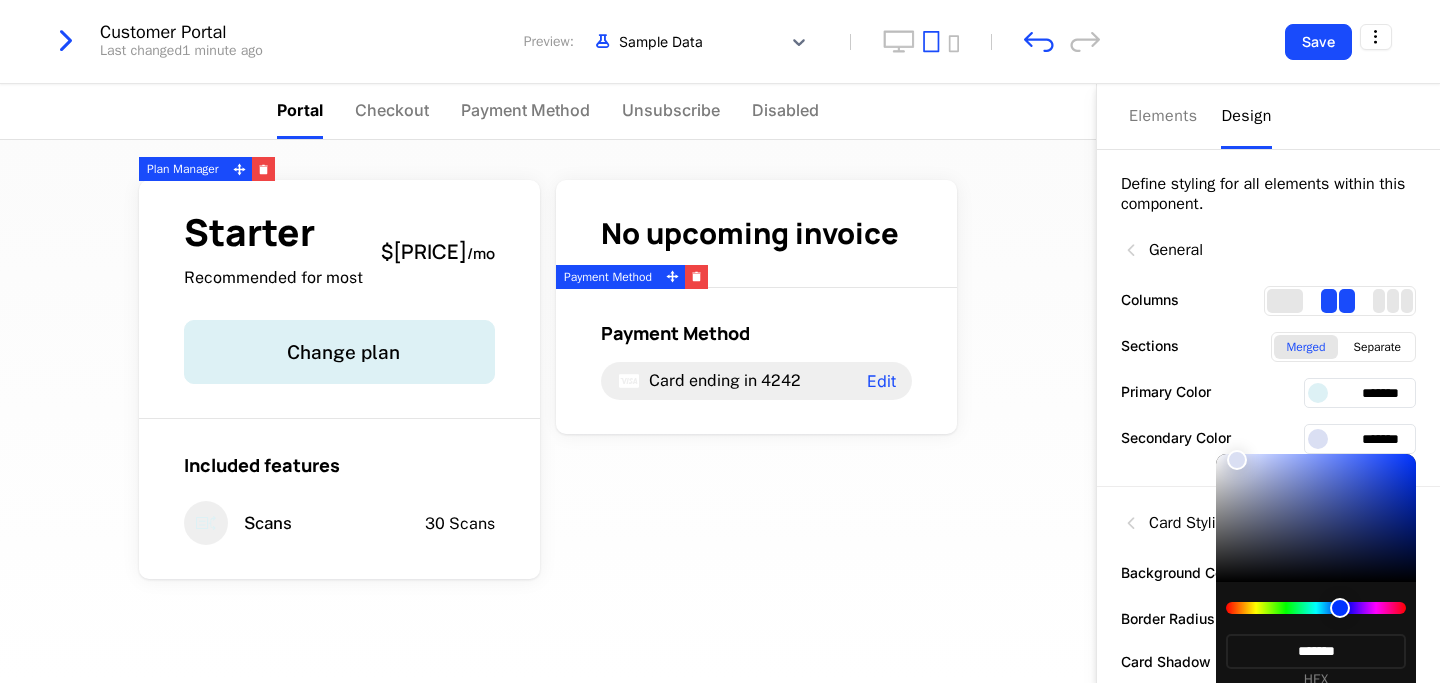 click at bounding box center (1316, 518) 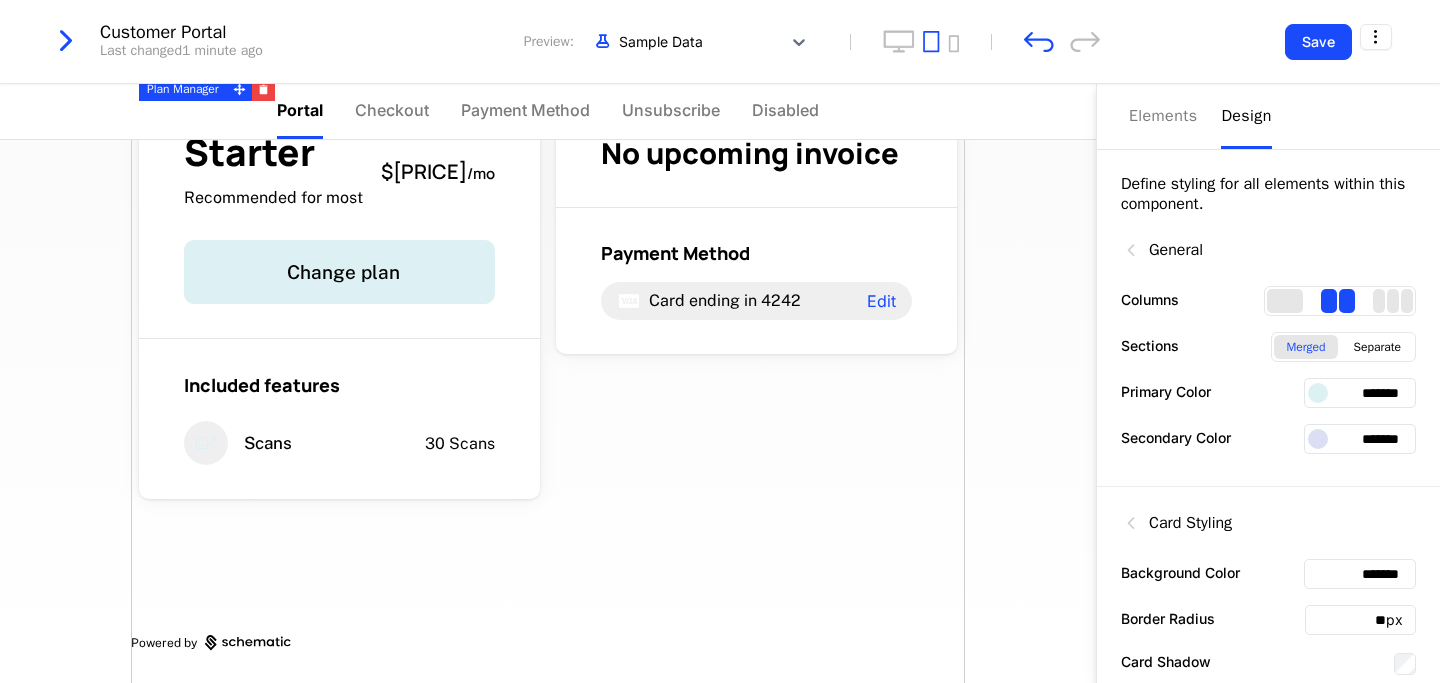 scroll, scrollTop: 0, scrollLeft: 0, axis: both 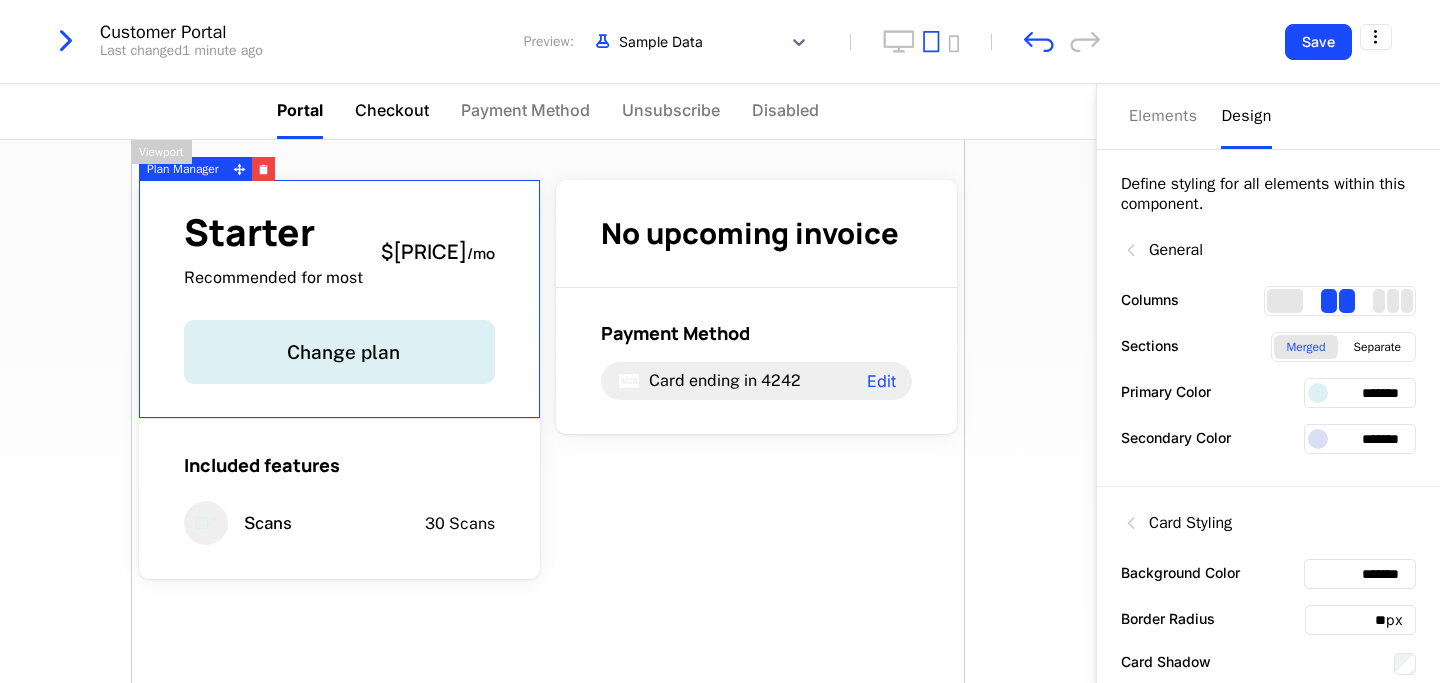 click on "Checkout" at bounding box center [392, 110] 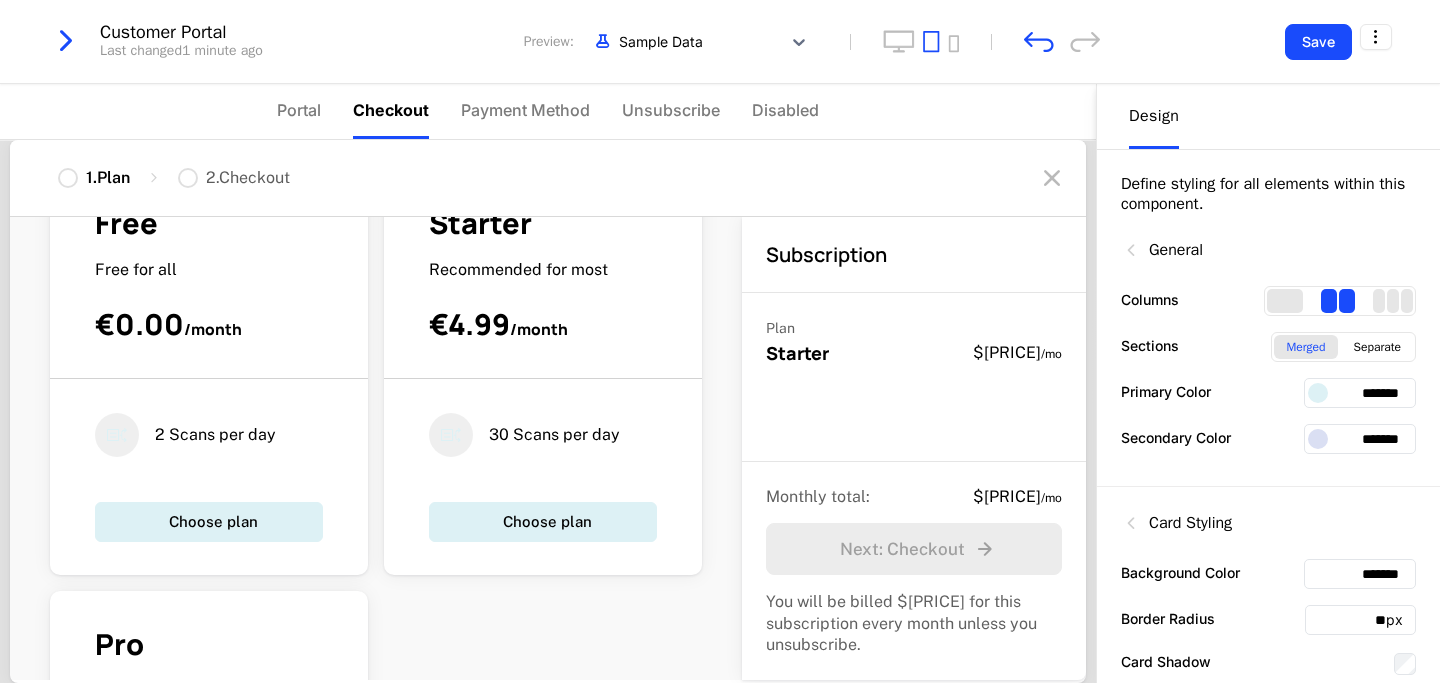 scroll, scrollTop: 0, scrollLeft: 0, axis: both 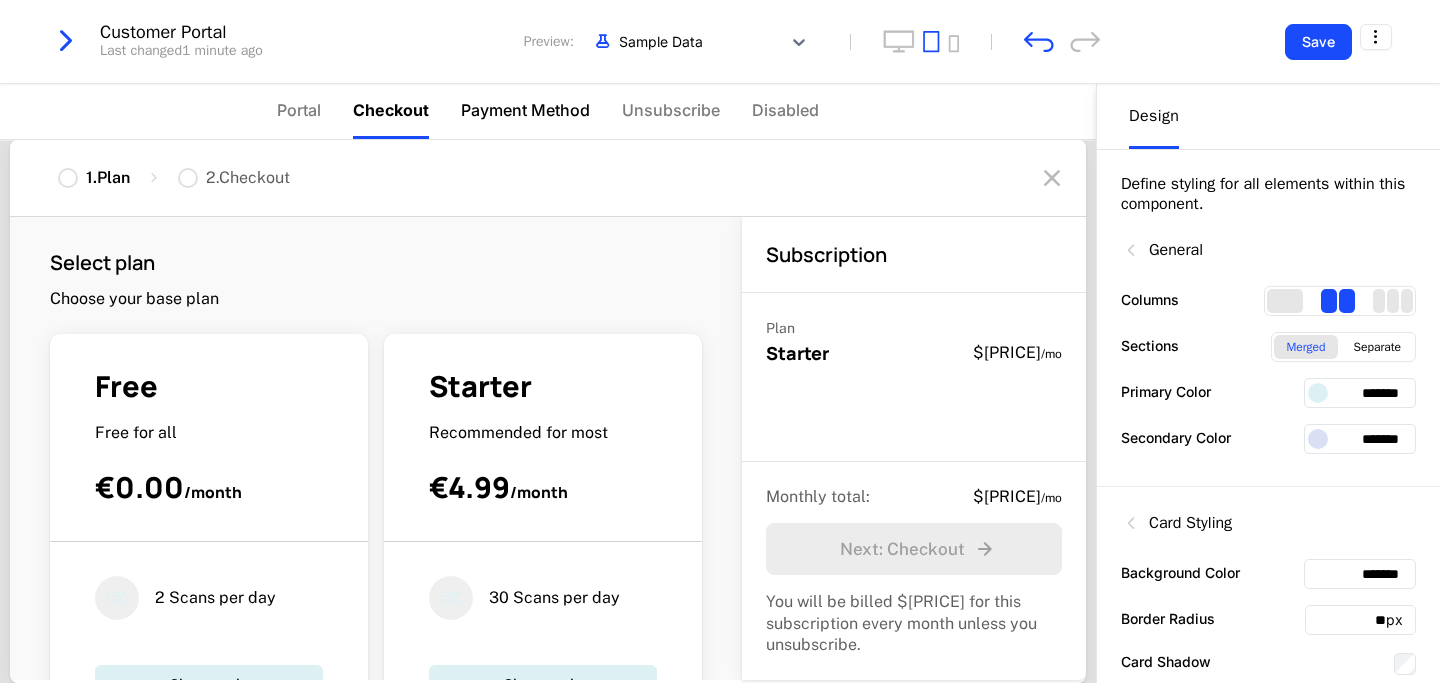 click on "Payment Method" at bounding box center [525, 110] 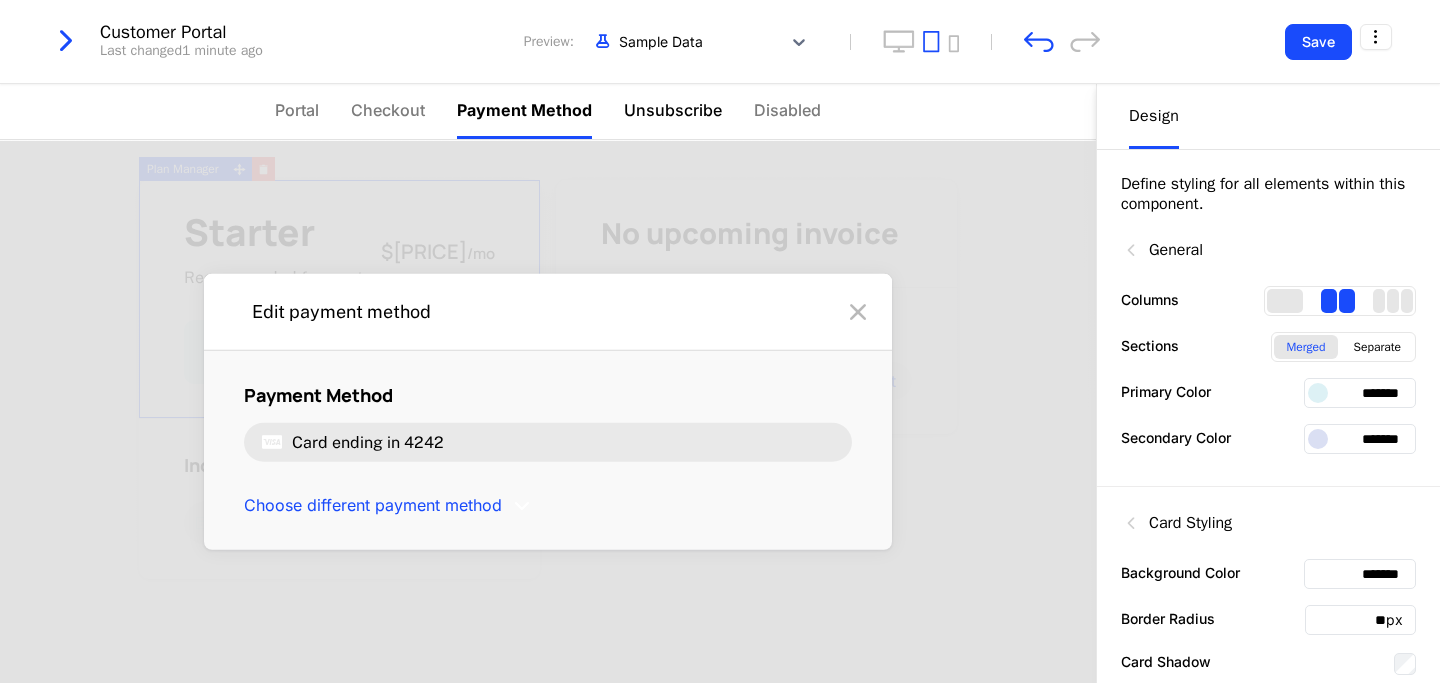 click on "Unsubscribe" at bounding box center (673, 110) 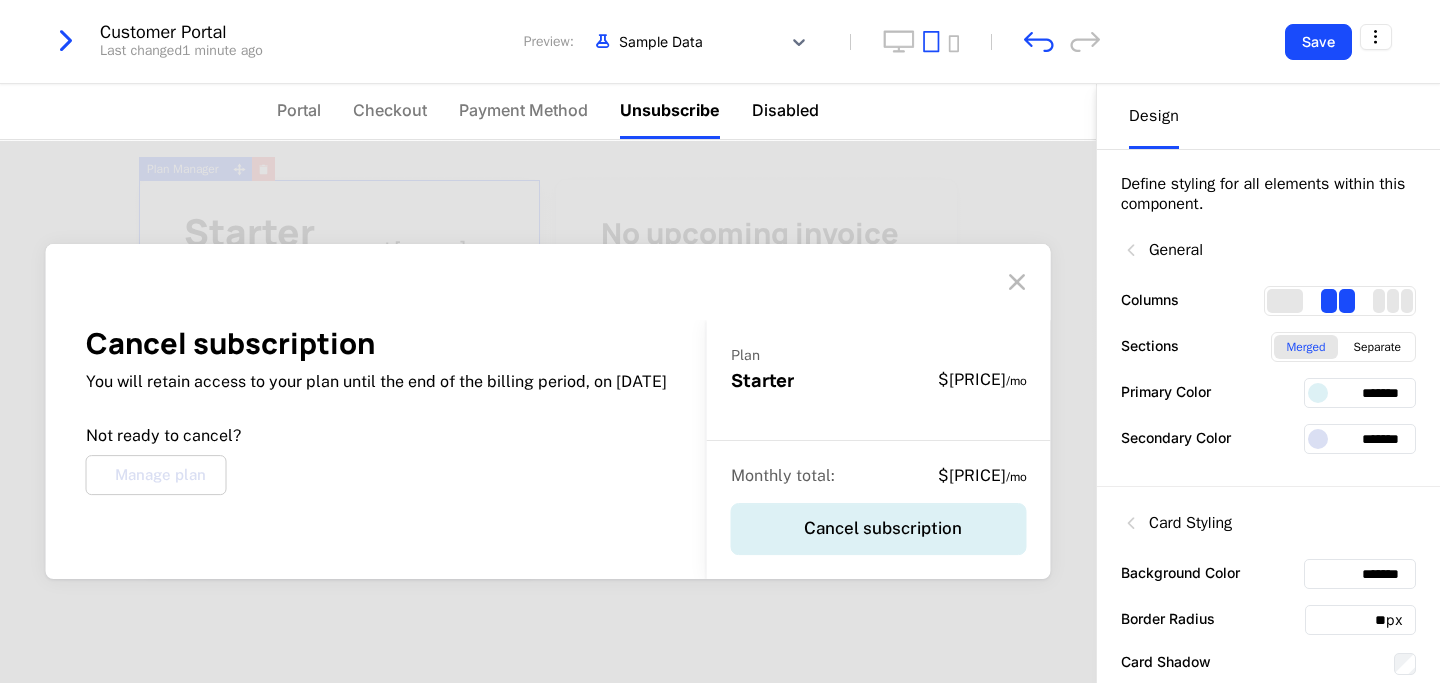 click on "Disabled" at bounding box center [785, 110] 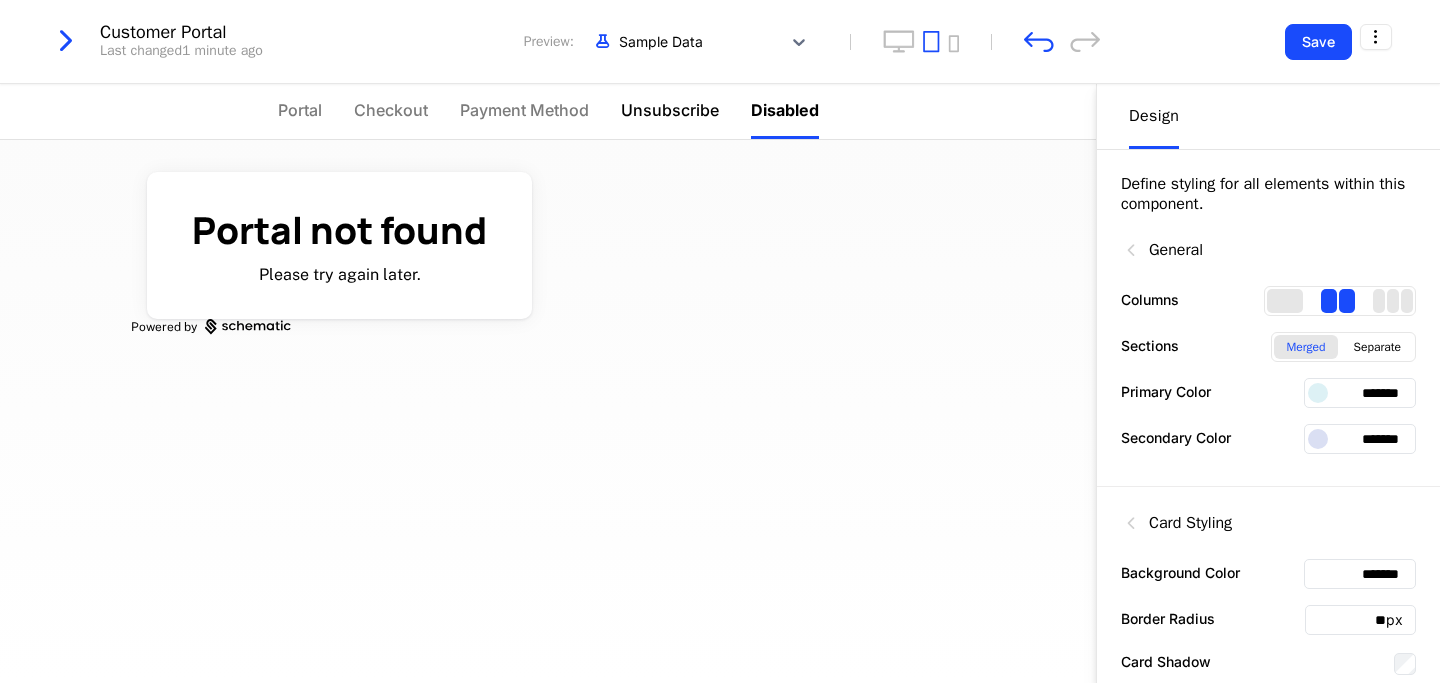 click on "Unsubscribe" at bounding box center (670, 110) 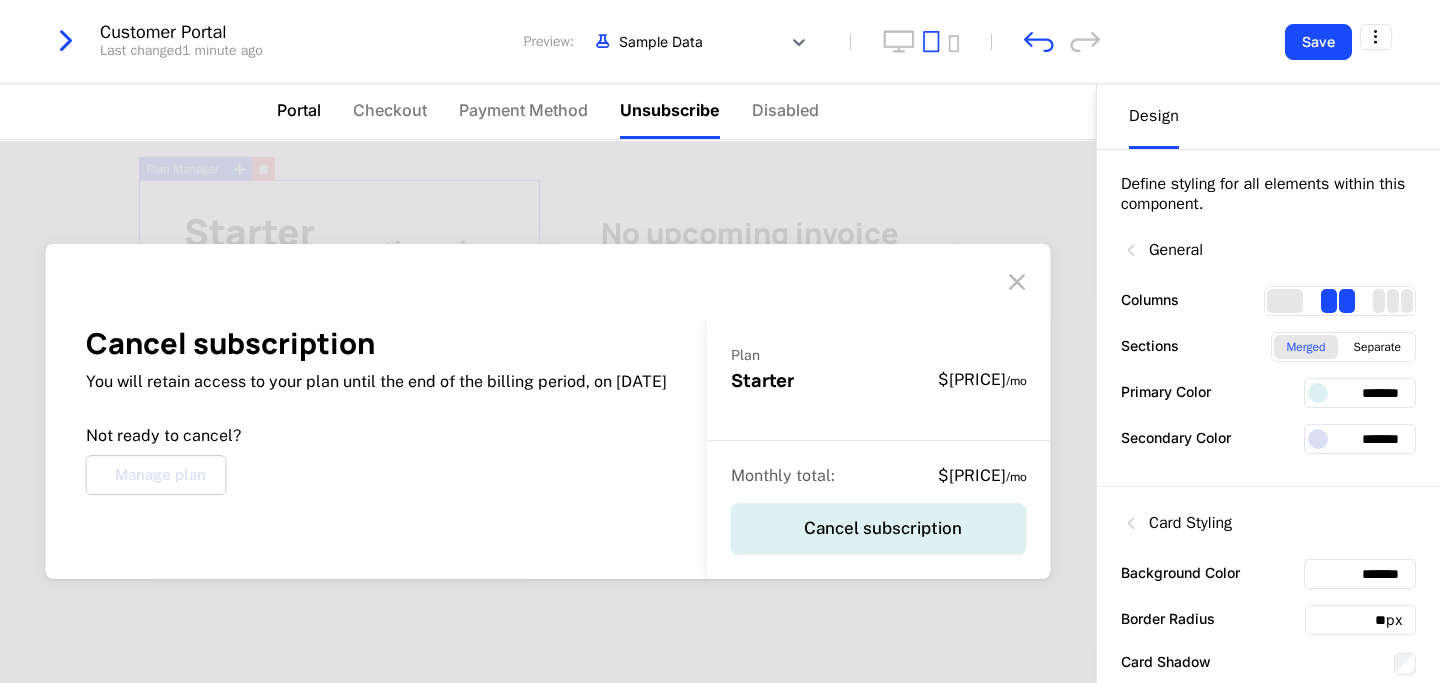 click on "Portal" at bounding box center [299, 110] 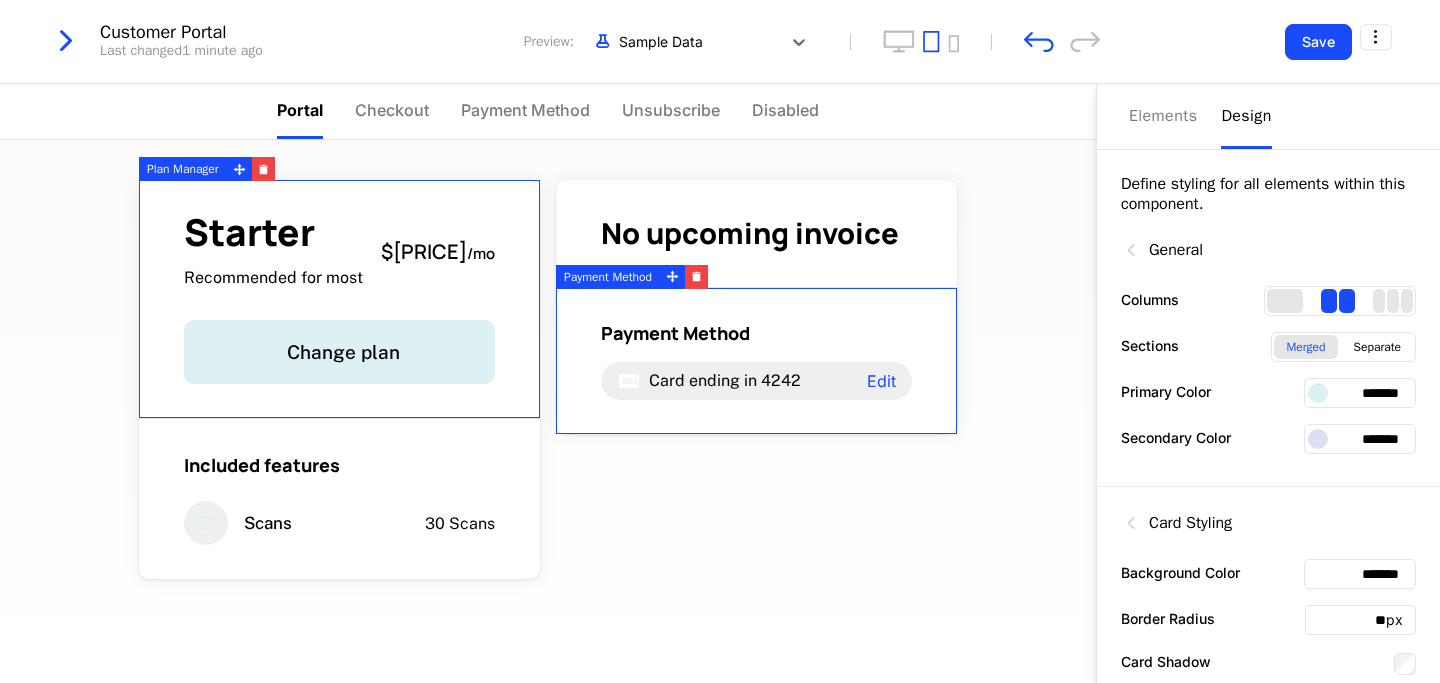 click on "Payment Method Card ending in   4242 Edit" at bounding box center [756, 361] 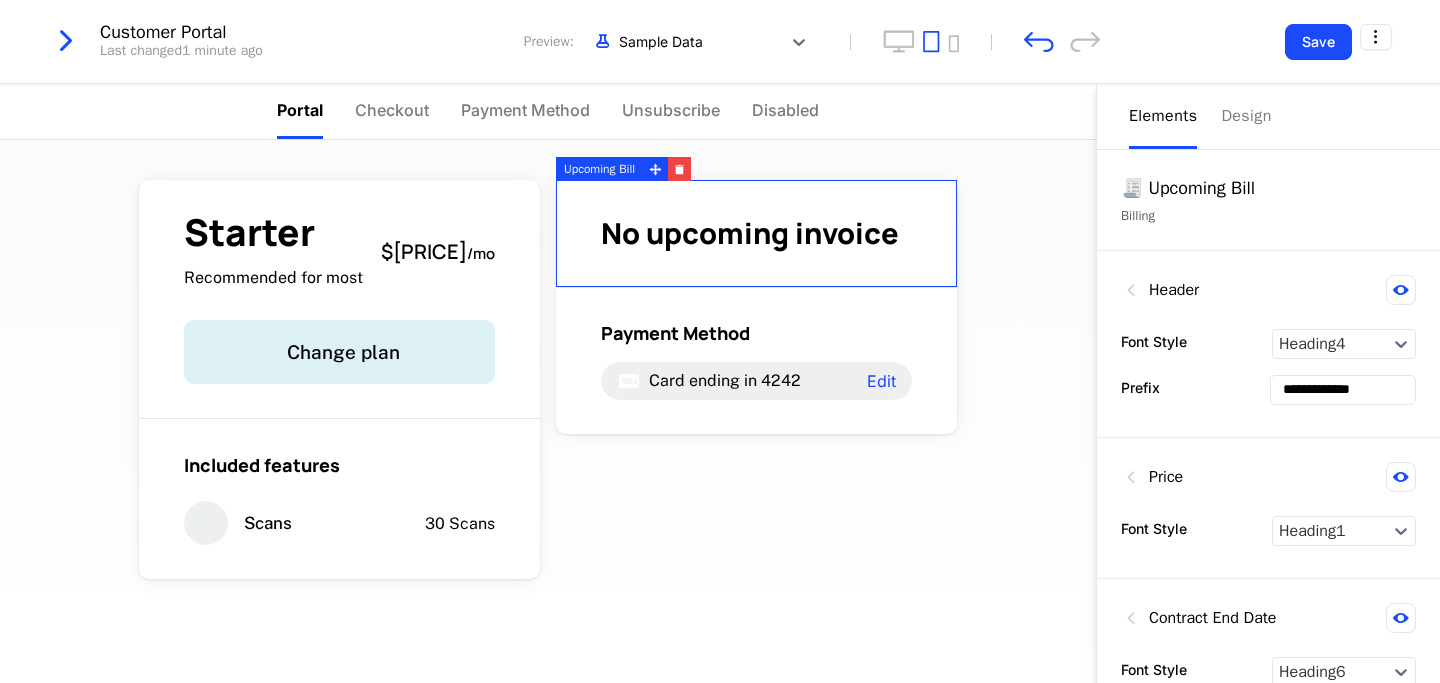 click on "No upcoming invoice" at bounding box center [756, 234] 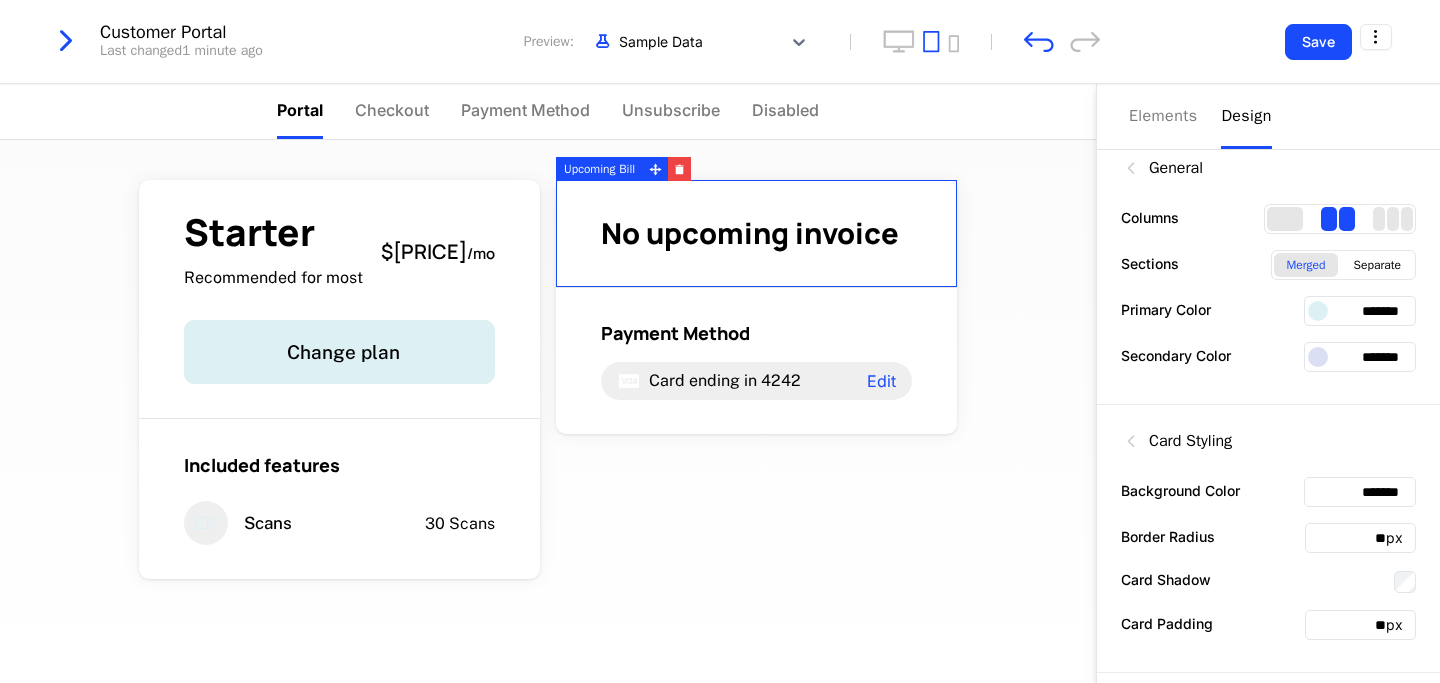 click on "Design" at bounding box center [1246, 116] 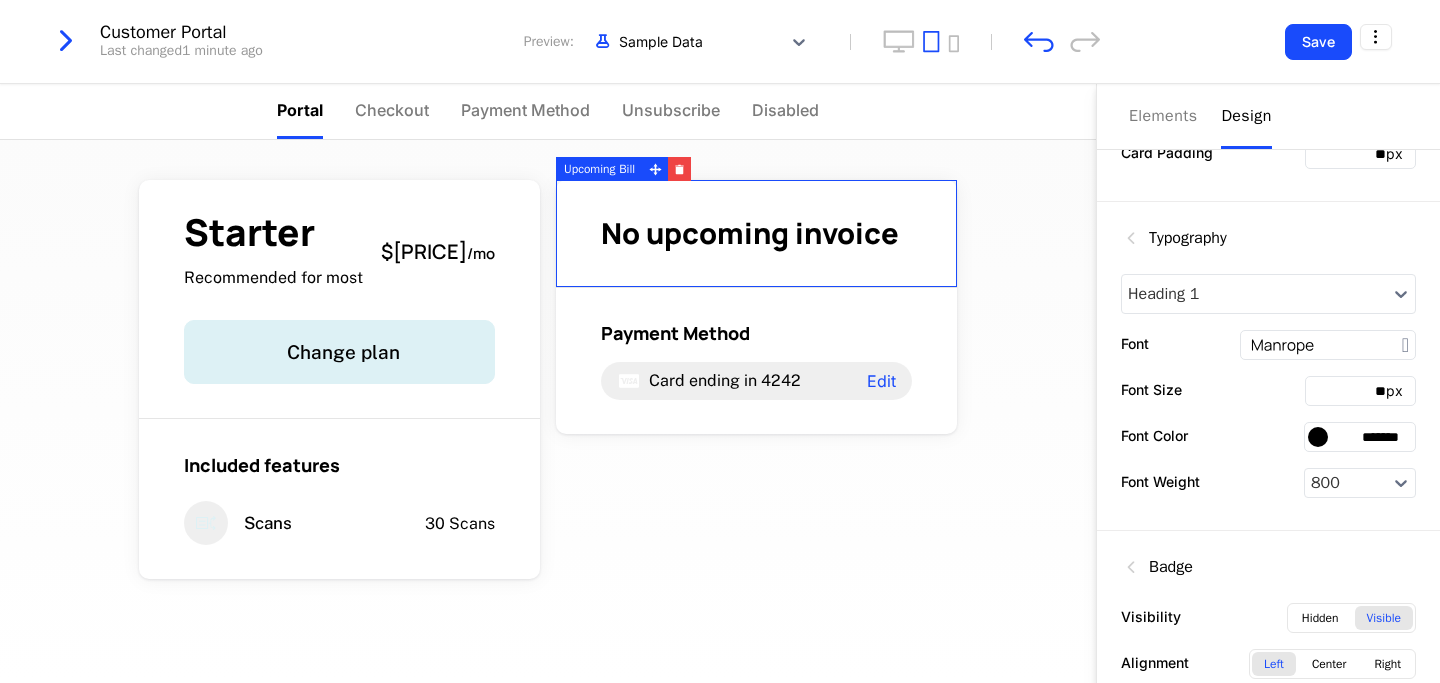scroll, scrollTop: 582, scrollLeft: 0, axis: vertical 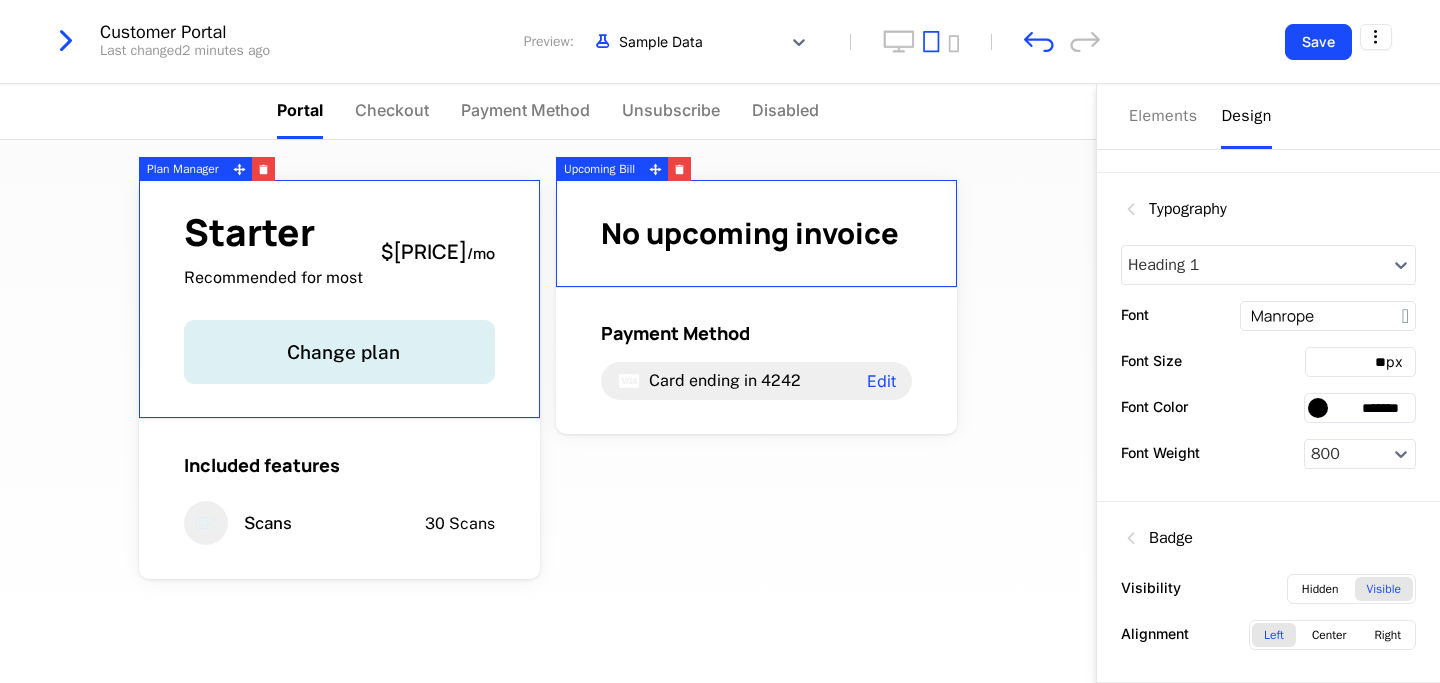 click on "Starter Recommended for most $14.11 / mo" at bounding box center [339, 251] 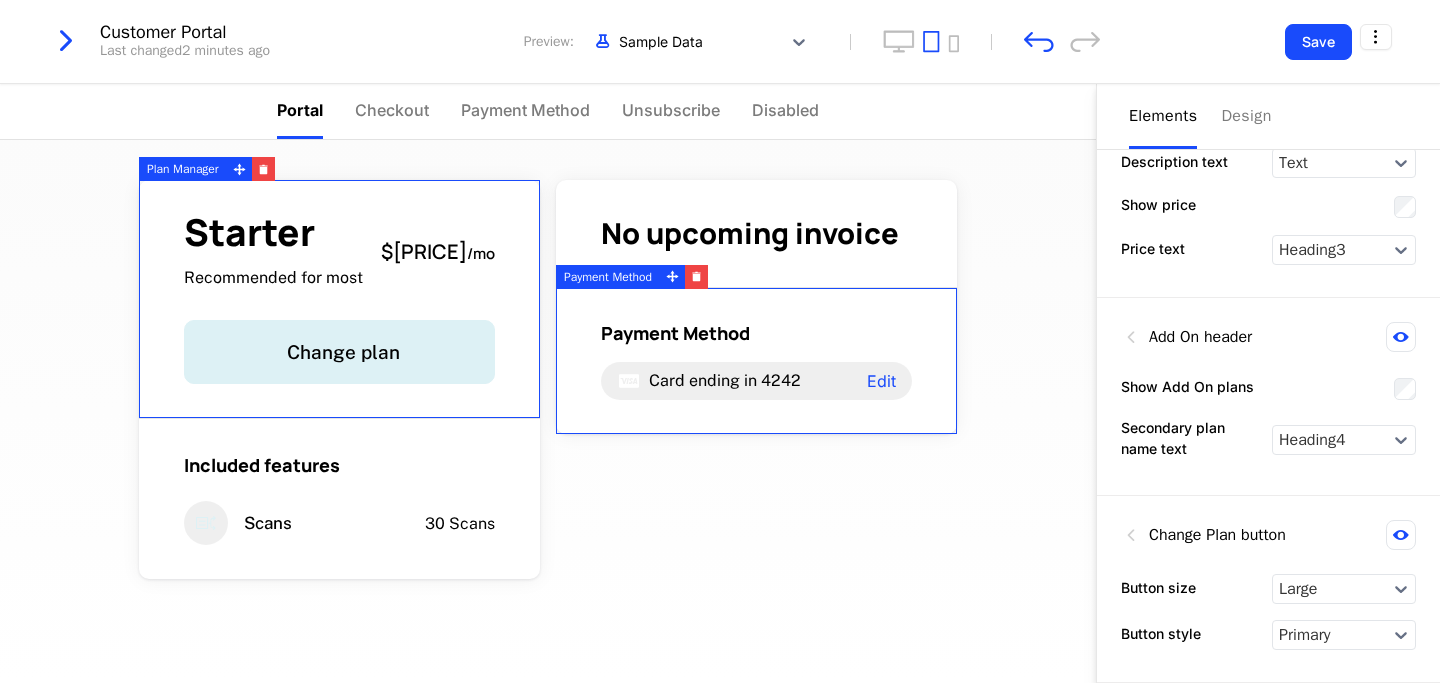 scroll, scrollTop: 0, scrollLeft: 0, axis: both 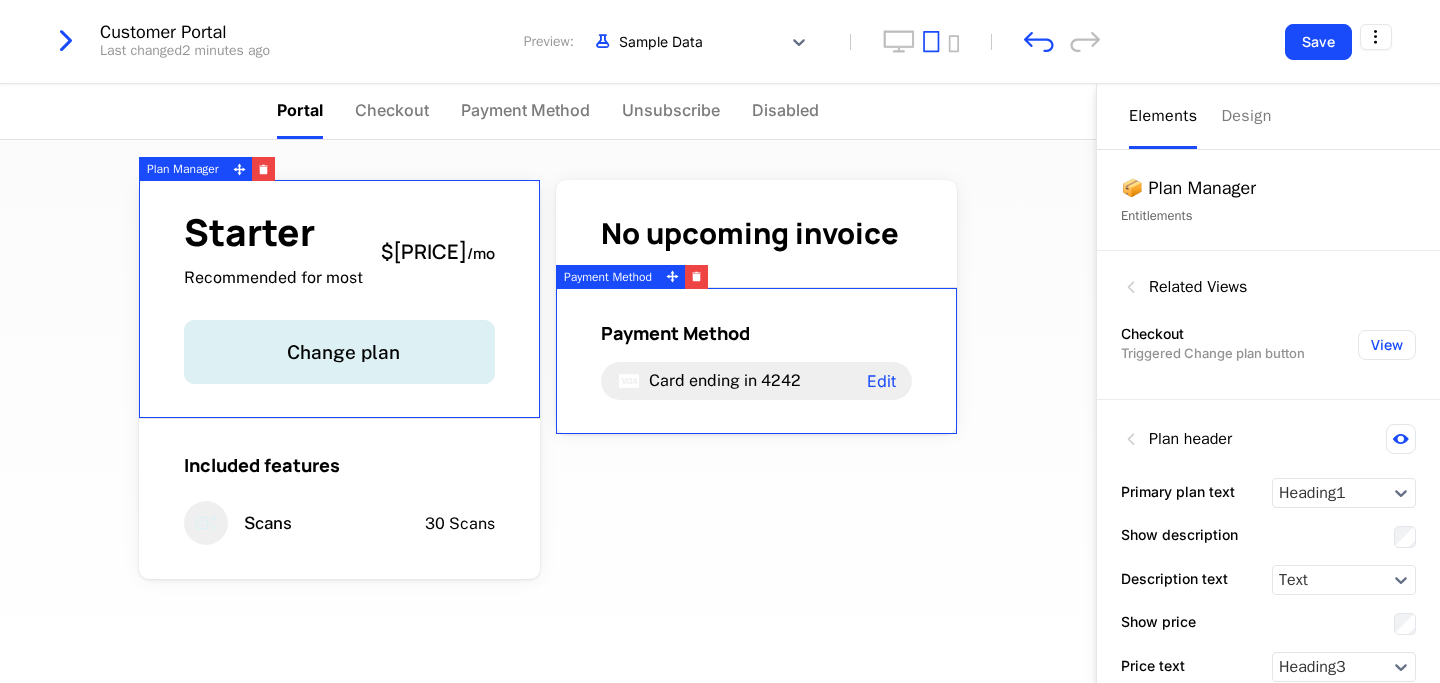 click on "Entitlements" at bounding box center [1268, 216] 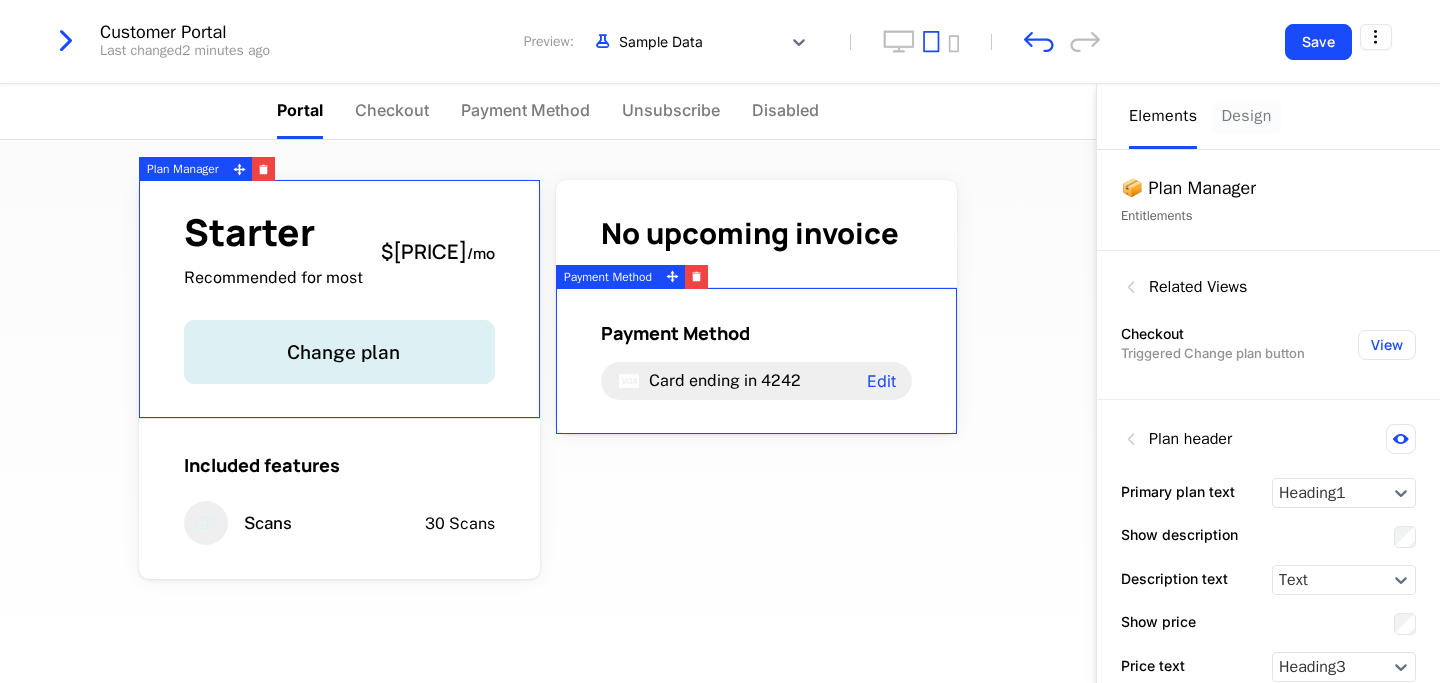 click on "Design" at bounding box center (1246, 116) 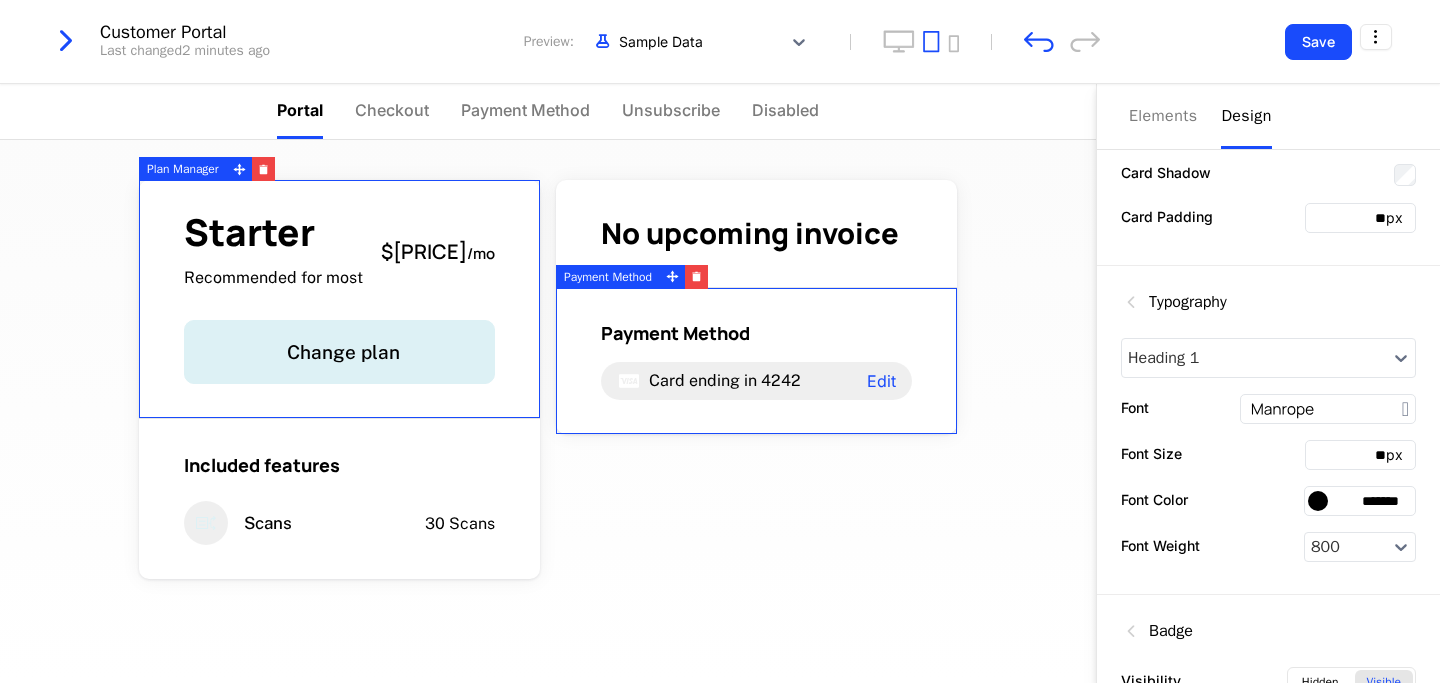 scroll, scrollTop: 497, scrollLeft: 0, axis: vertical 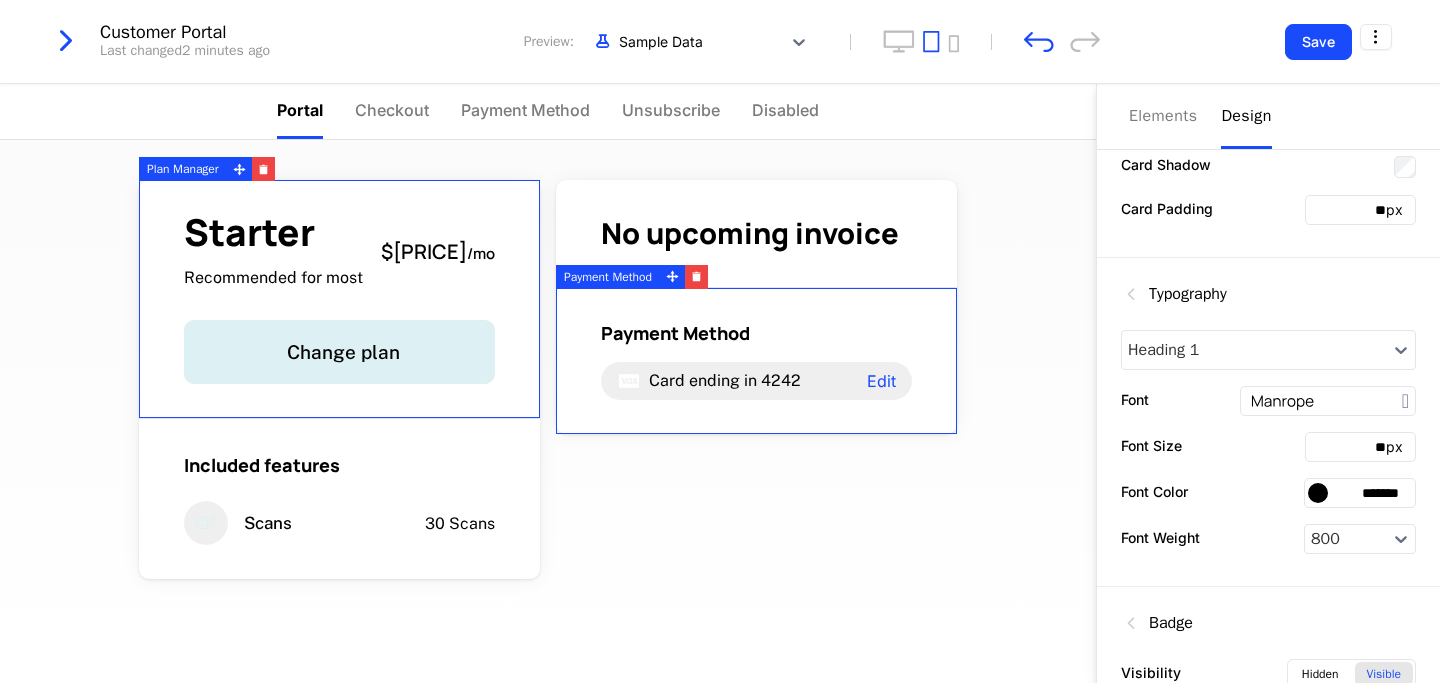 click at bounding box center [1318, 493] 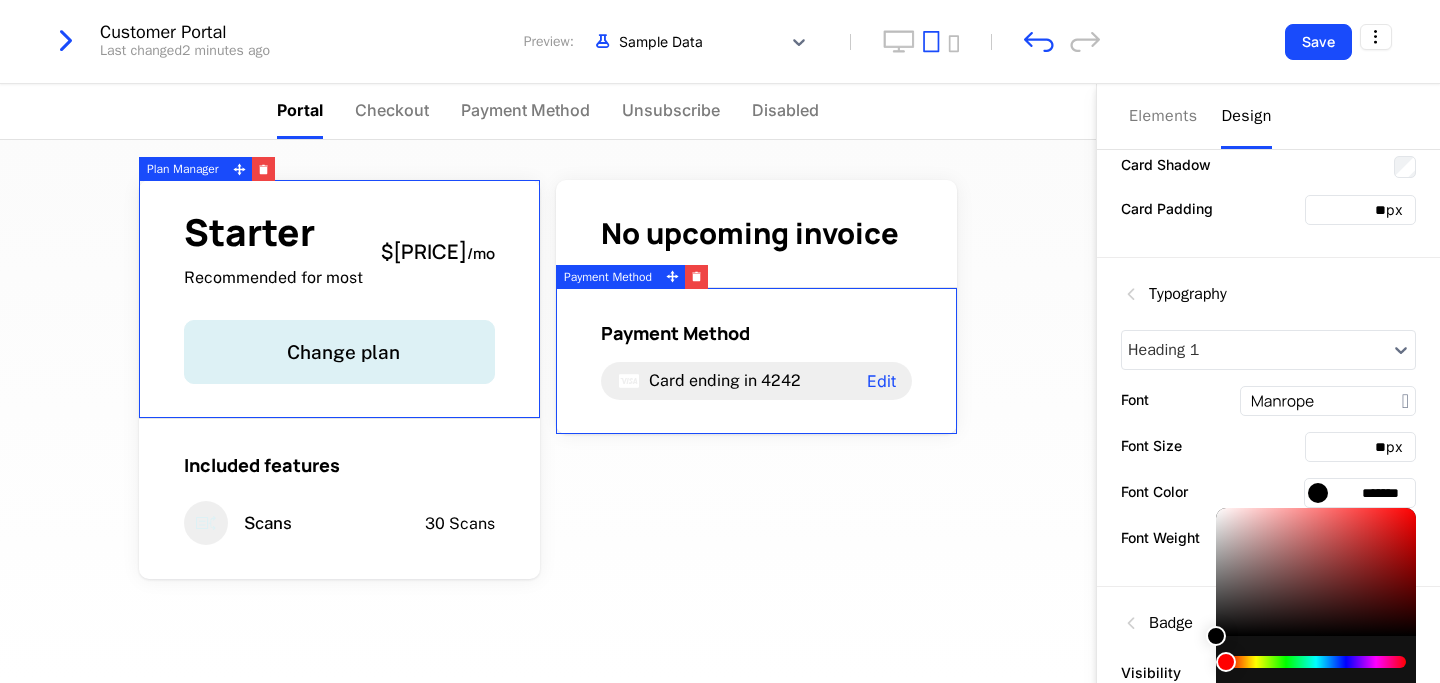 type on "*******" 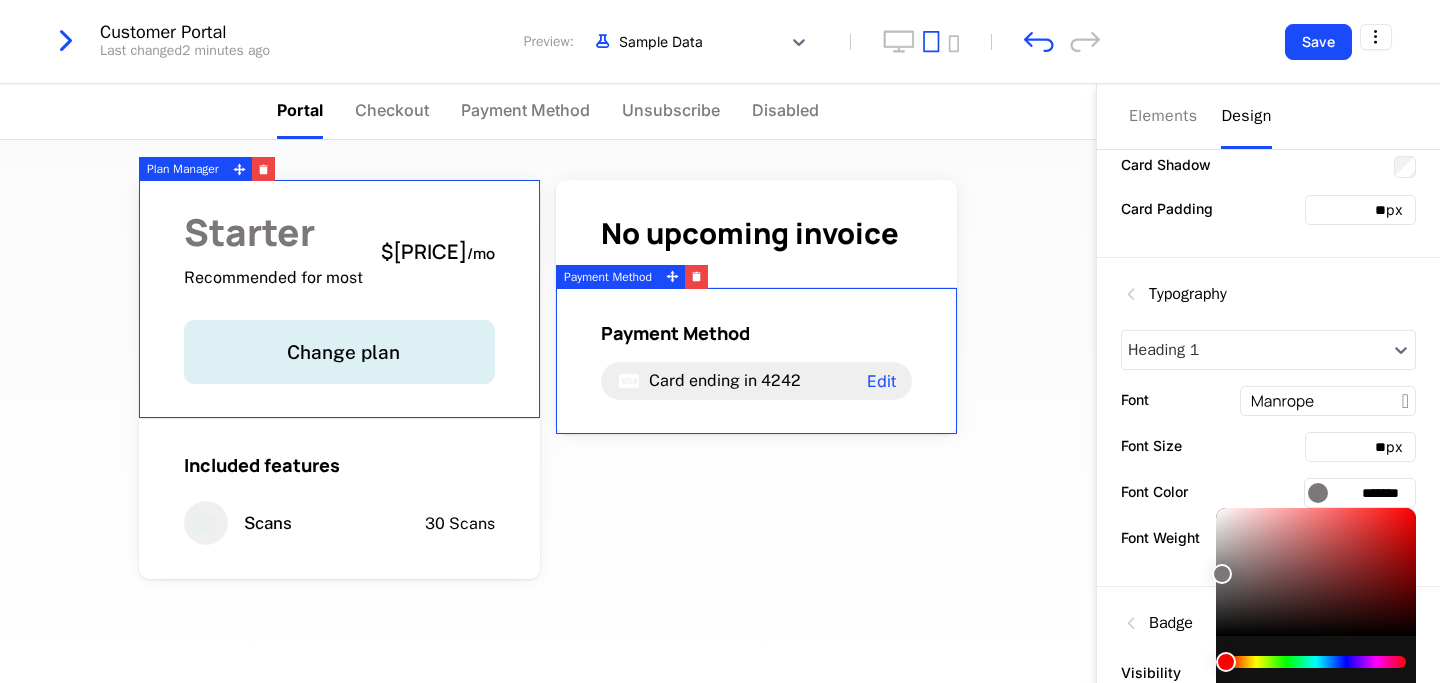 type on "*******" 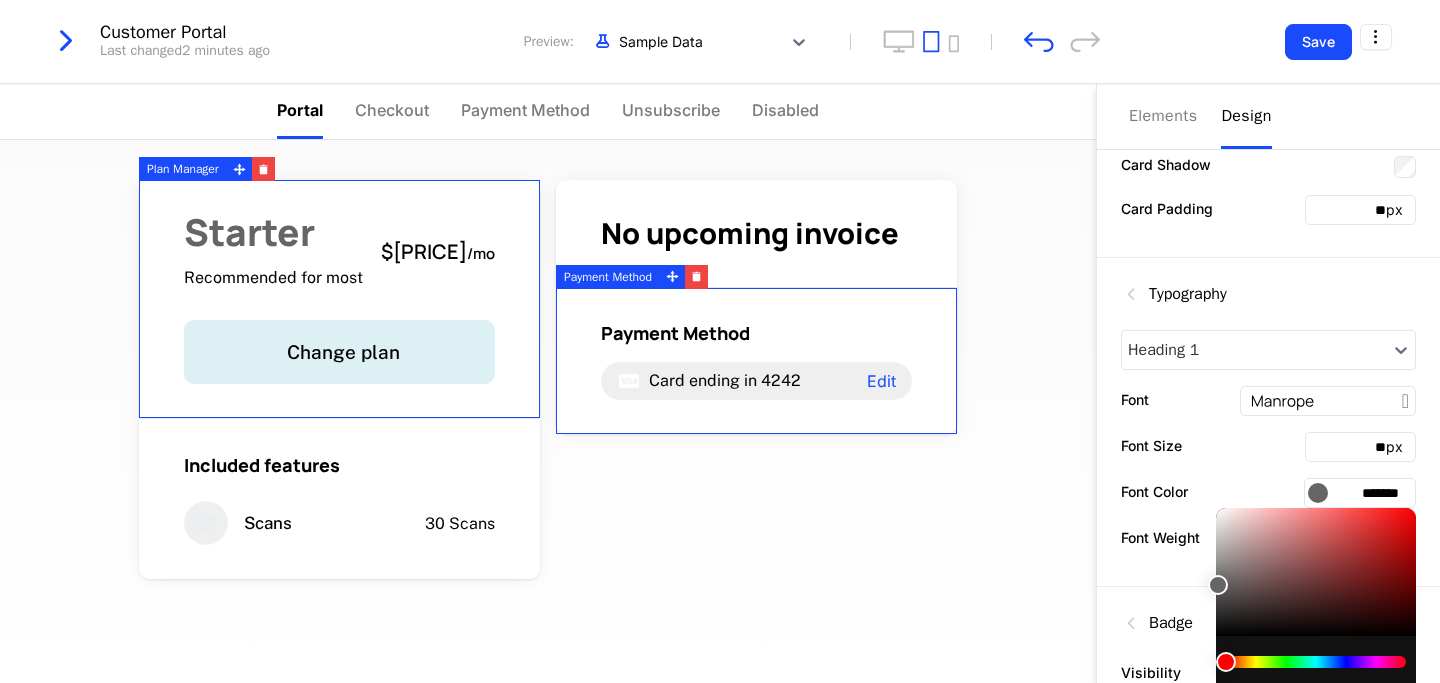 click at bounding box center [720, 341] 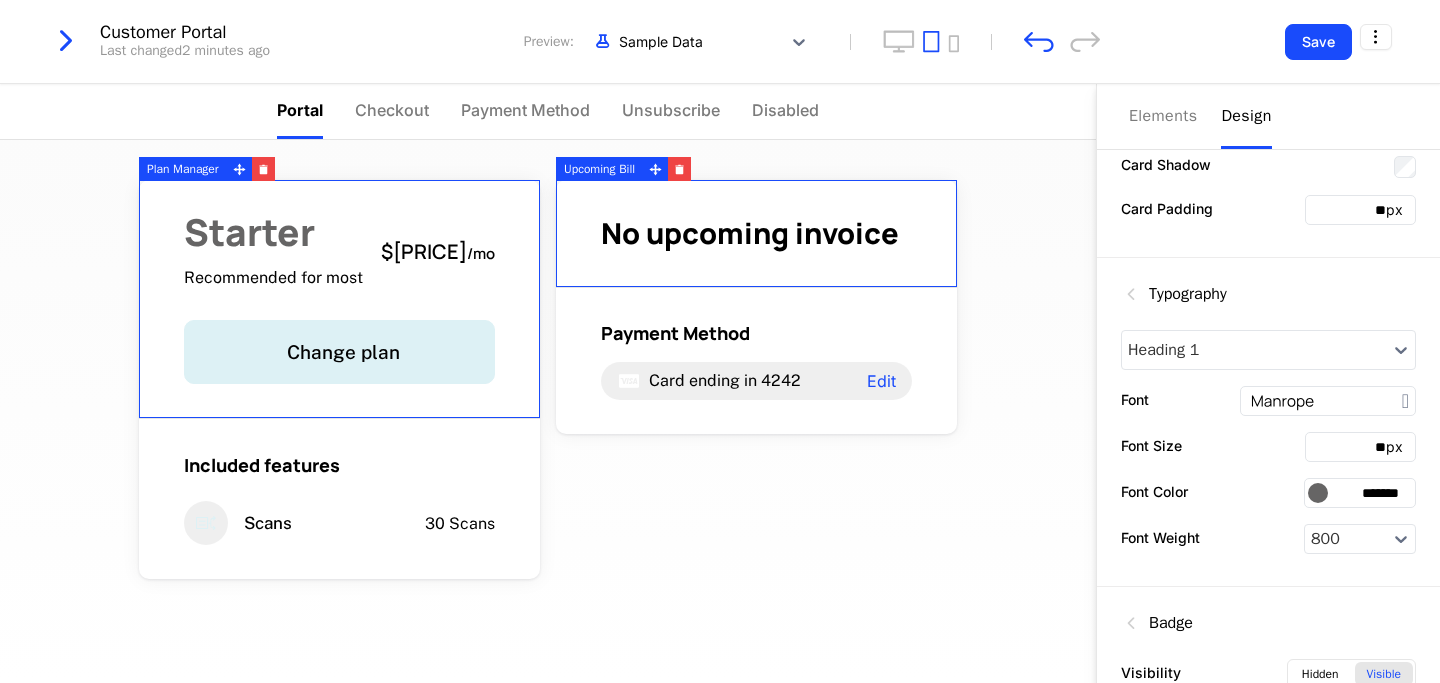 scroll, scrollTop: 582, scrollLeft: 0, axis: vertical 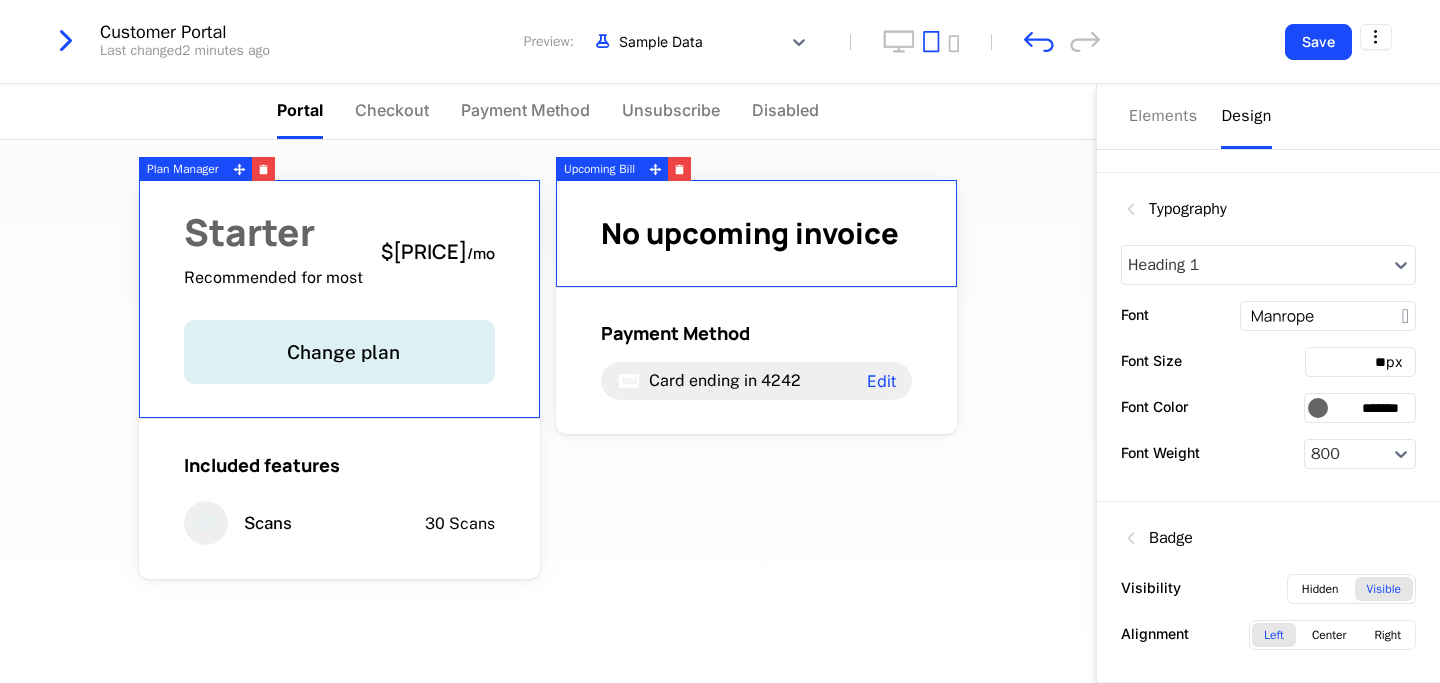 click at bounding box center [1318, 408] 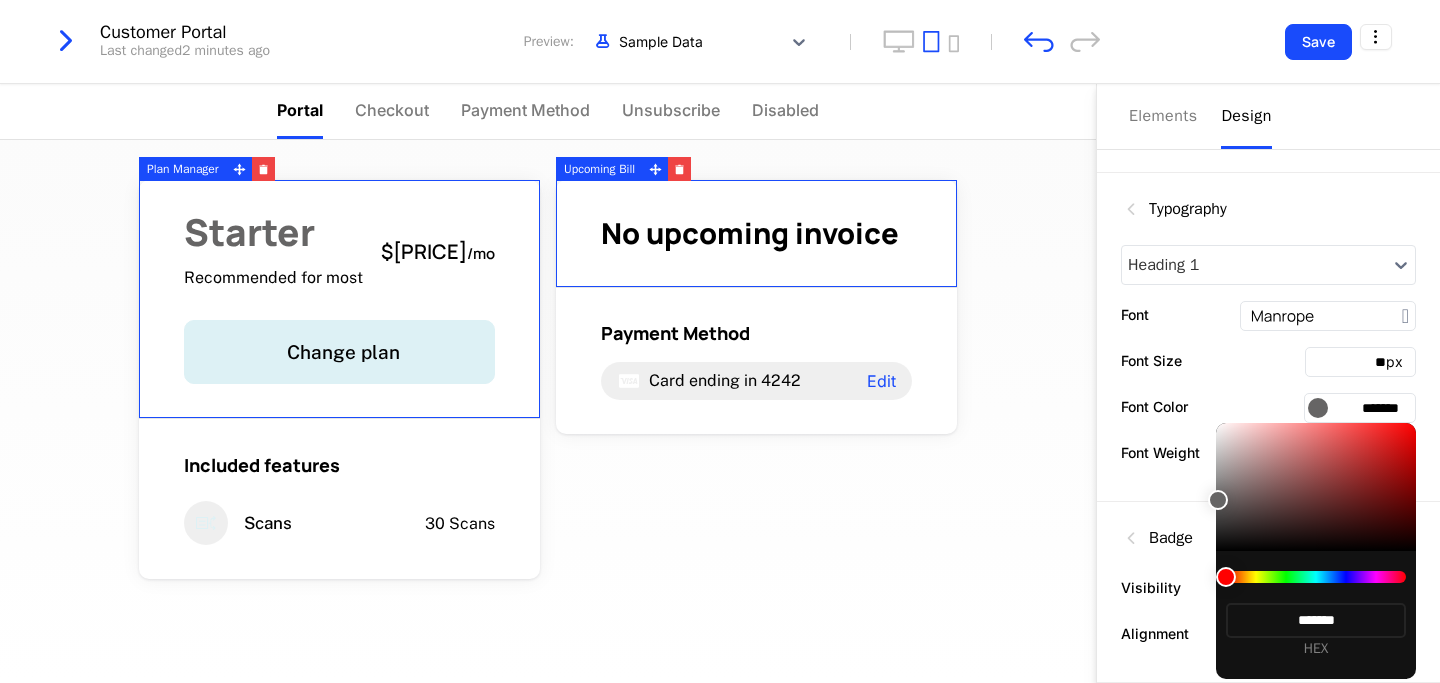 type on "*******" 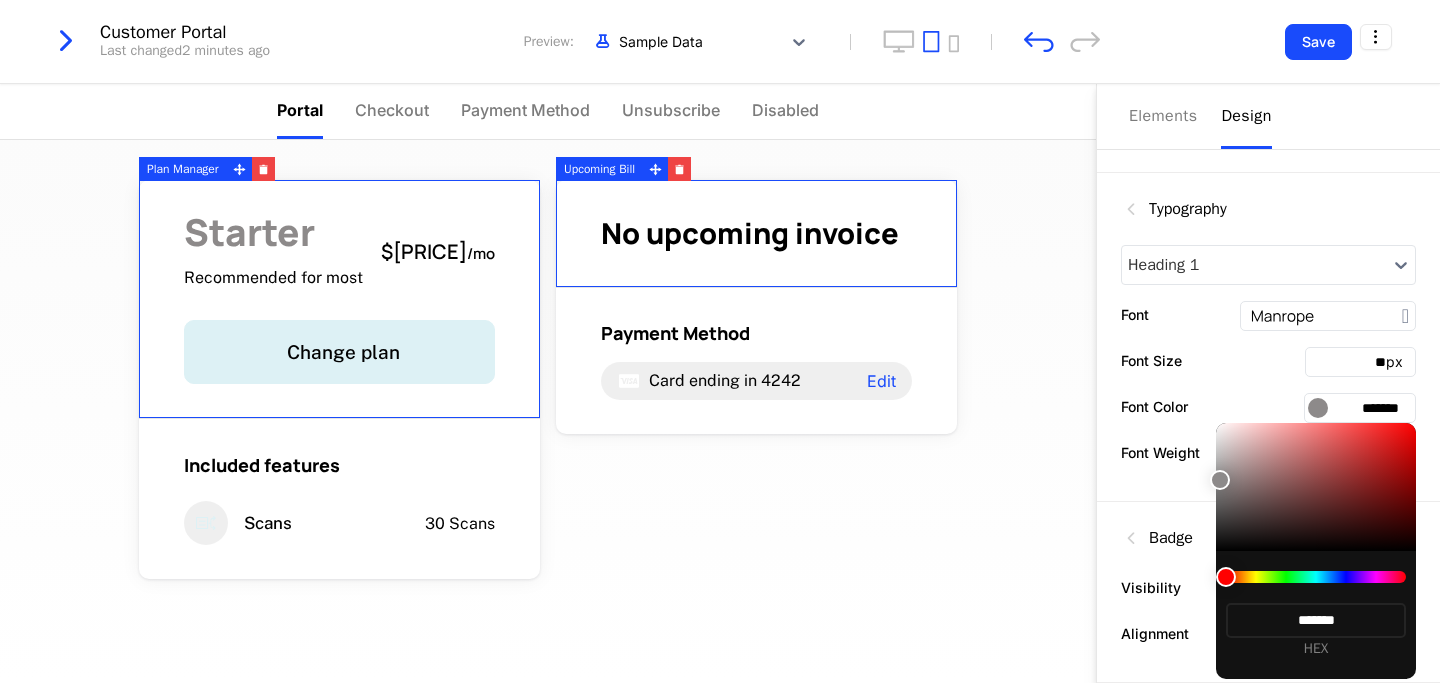 click at bounding box center (1316, 487) 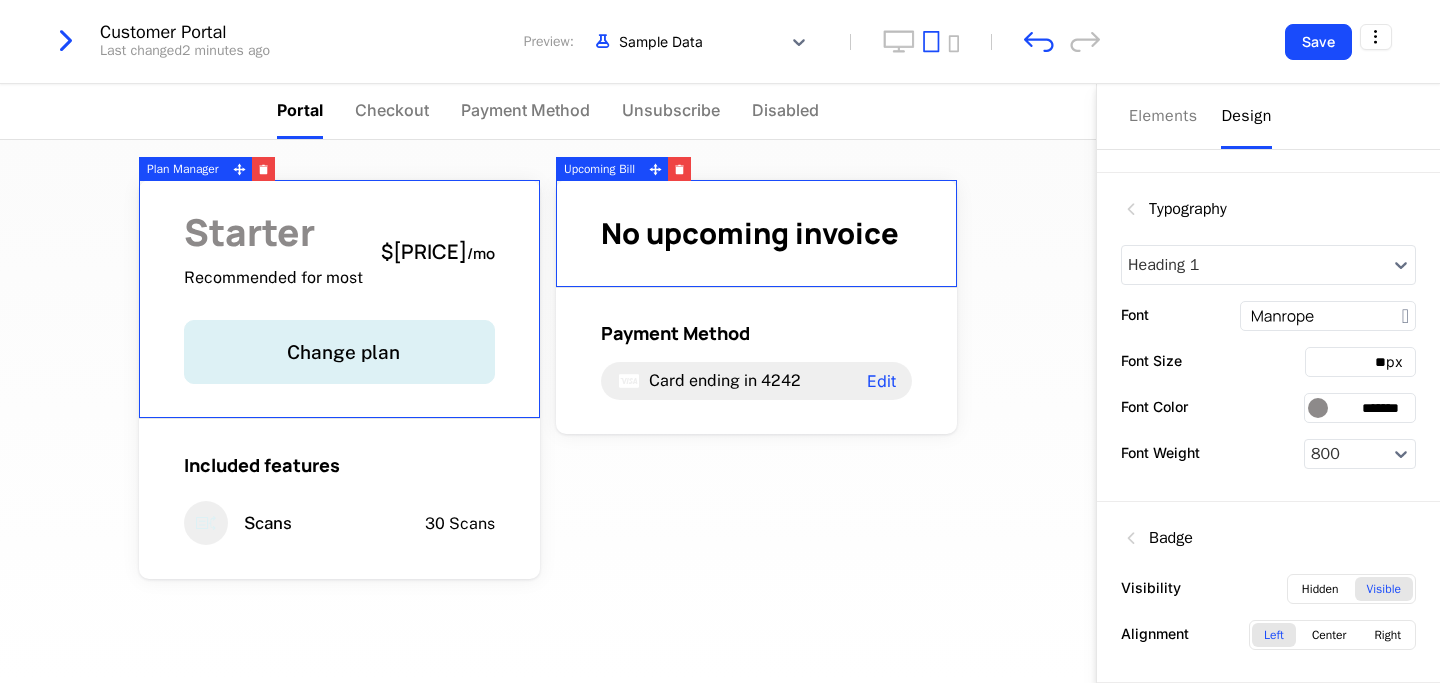 click on "No upcoming invoice" at bounding box center (756, 233) 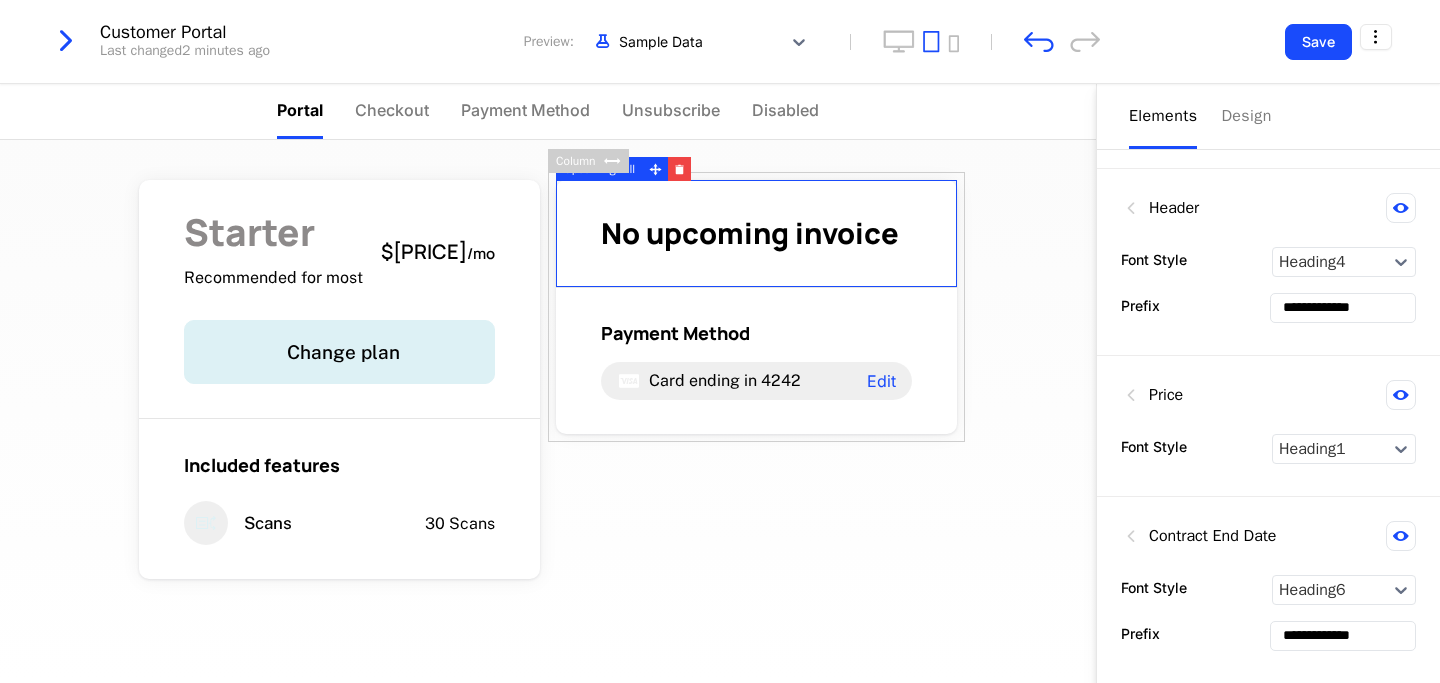 scroll, scrollTop: 0, scrollLeft: 0, axis: both 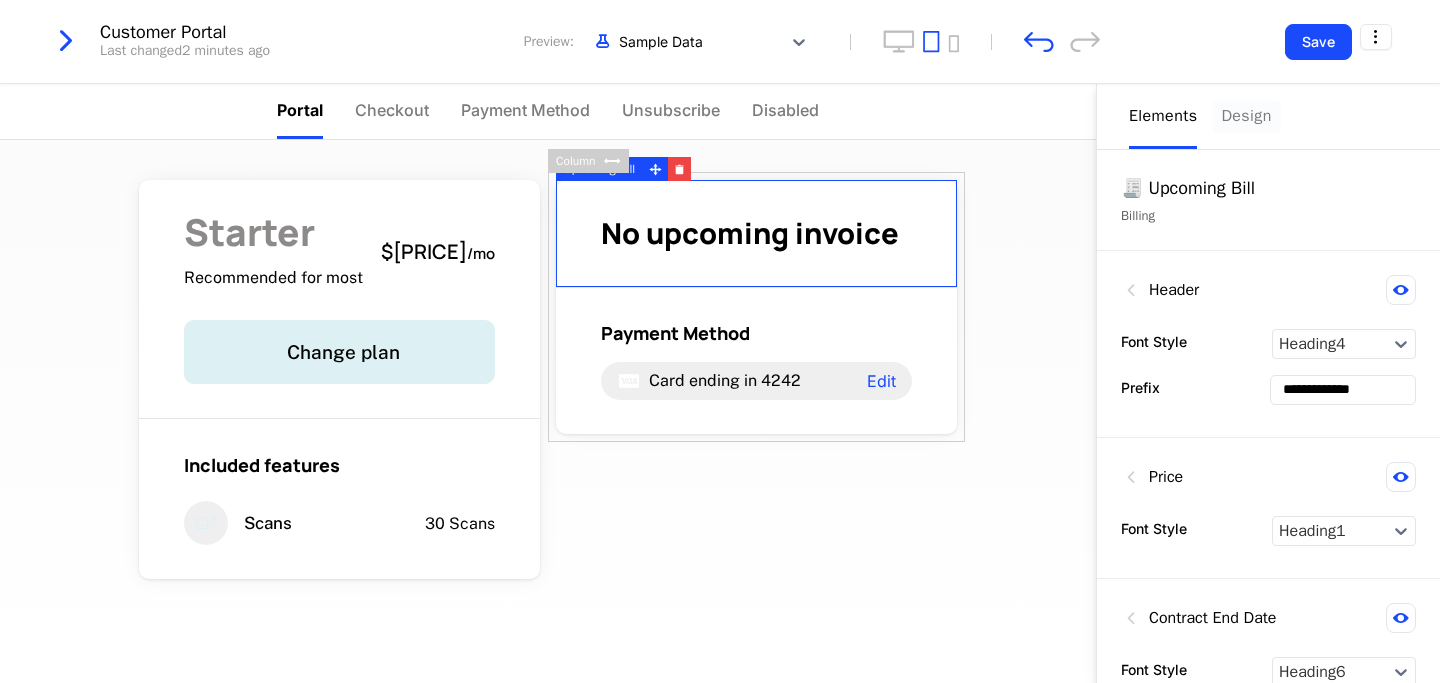 click on "Design" at bounding box center [1246, 116] 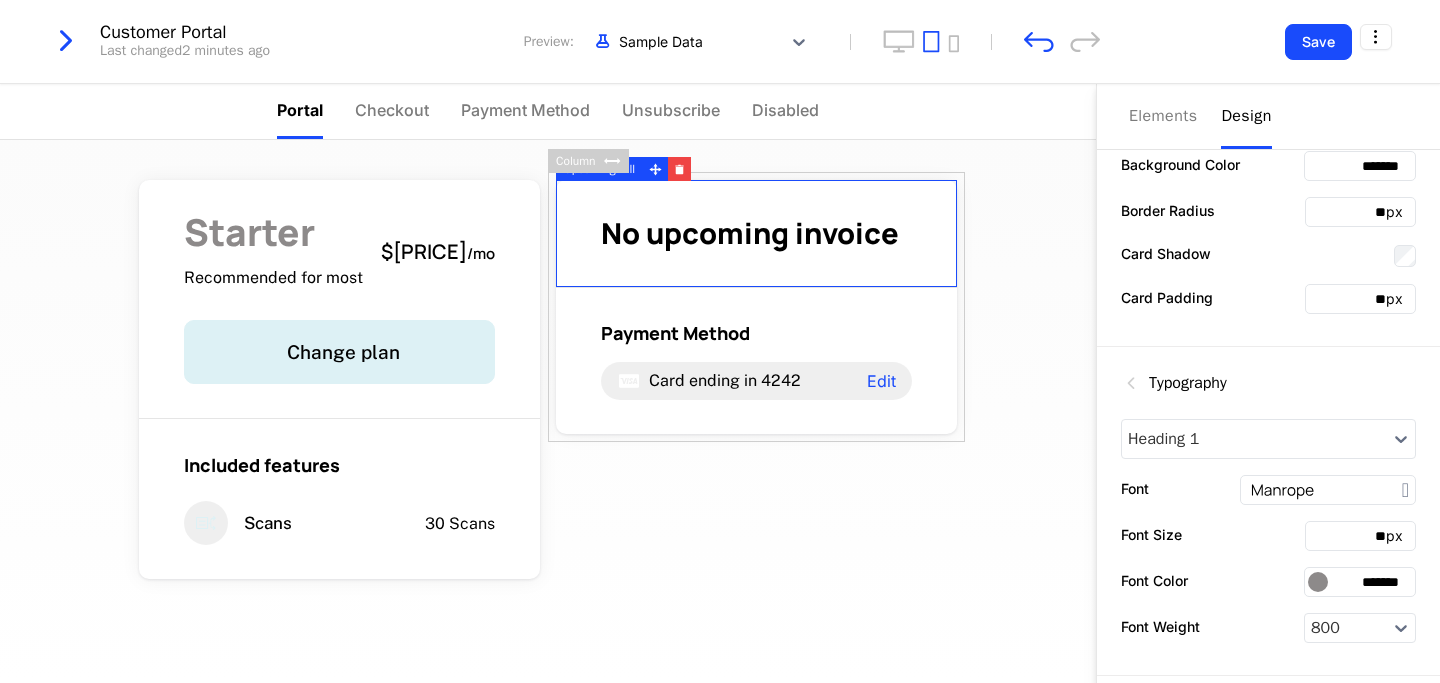 scroll, scrollTop: 582, scrollLeft: 0, axis: vertical 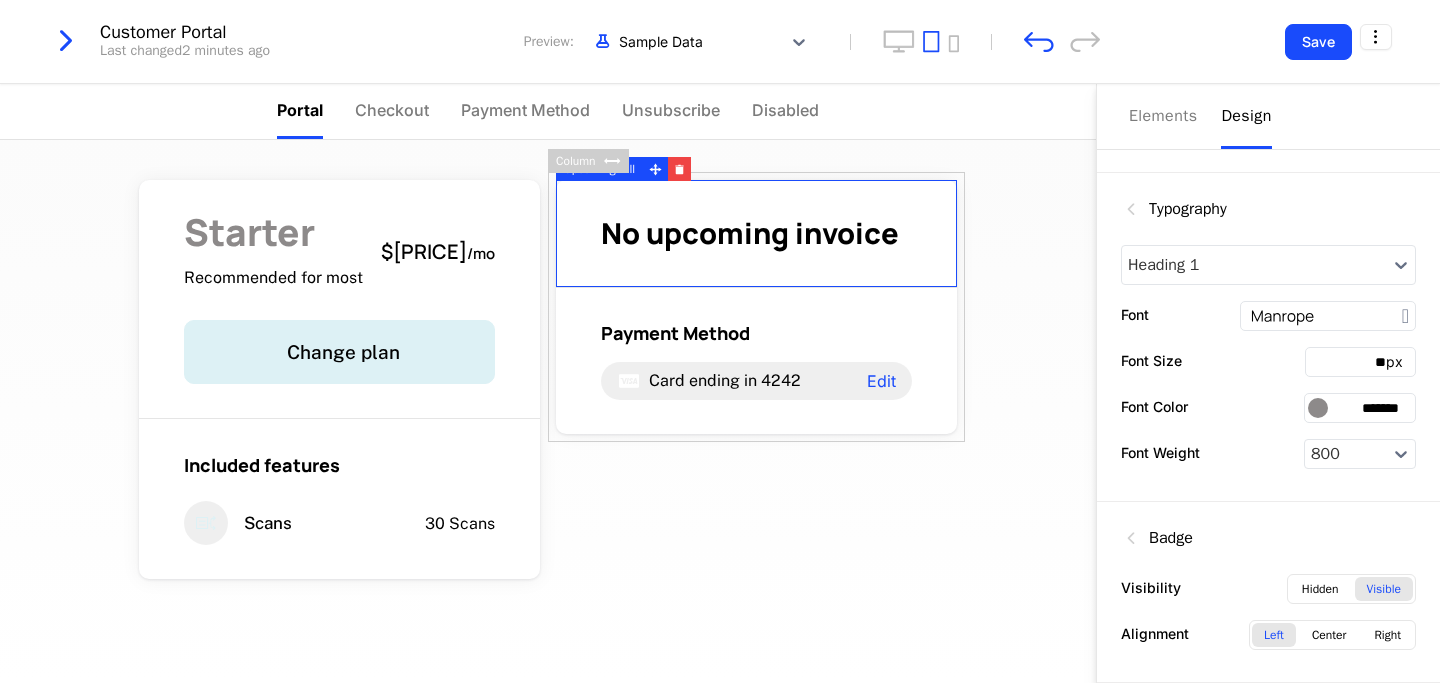 click at bounding box center [1318, 408] 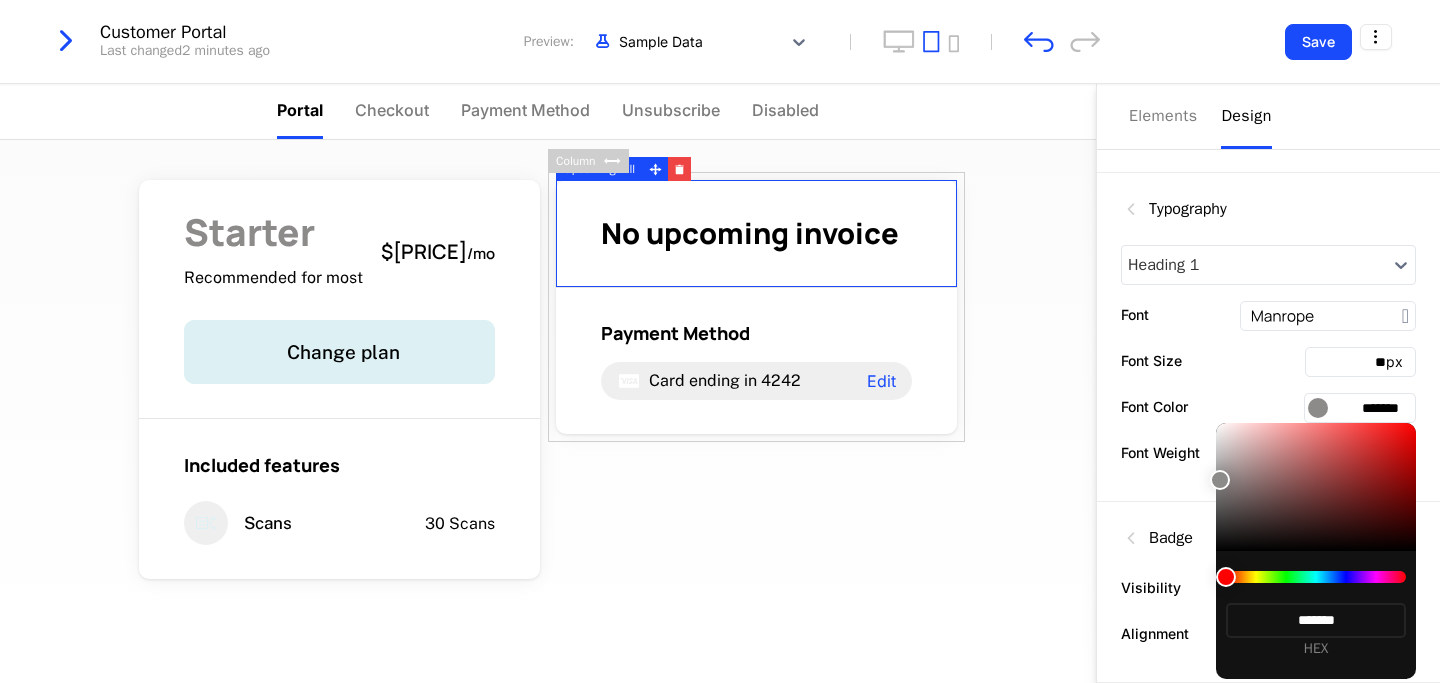type on "*******" 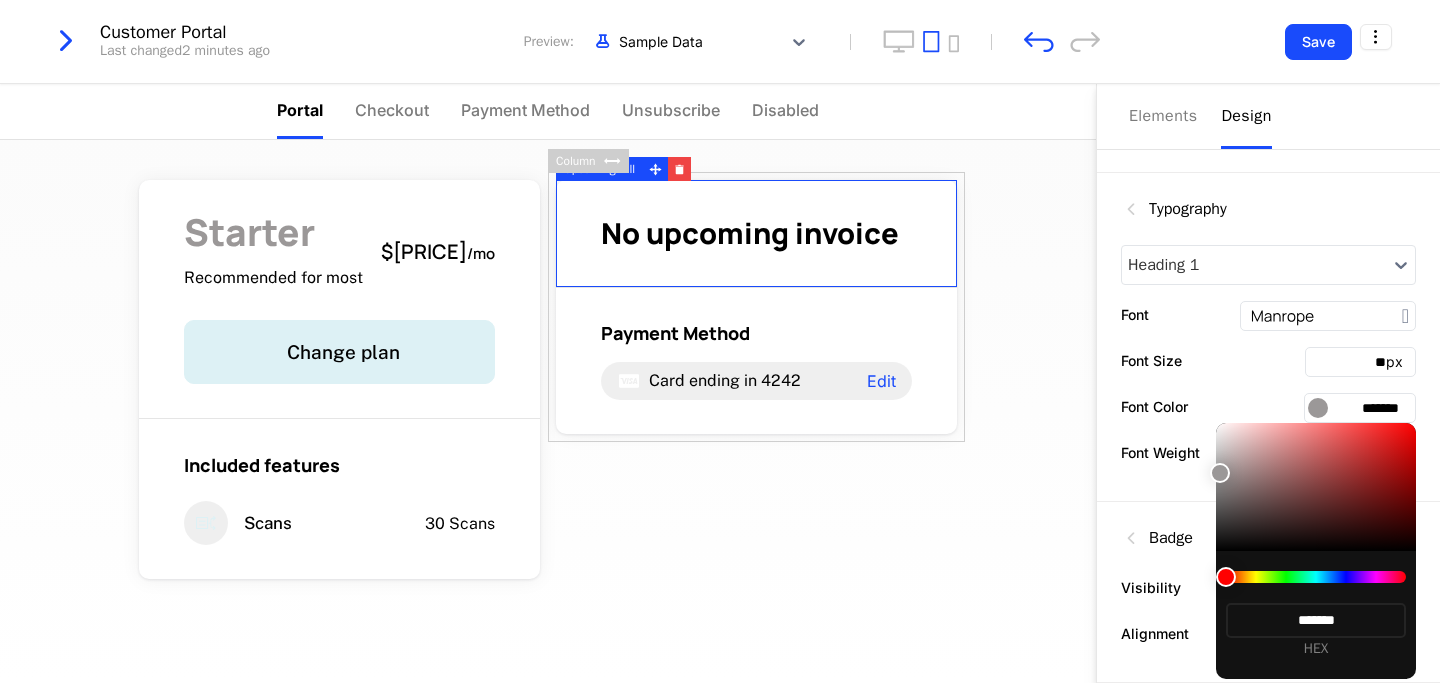 click at bounding box center [1220, 473] 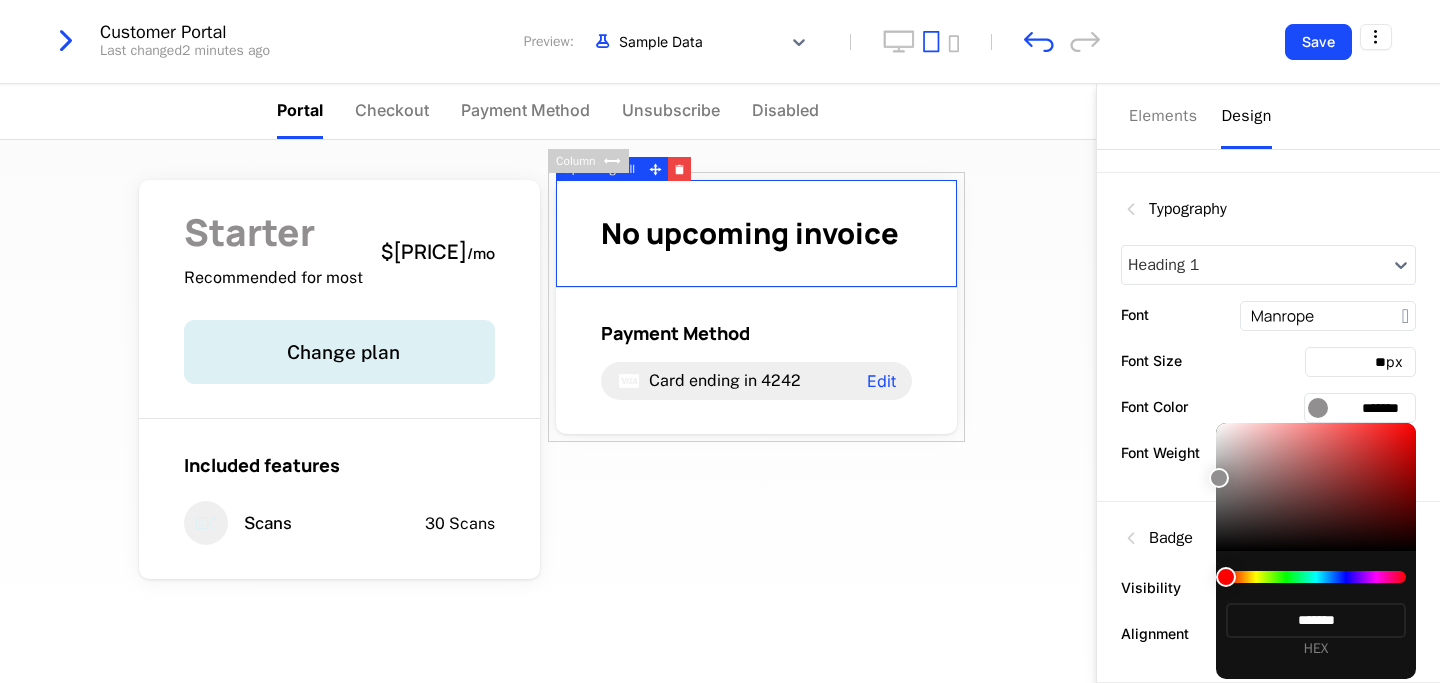 click at bounding box center [720, 341] 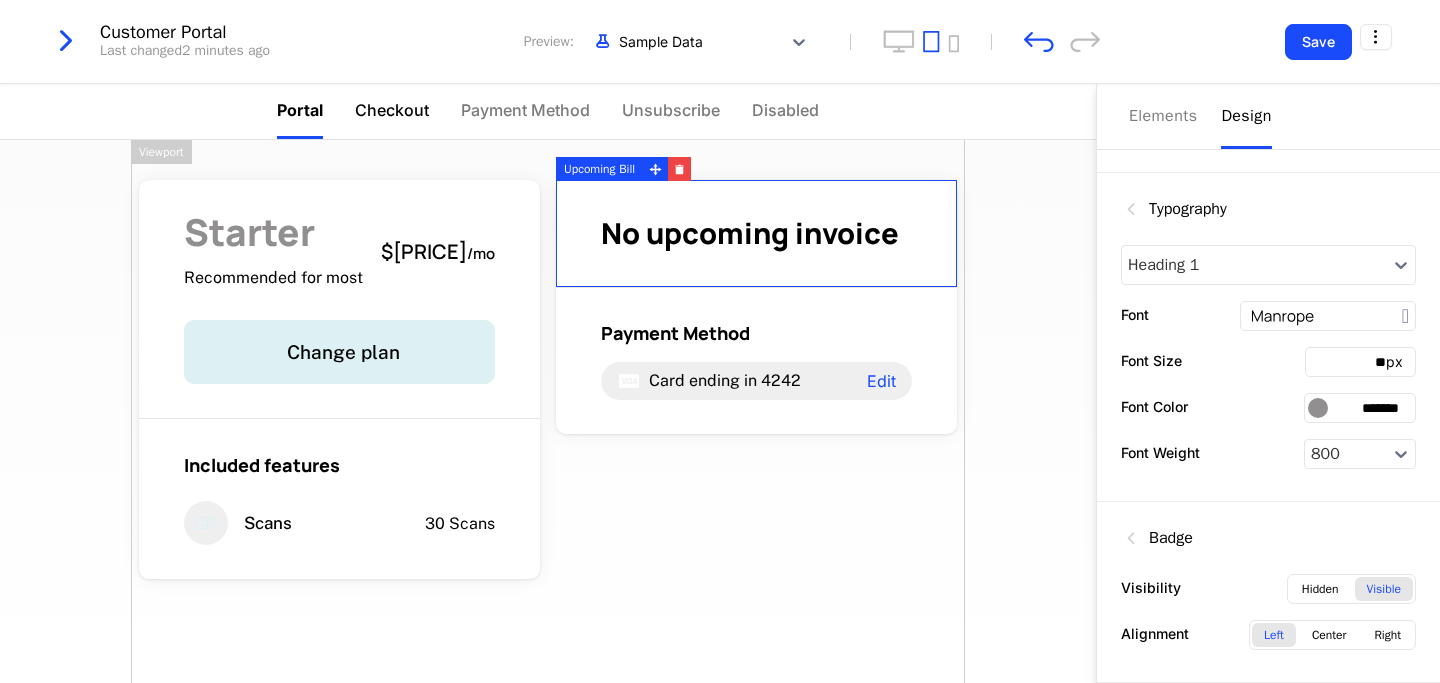 click on "Checkout" at bounding box center (392, 110) 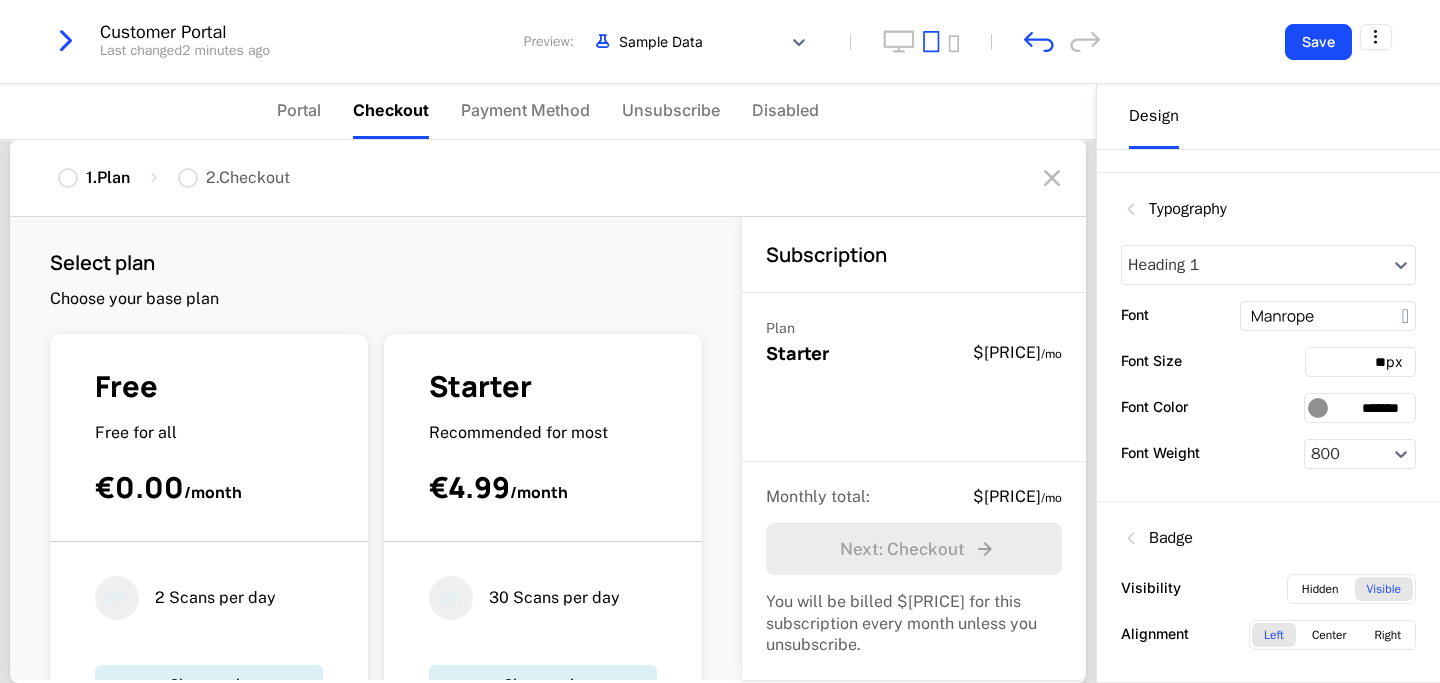 scroll, scrollTop: 0, scrollLeft: 0, axis: both 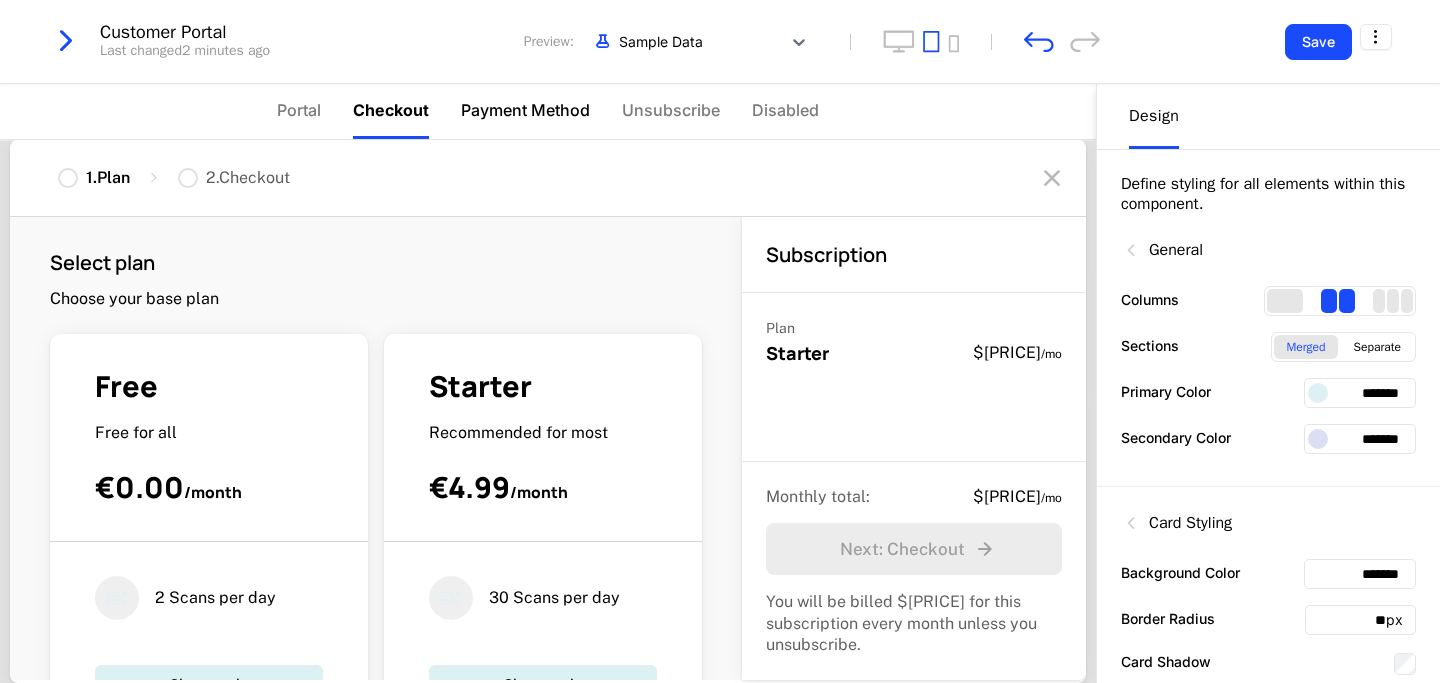 click on "Payment Method" at bounding box center (525, 110) 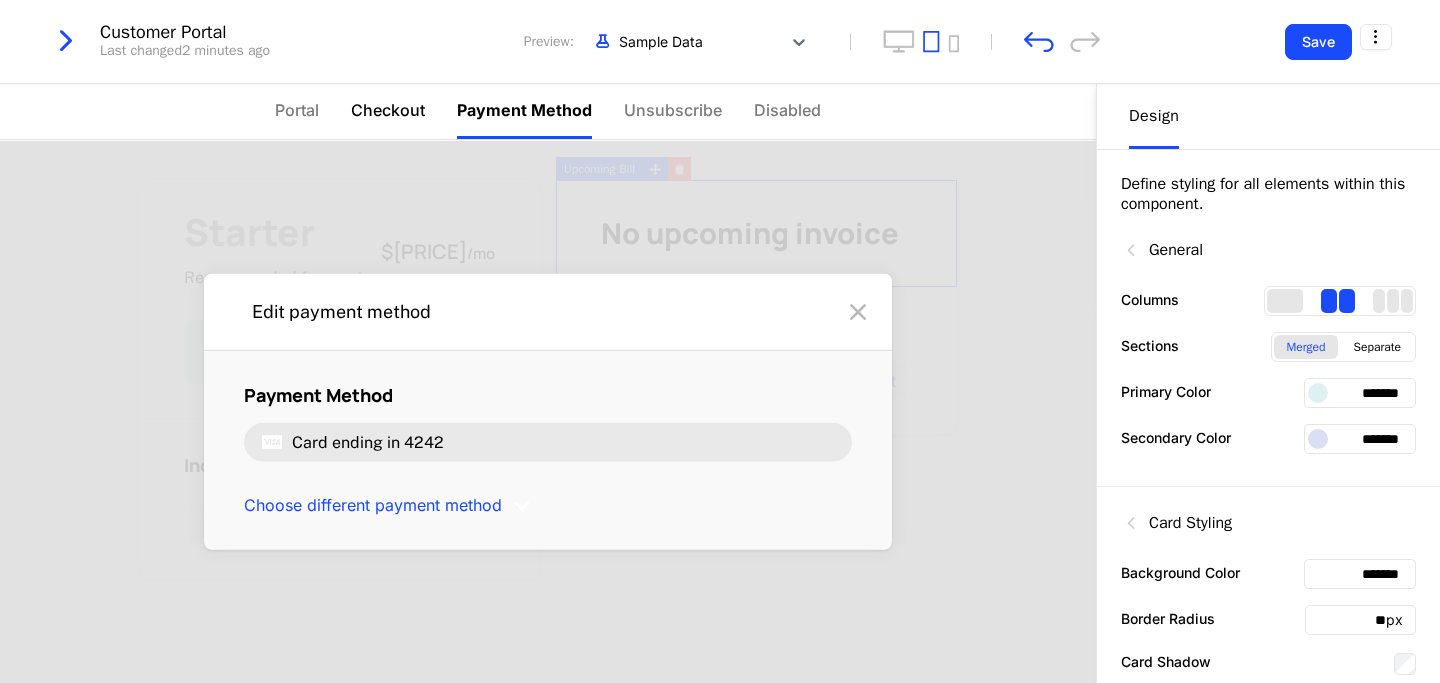 click on "Checkout" at bounding box center [388, 110] 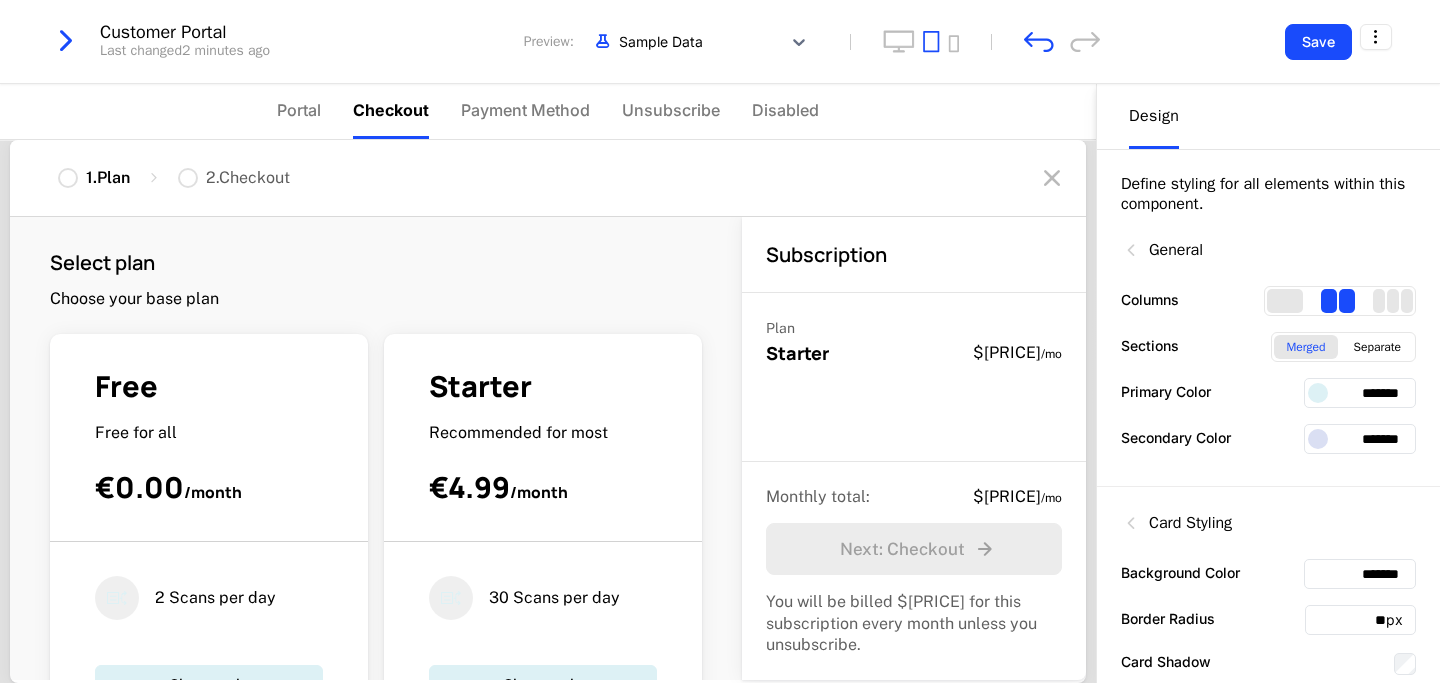click on "Free Free for all €0.00 / month" at bounding box center (209, 454) 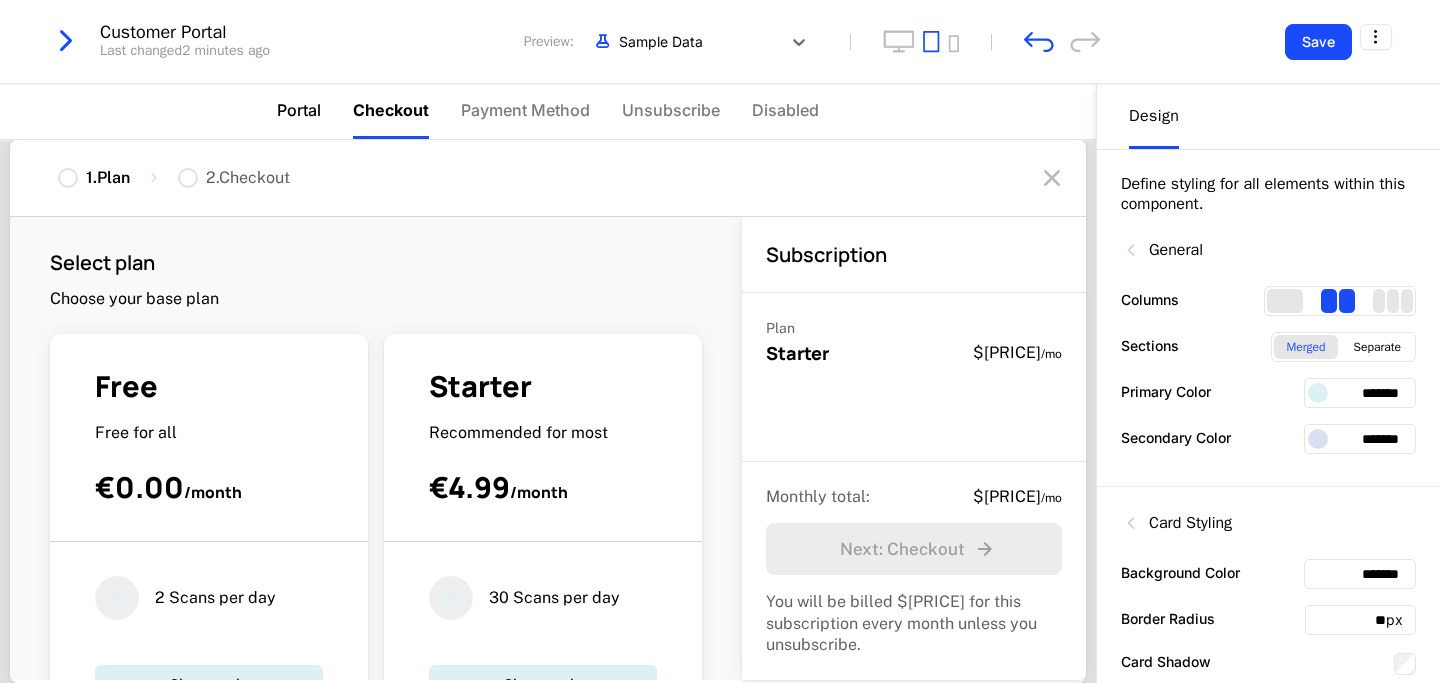 click on "Portal" at bounding box center [299, 110] 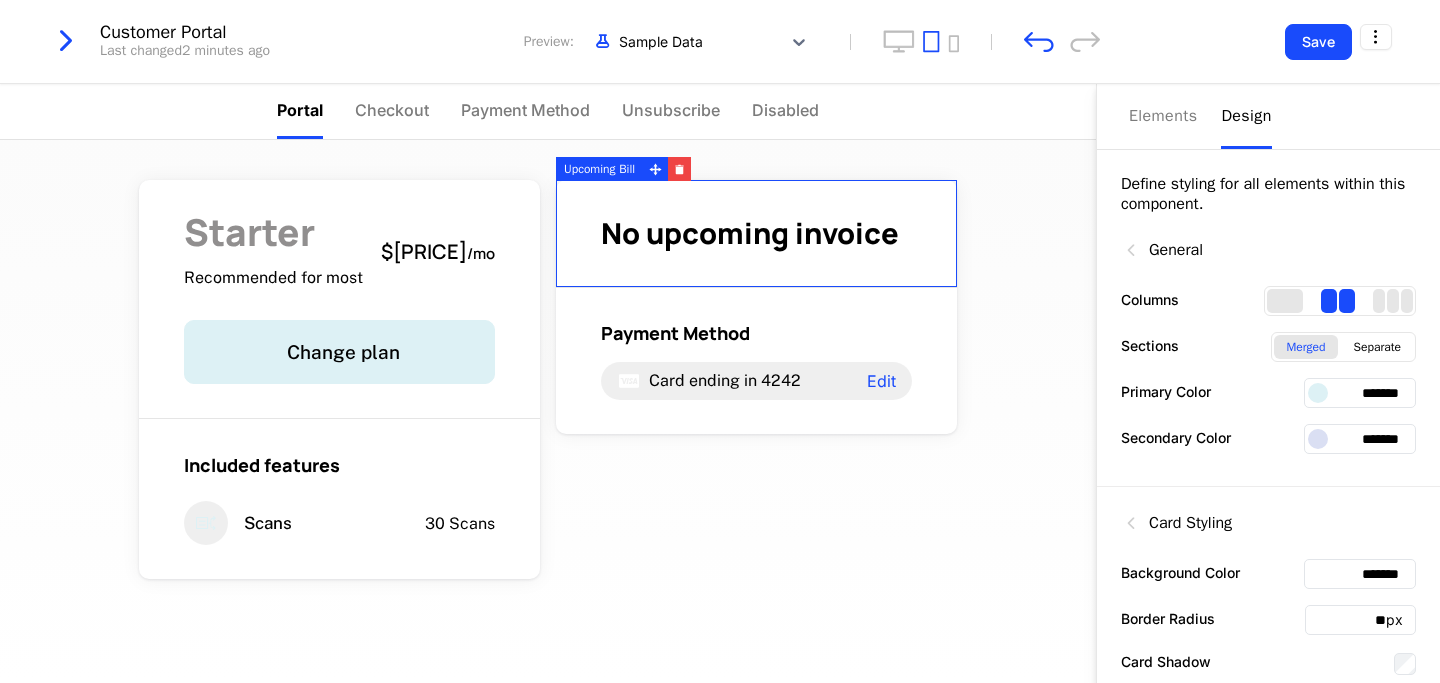 click on "No upcoming invoice" at bounding box center [756, 234] 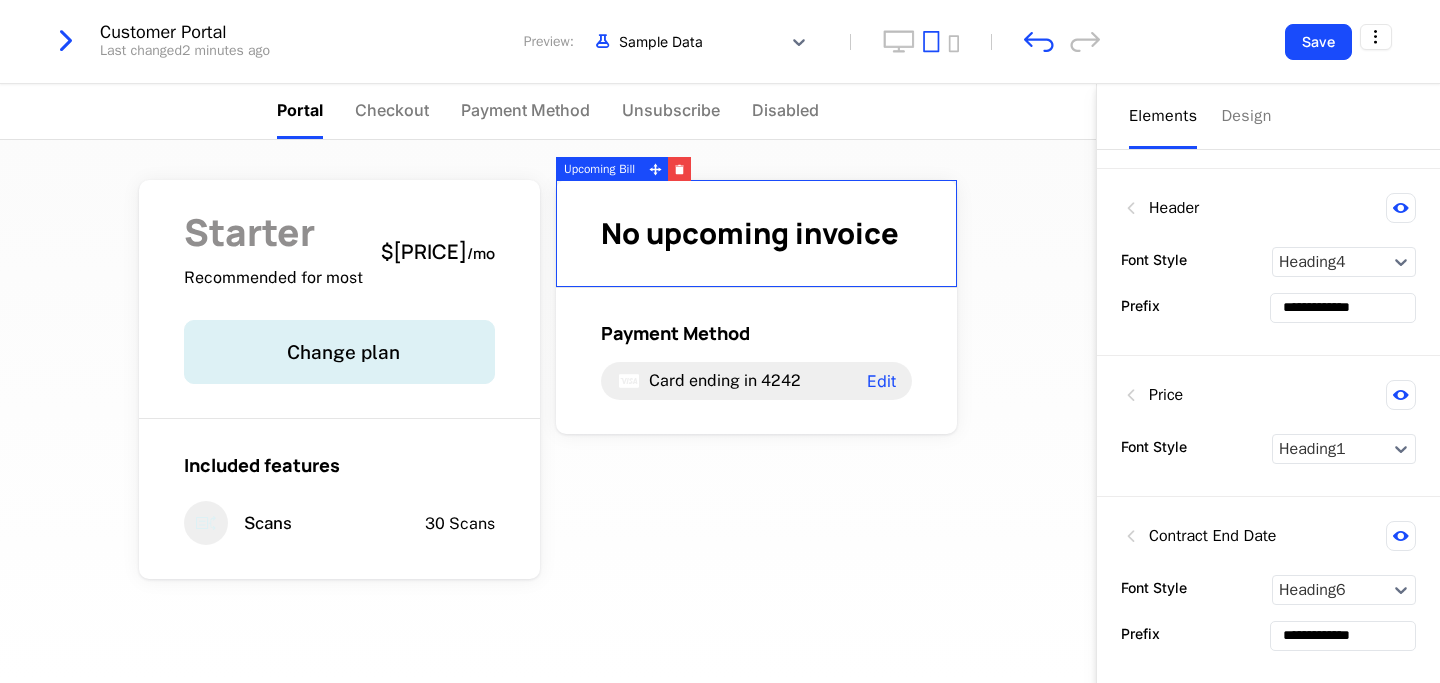 scroll, scrollTop: 0, scrollLeft: 0, axis: both 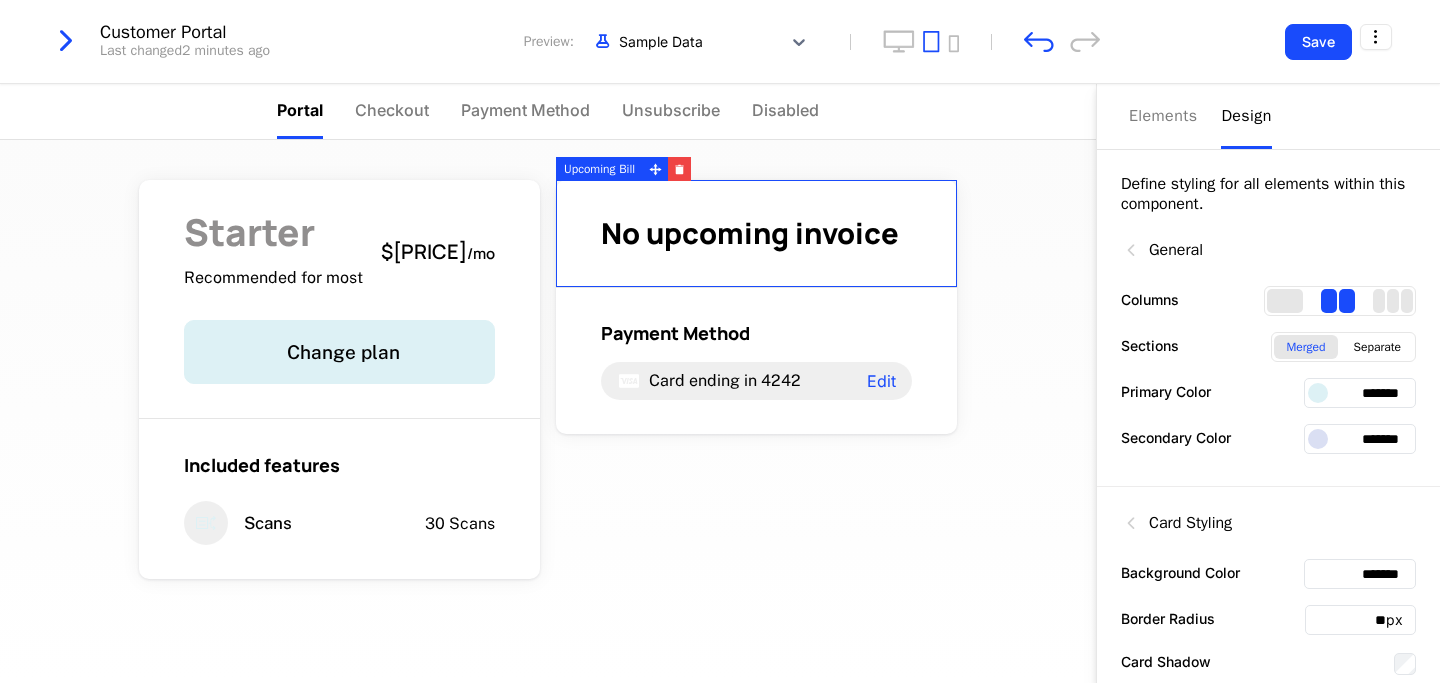 click on "Design" at bounding box center (1246, 116) 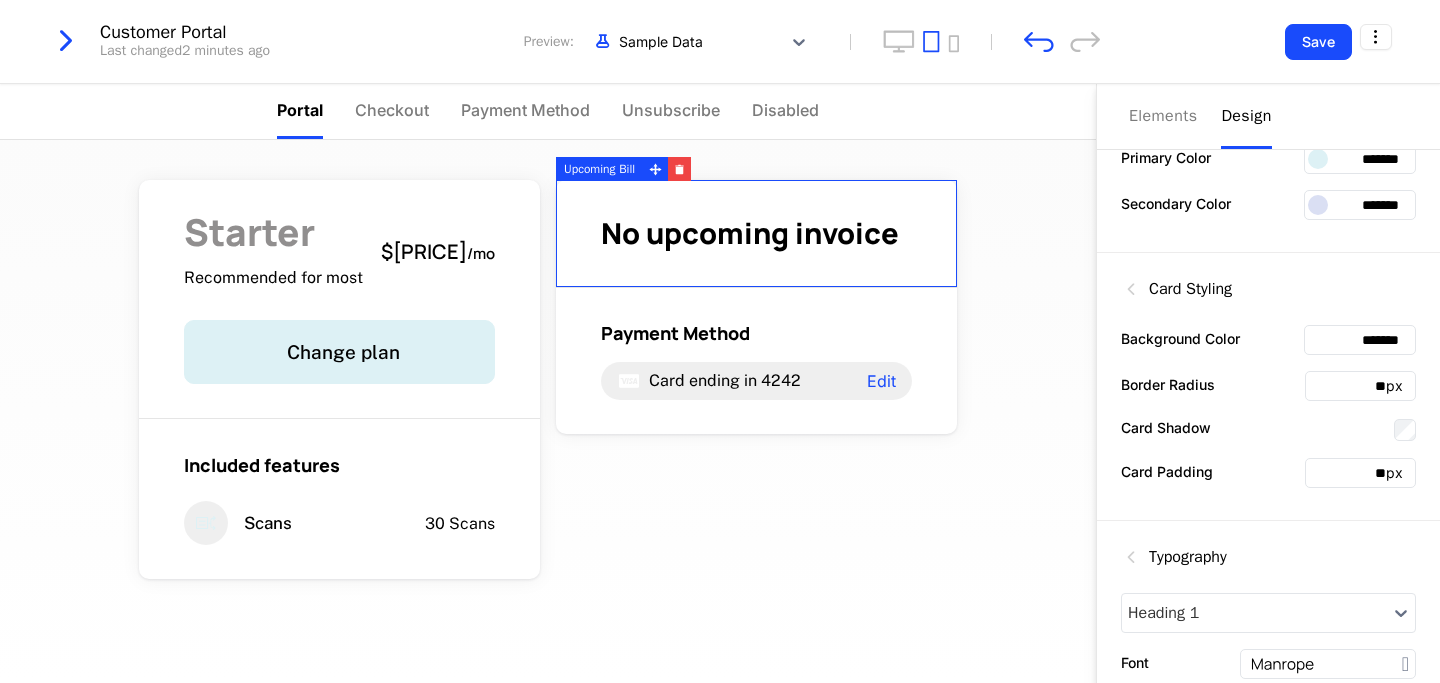 scroll, scrollTop: 0, scrollLeft: 0, axis: both 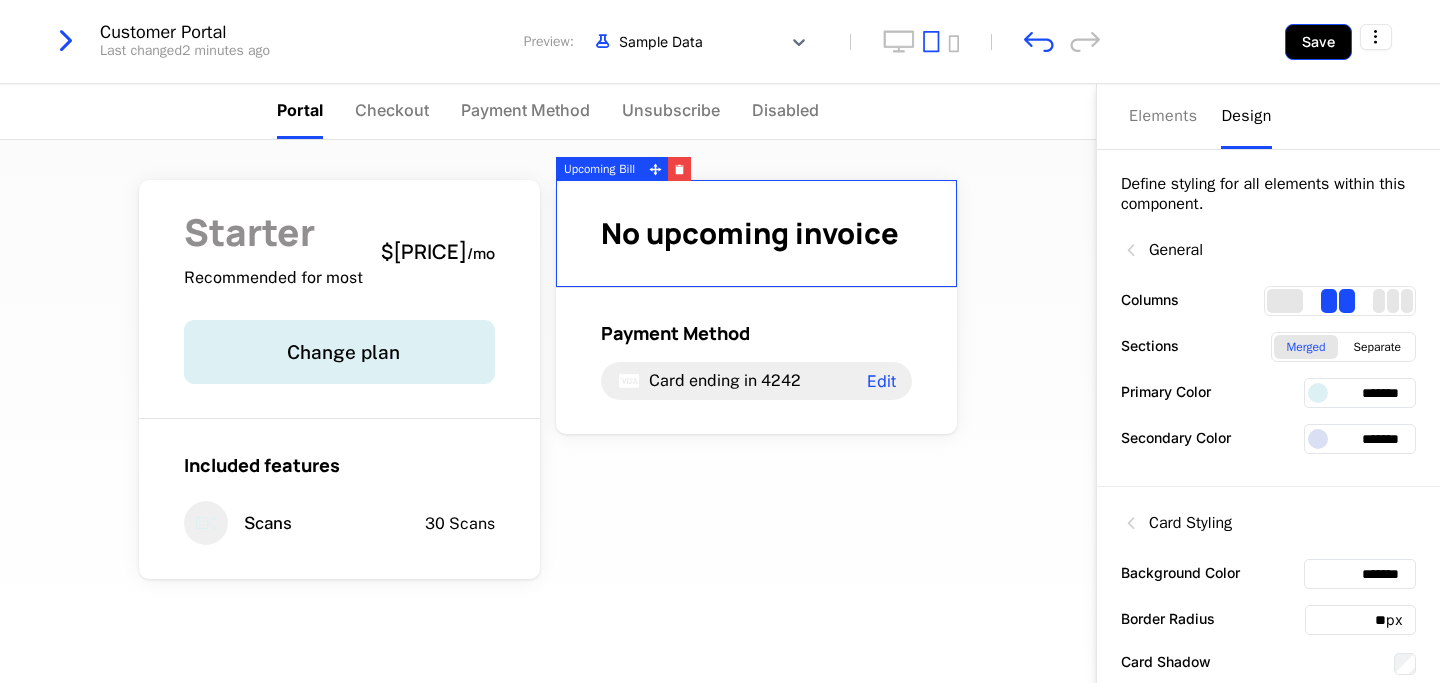 click on "Save" at bounding box center (1318, 42) 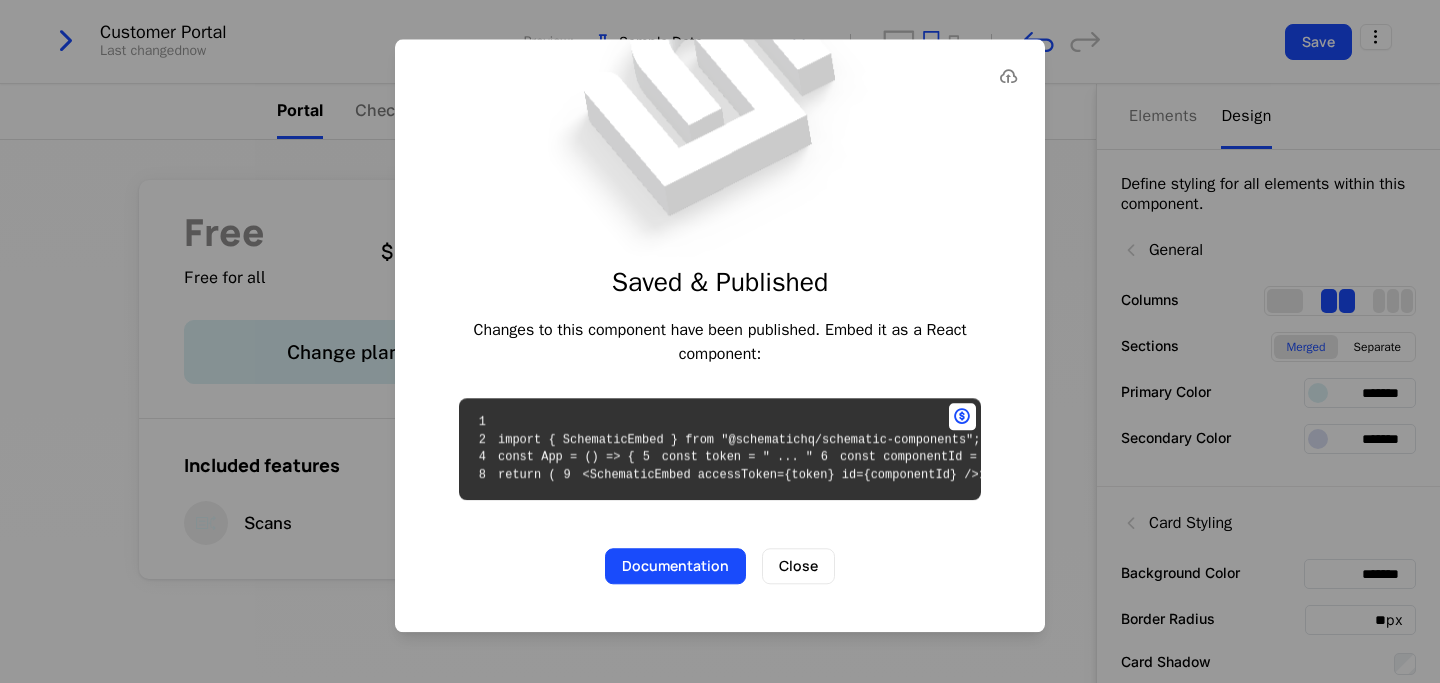 click at bounding box center [720, 341] 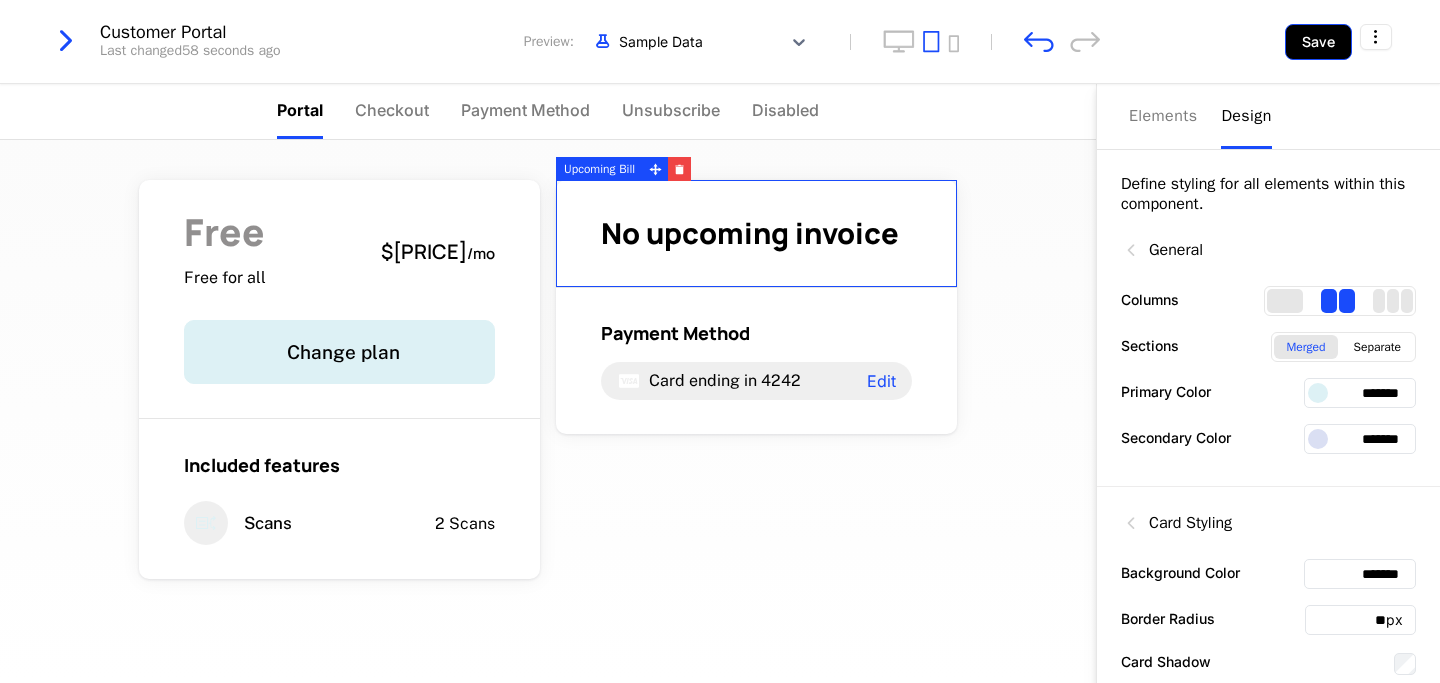 click on "Save" at bounding box center [1318, 42] 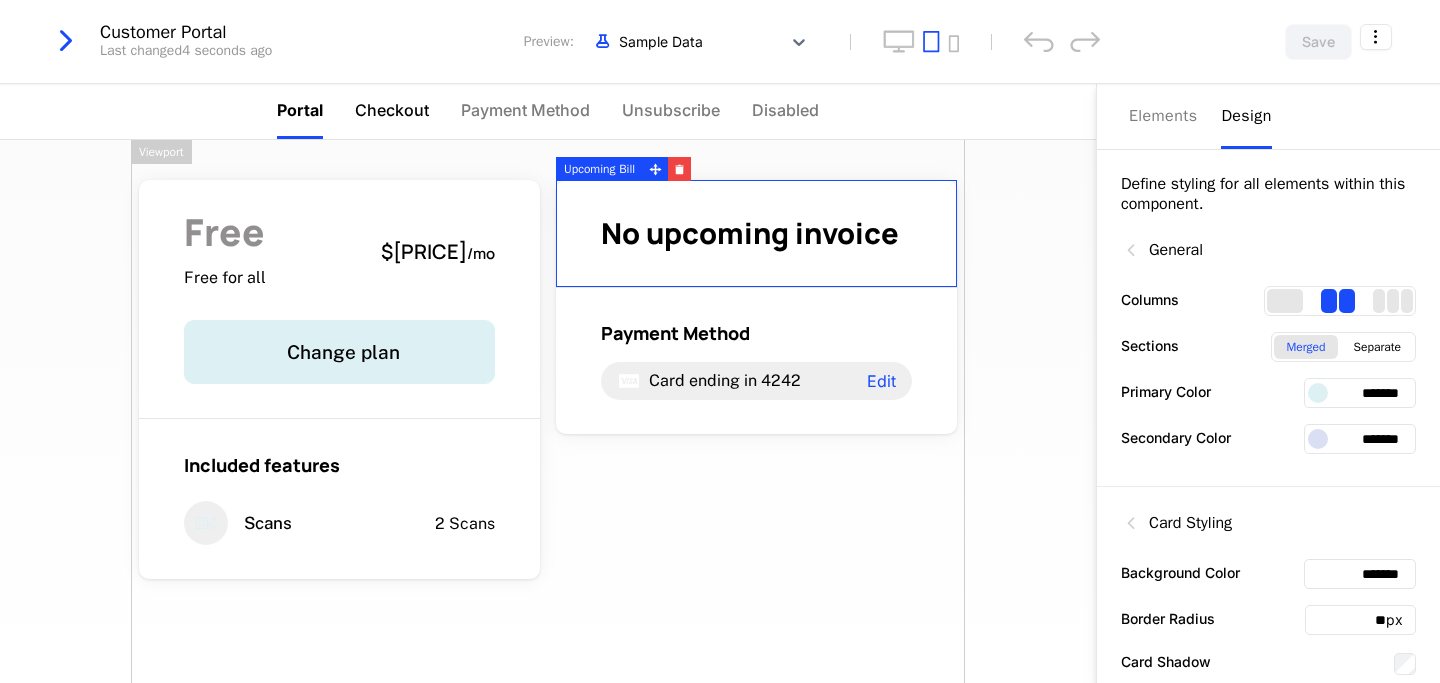 click on "Checkout" at bounding box center [392, 110] 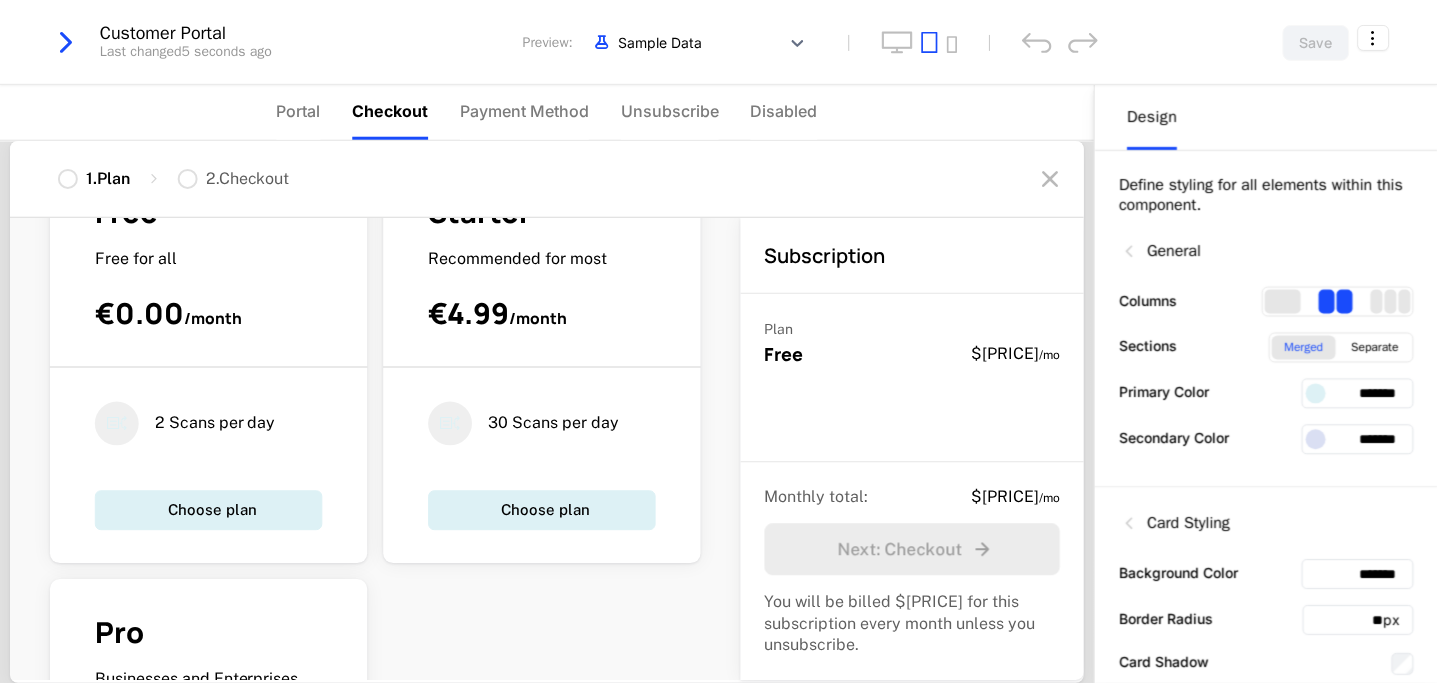 scroll, scrollTop: 0, scrollLeft: 0, axis: both 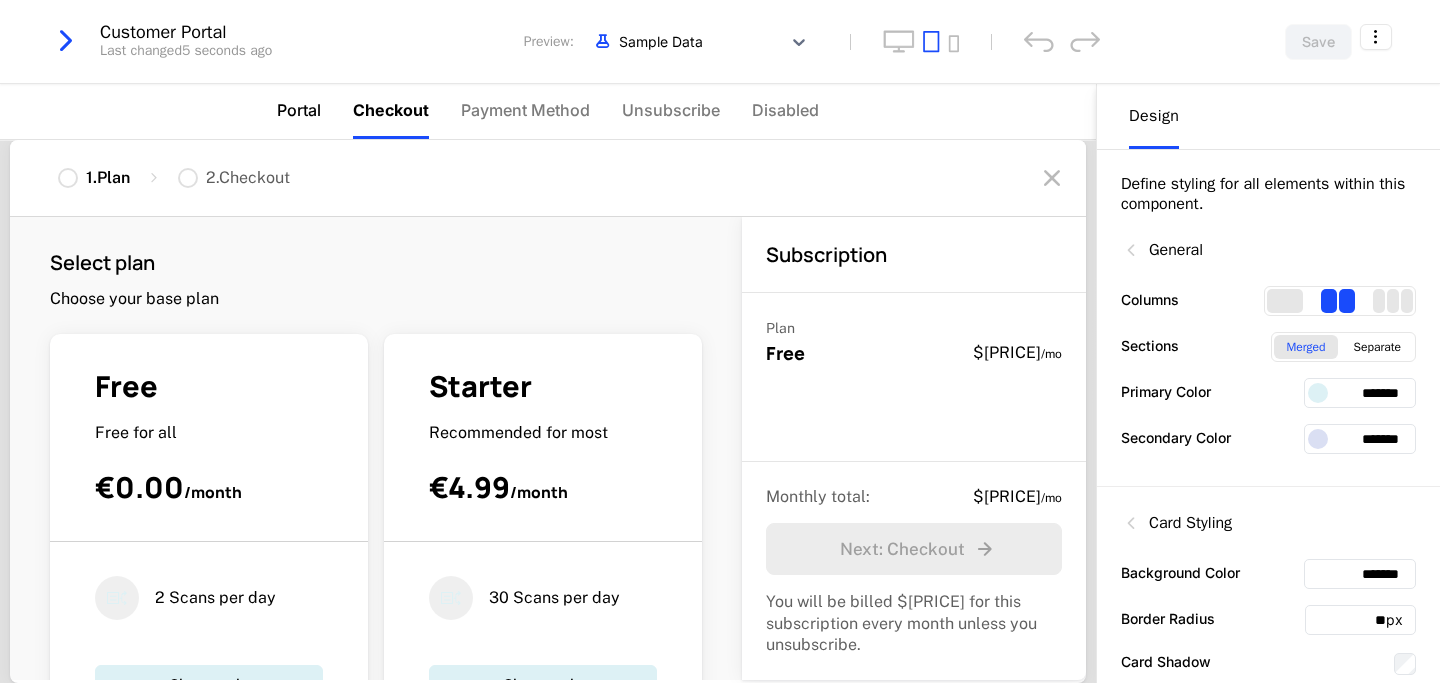 click on "Portal" at bounding box center (299, 110) 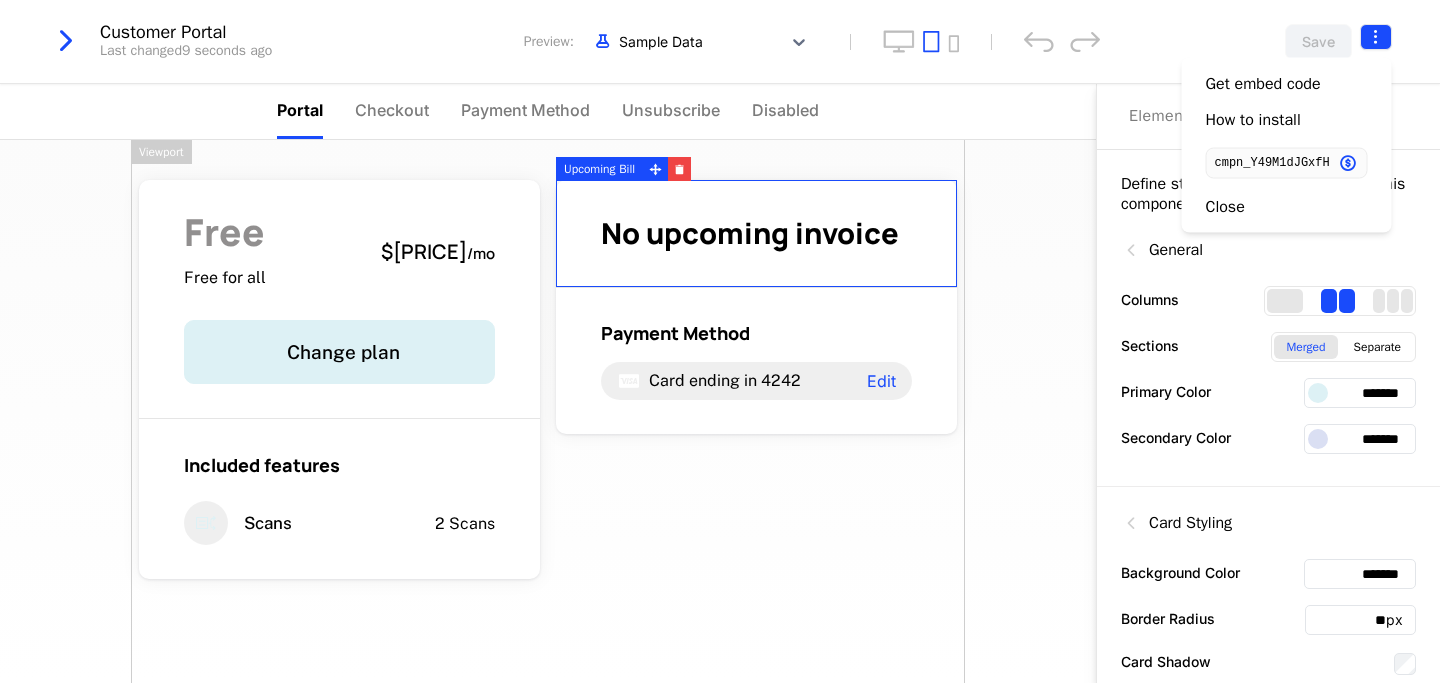 click on "Freelancer Development Dev Quickstart Features Features Flags Catalog Plans Add Ons Configuration Companies Companies Users Events Components 13 days left Customer Portal Last changed  9 seconds ago Preview: Sample Data Save Portal Checkout Payment Method Unsubscribe Disabled Free Free for all $27.90 / mo Change plan Included features Scans 2   Scans No upcoming invoice Payment Method Card ending in   4242 Edit Powered by   Elements Design Define styling for all elements within this component. General Columns Sections Merged Separate Primary Color ******* Secondary Color ******* Card Styling Background Color ******* Border Radius ** px Card Shadow Card Padding ** px Typography Heading 1 Font ******* Font Size ** px Font Color ******* Font Weight 800 Badge Visibility Hidden Visible Alignment Left Center Right Upcoming Bill Viewport
Best Viewed on Desktop You're currently viewing this on a  mobile device . For the best experience,   we recommend using a desktop or larger screens Got it  Close" at bounding box center [720, 341] 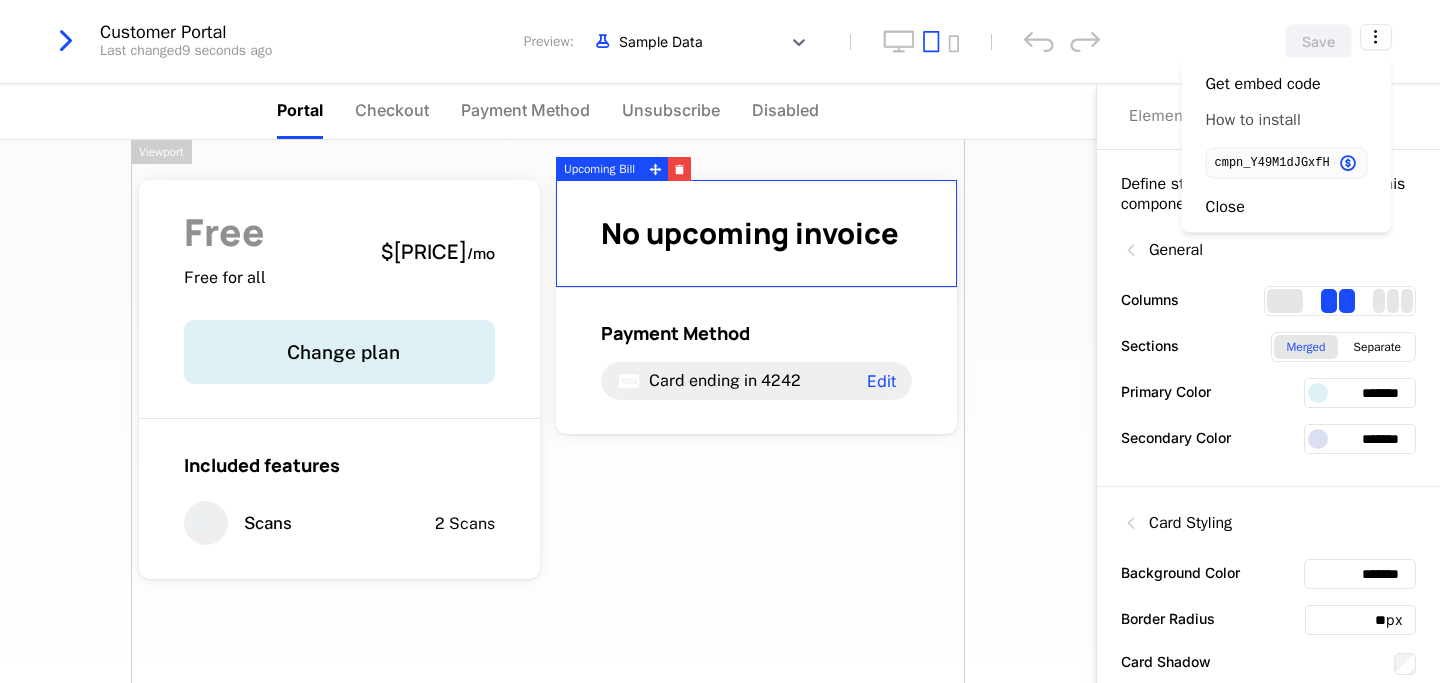 click on "How to install" at bounding box center [1253, 120] 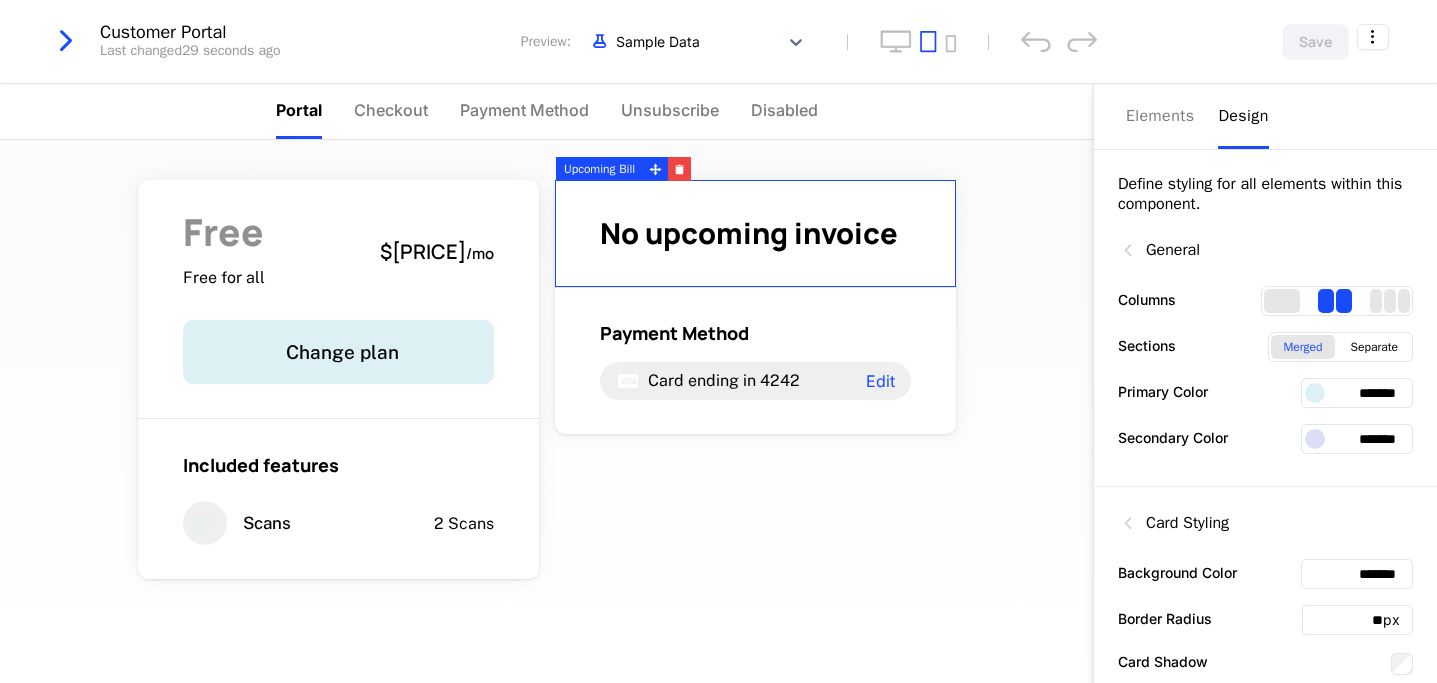 click on "Customer Portal Last changed  29 seconds ago" at bounding box center (240, 42) 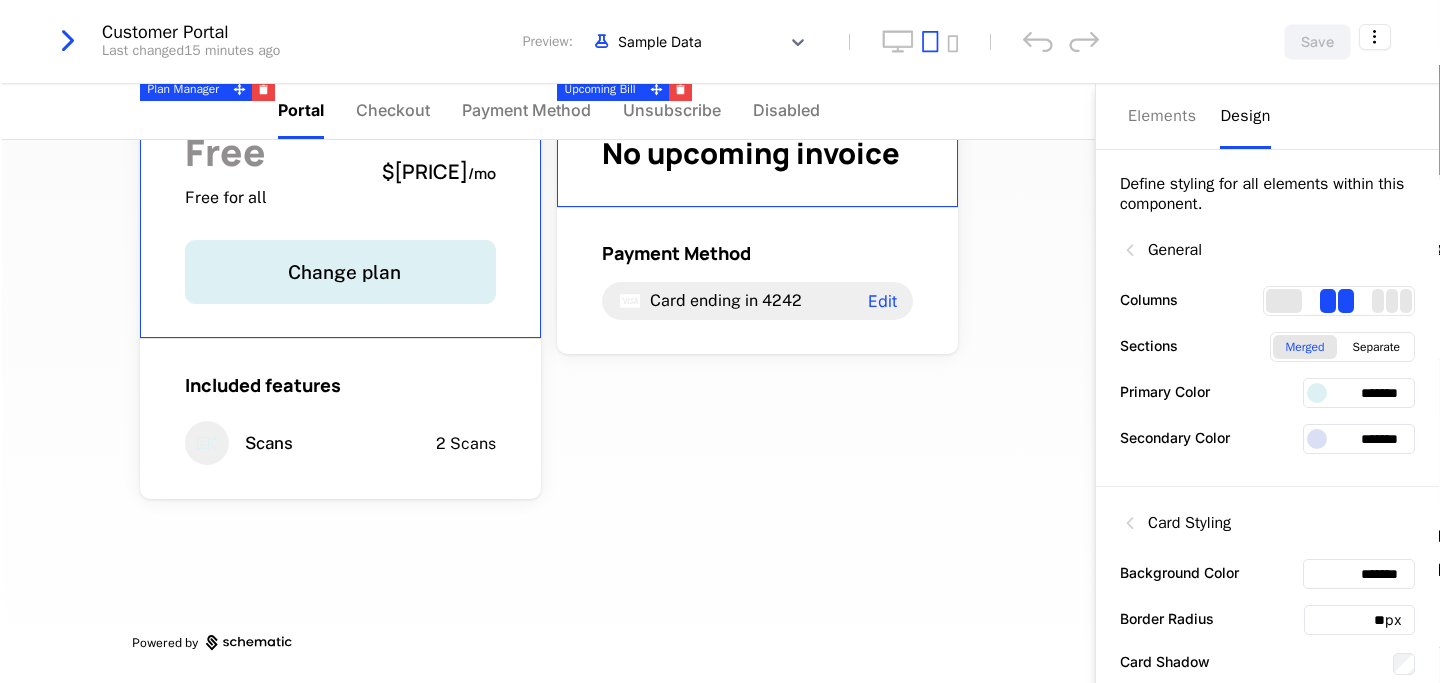 scroll, scrollTop: 0, scrollLeft: 0, axis: both 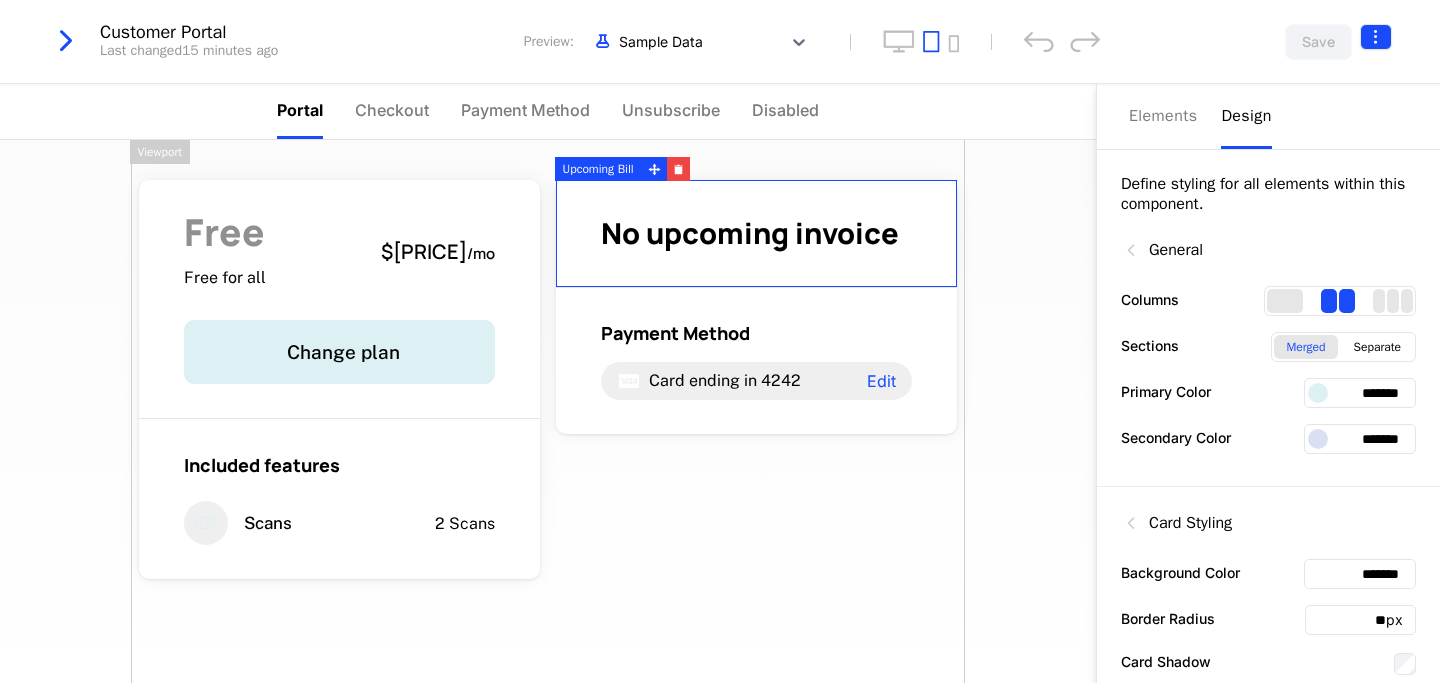 click on "Freelancer Development Dev Quickstart Features Features Flags Catalog Plans Add Ons Configuration Companies Companies Users Events Components 13 days left Customer Portal Last changed  15 minutes ago Preview: Sample Data Save Portal Checkout Payment Method Unsubscribe Disabled Free Free for all $27.90 / mo Change plan Included features Scans 2   Scans No upcoming invoice Payment Method Card ending in   4242 Edit Powered by   Elements Design Define styling for all elements within this component. General Columns Sections Merged Separate Primary Color ******* Secondary Color ******* Card Styling Background Color ******* Border Radius ** px Card Shadow Card Padding ** px Typography Heading 1 Font ******* Font Size ** px Font Color ******* Font Weight 800 Badge Visibility Hidden Visible Alignment Left Center Right Upcoming Bill Viewport
Best Viewed on Desktop You're currently viewing this on a  mobile device . For the best experience,   we recommend using a desktop or larger screens Got it" at bounding box center [720, 341] 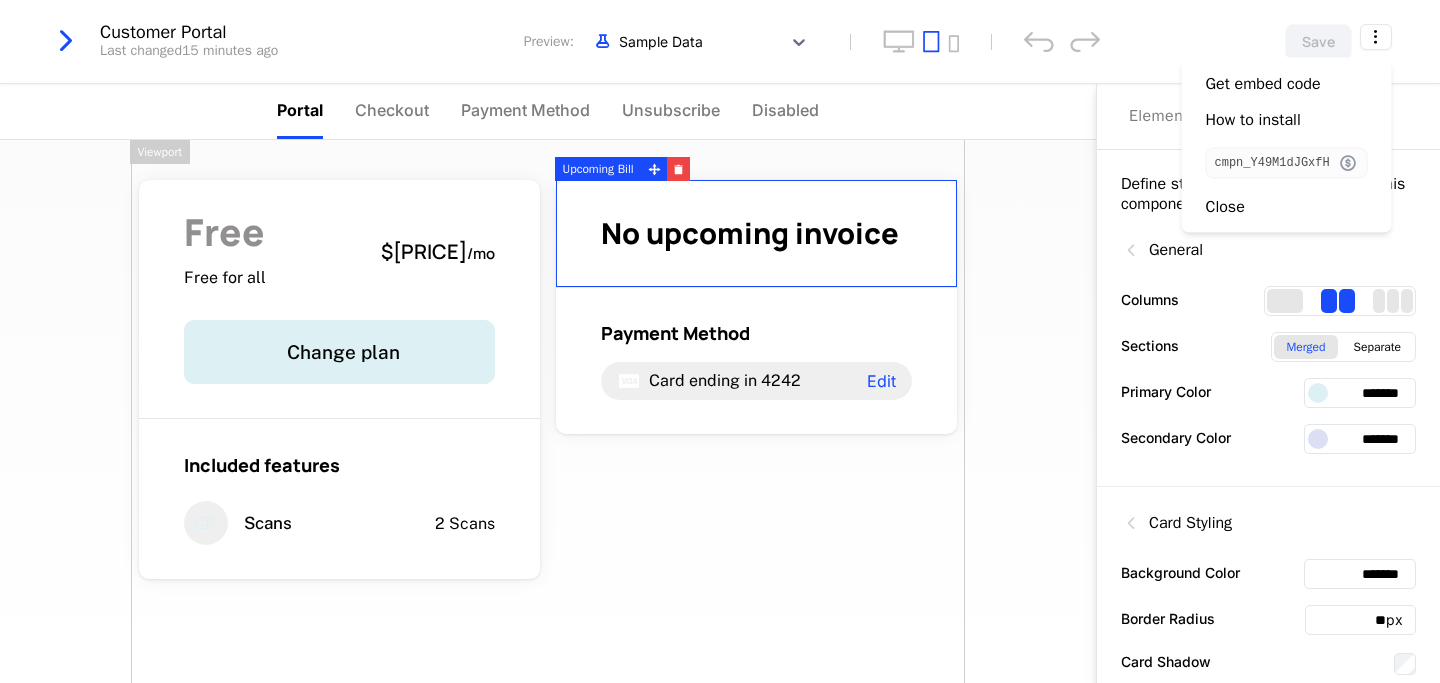 click at bounding box center (1348, 163) 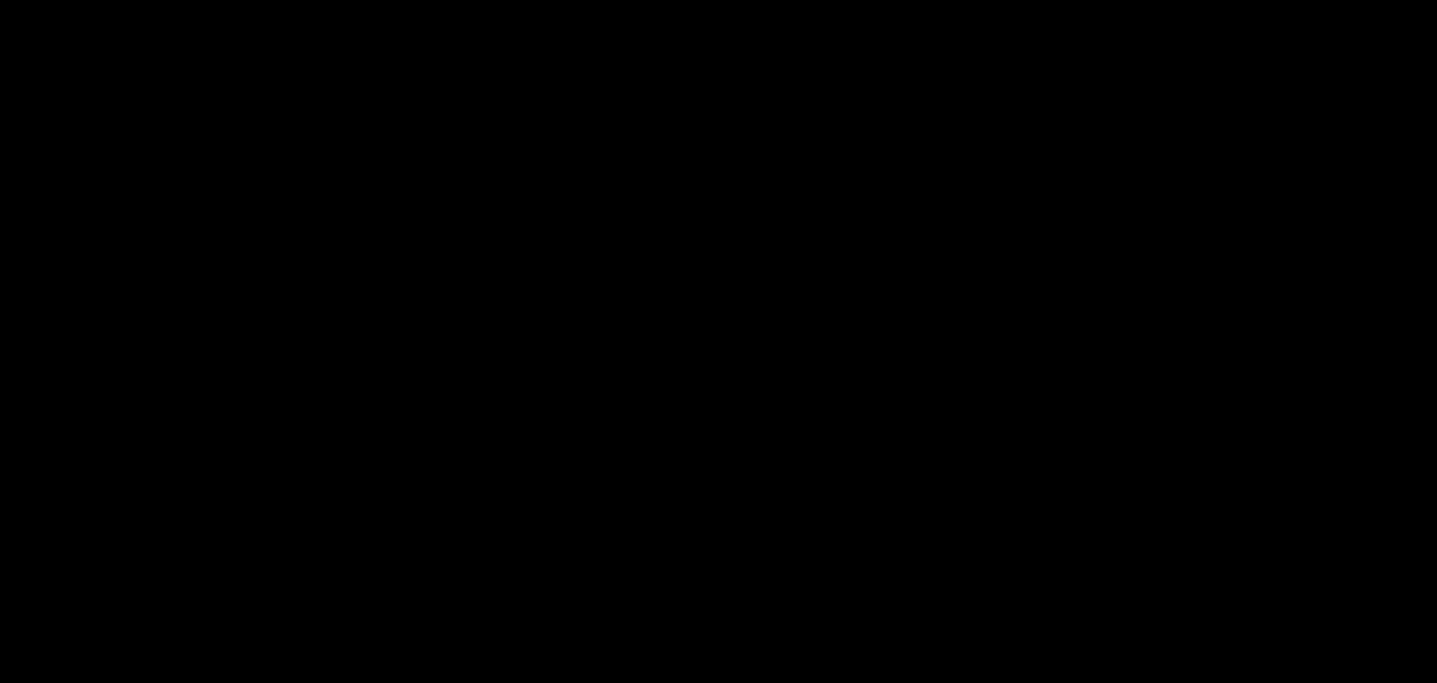 scroll, scrollTop: 0, scrollLeft: 0, axis: both 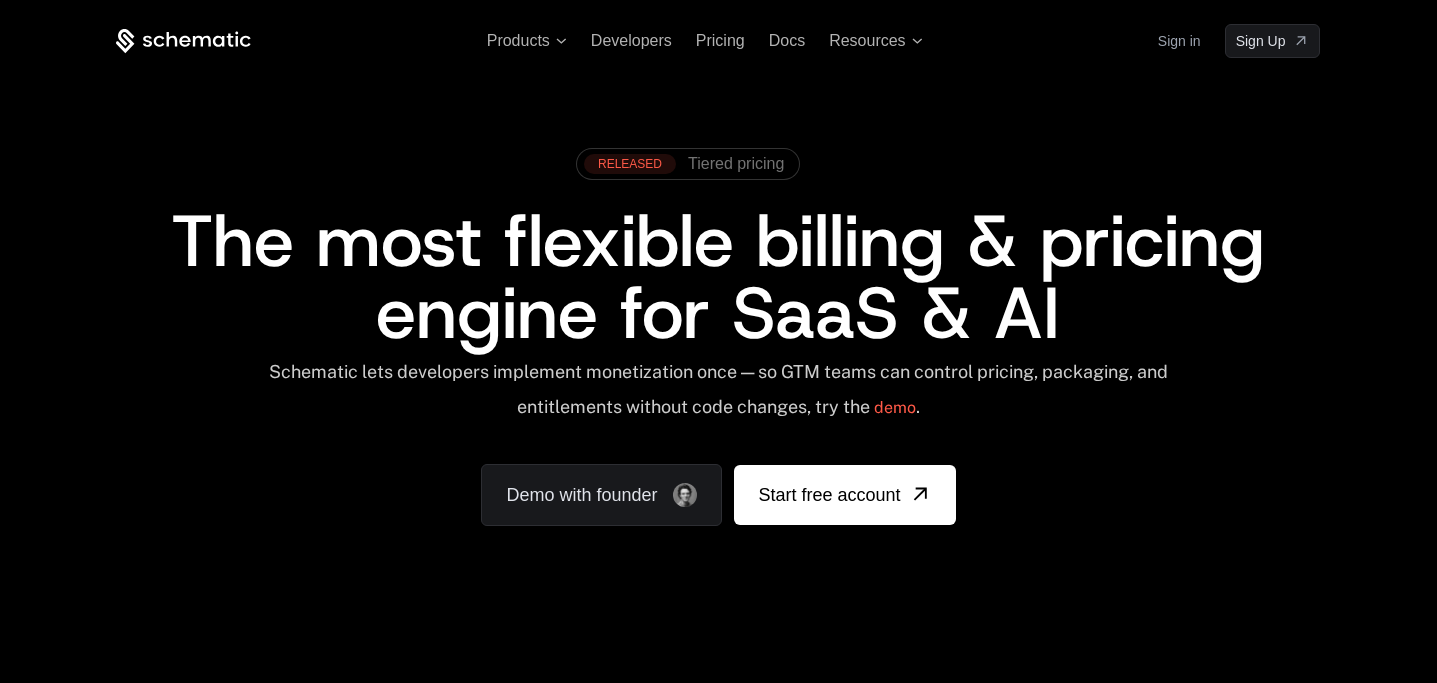click on "Sign in" at bounding box center [1179, 41] 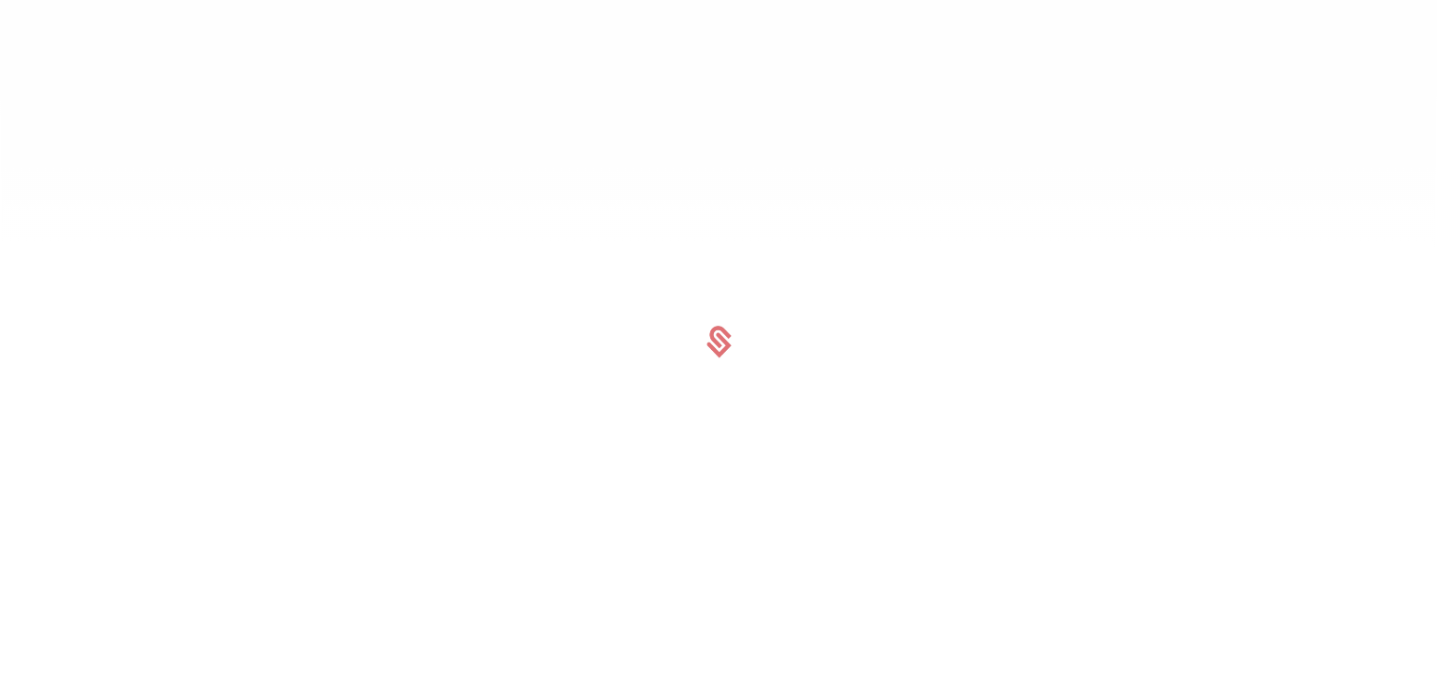 scroll, scrollTop: 0, scrollLeft: 0, axis: both 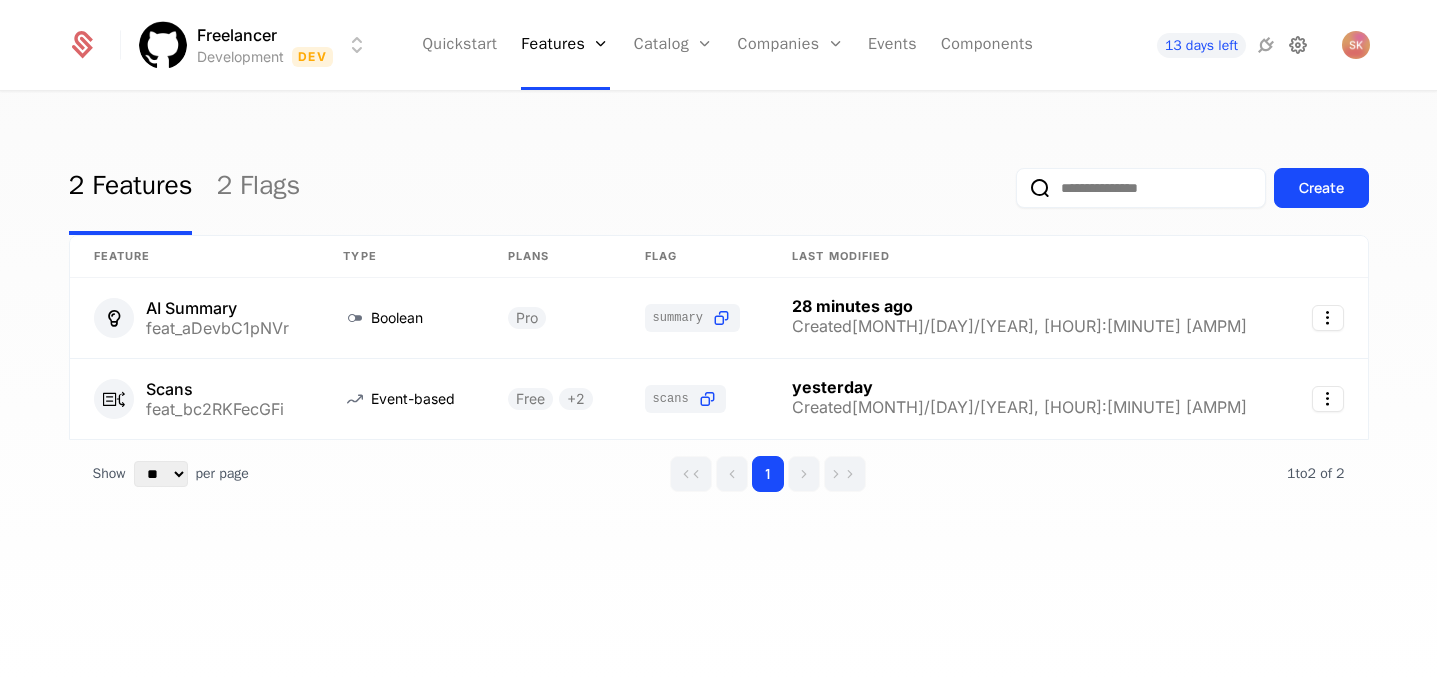 click at bounding box center [1298, 45] 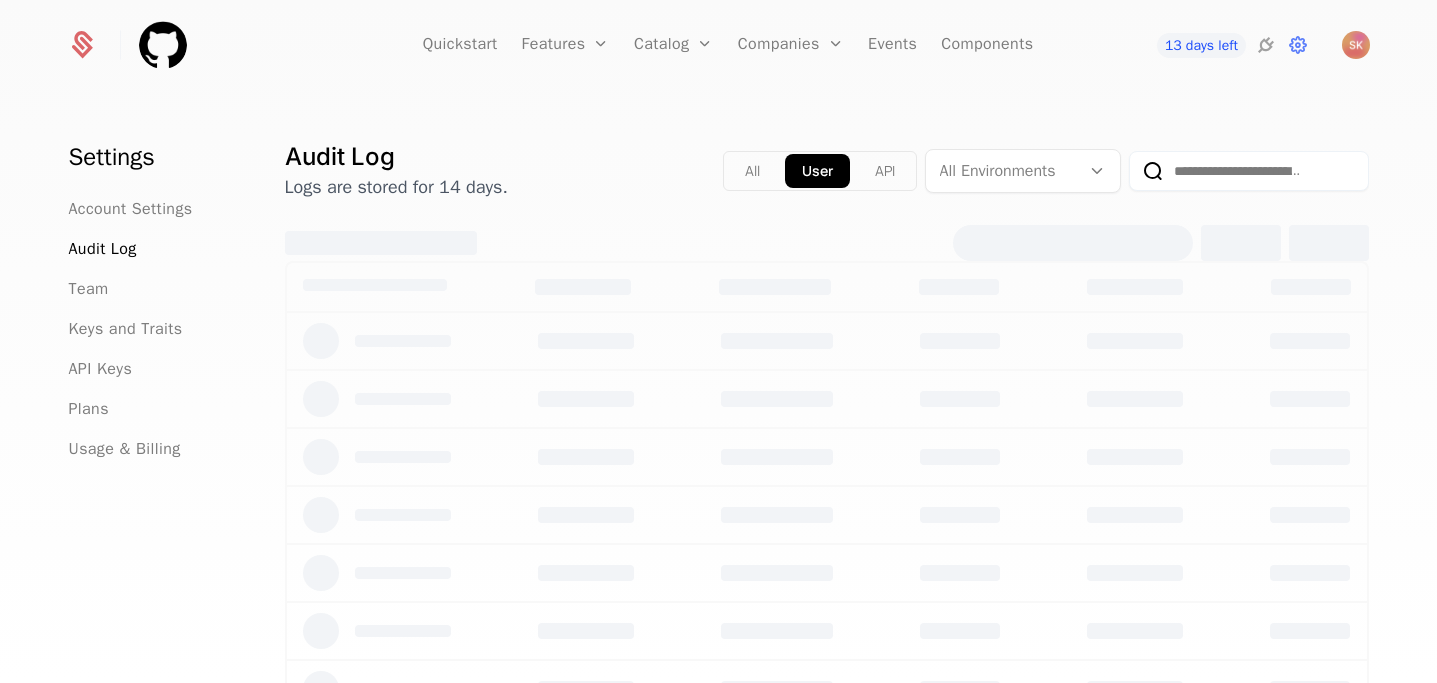 click on "Account Settings Audit Log Team Keys and Traits API Keys Plans Usage & Billing" at bounding box center [153, 329] 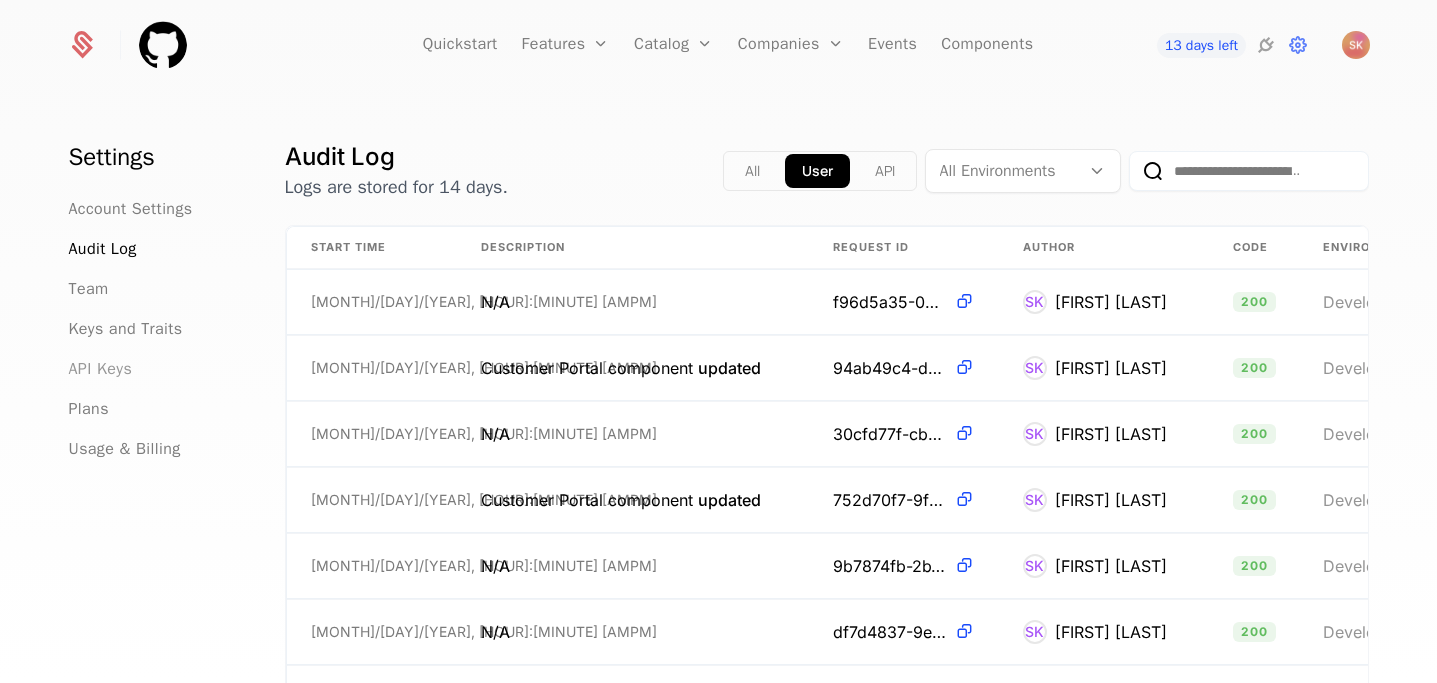click on "API Keys" at bounding box center [101, 369] 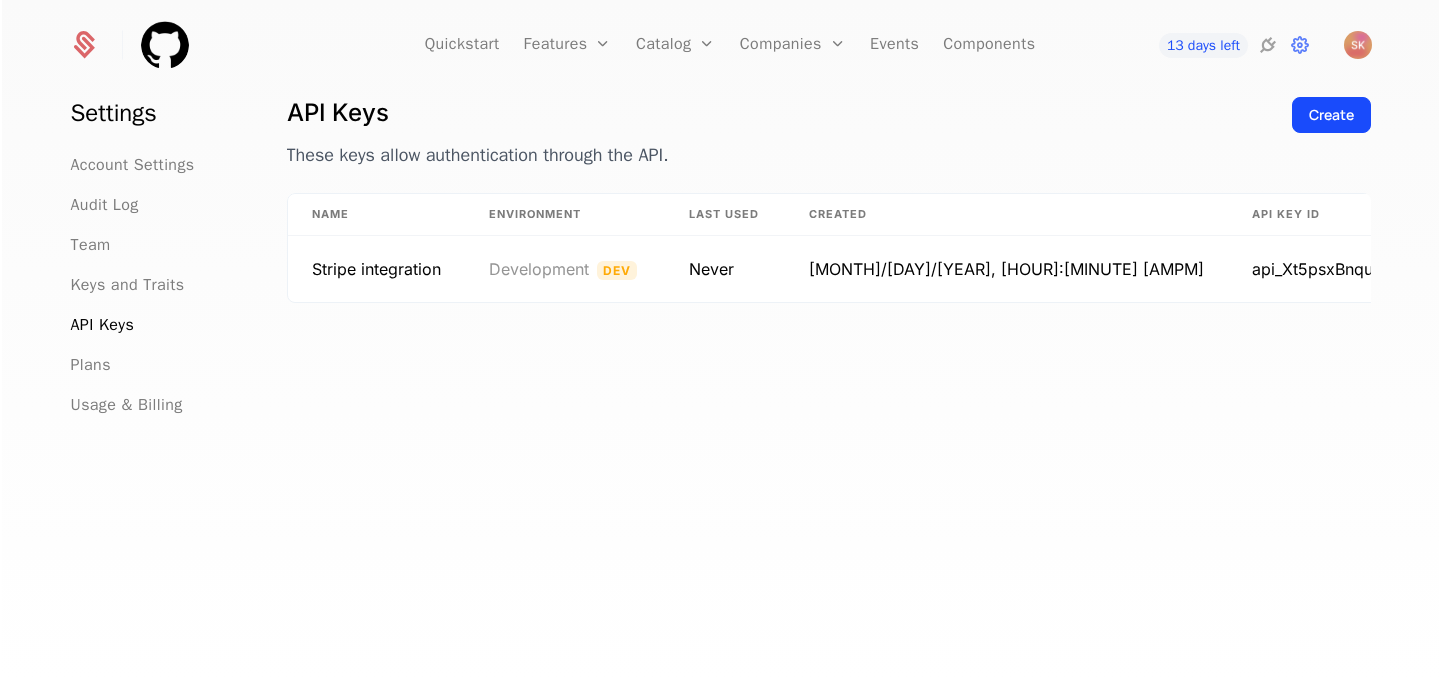 scroll, scrollTop: 0, scrollLeft: 0, axis: both 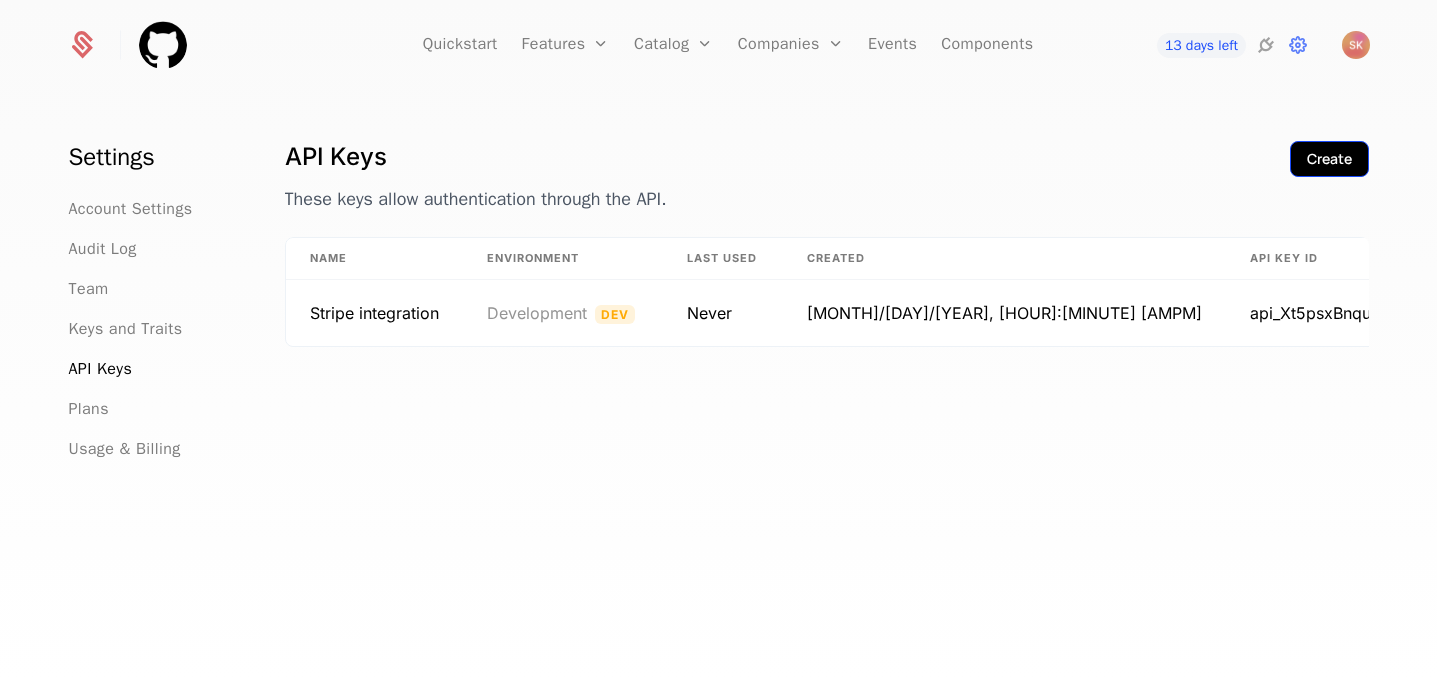 click on "Create" at bounding box center (1329, 159) 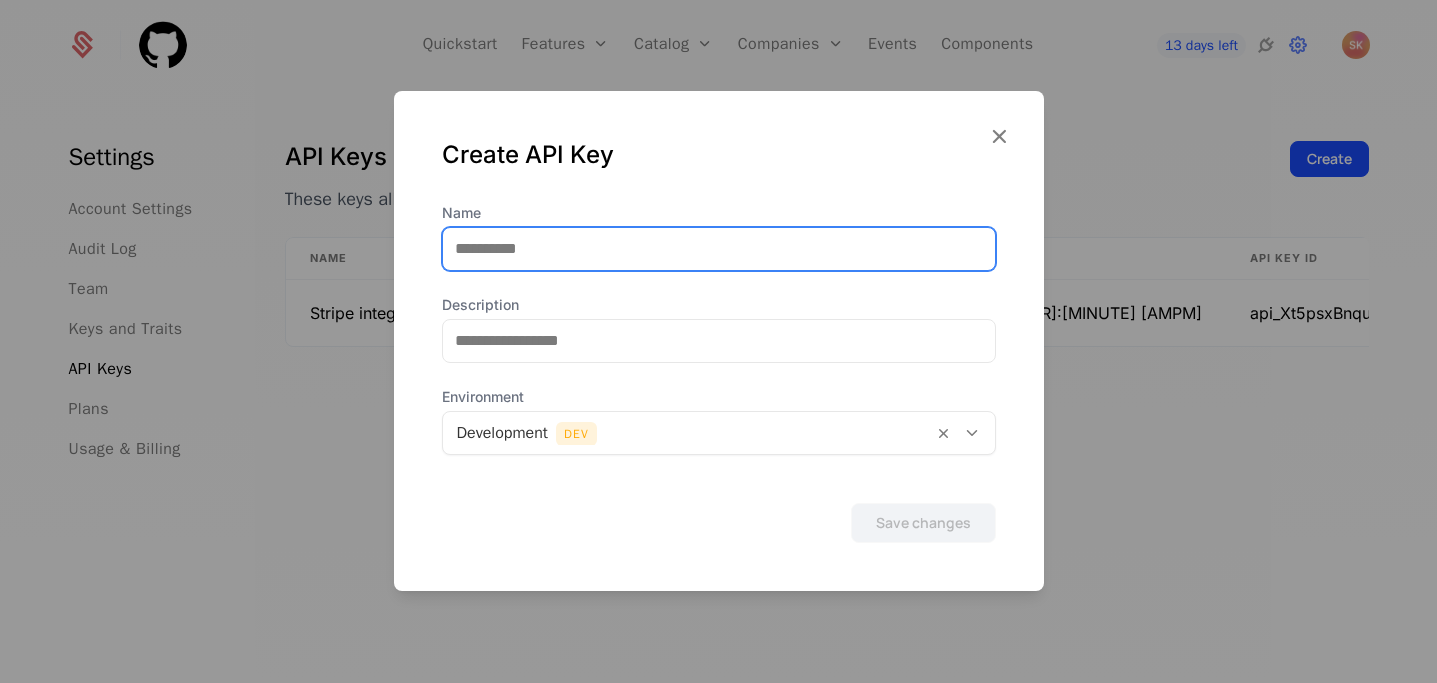 click on "Name" at bounding box center (719, 249) 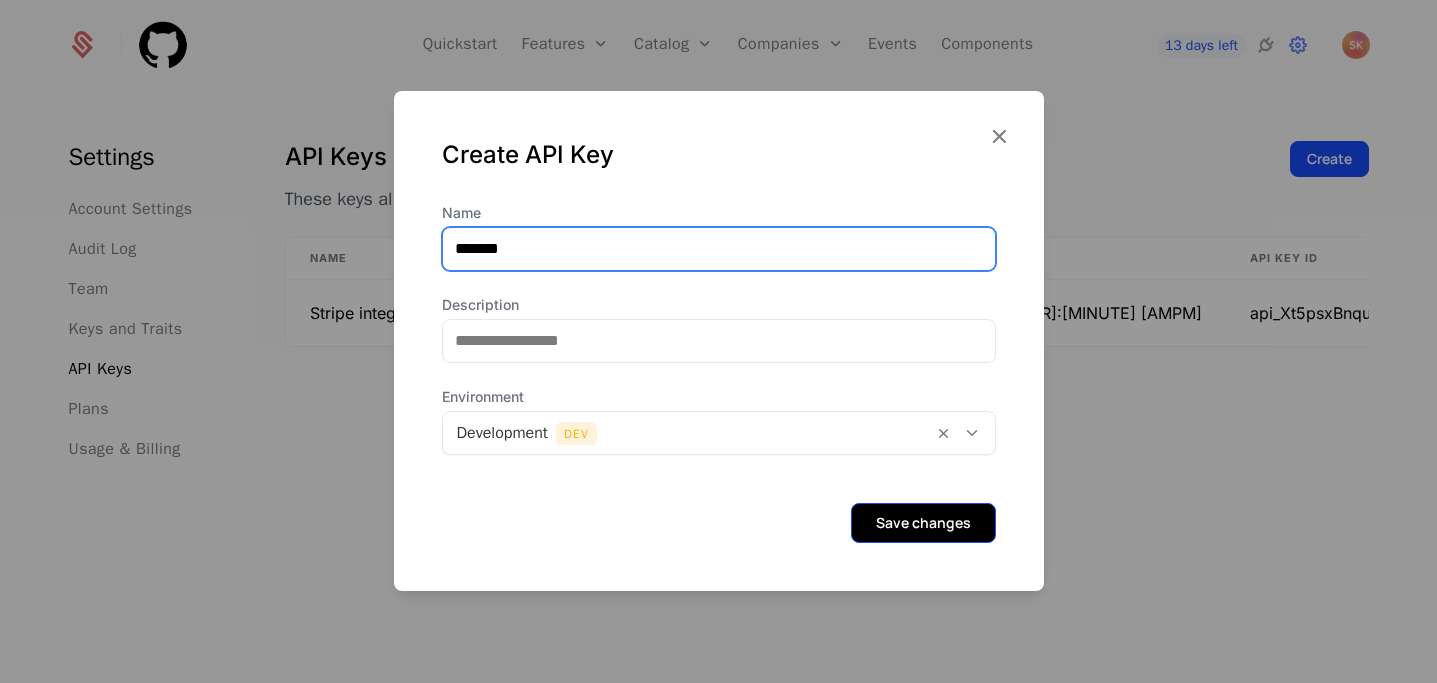type on "*******" 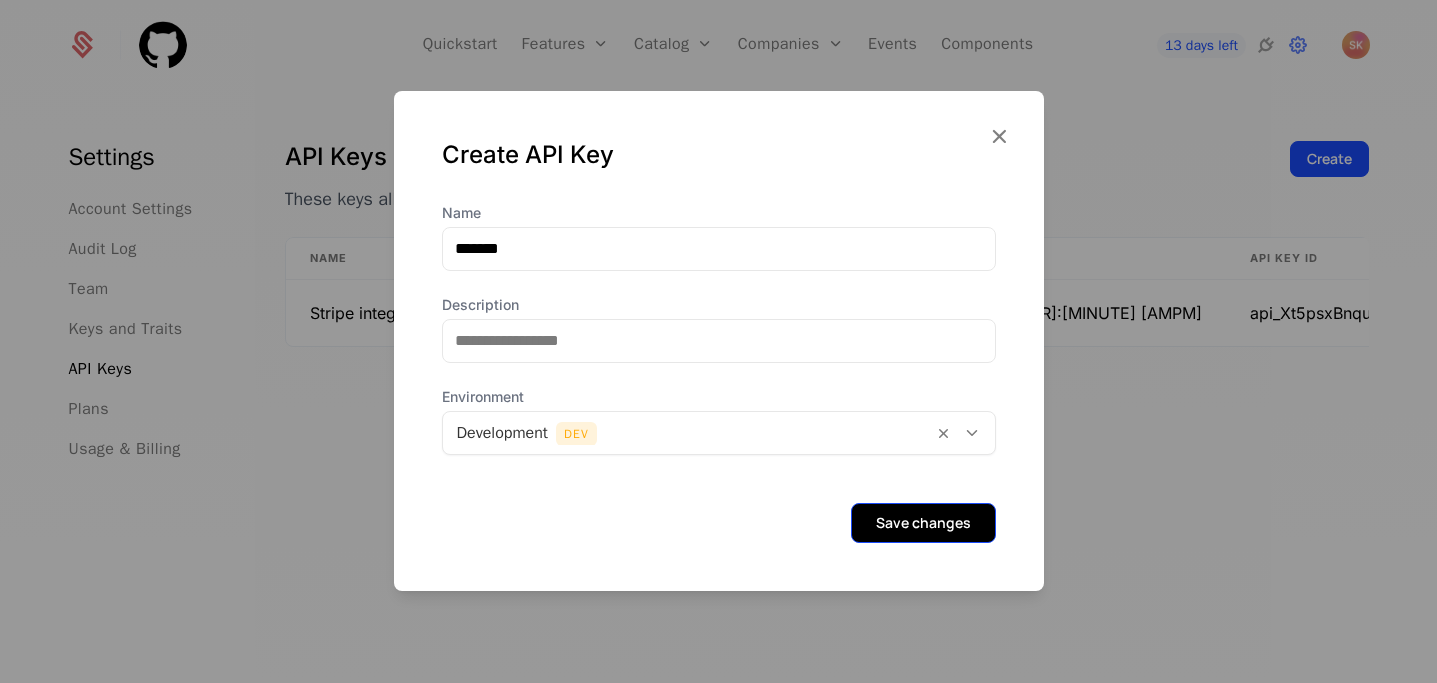 click on "Save changes" at bounding box center [923, 523] 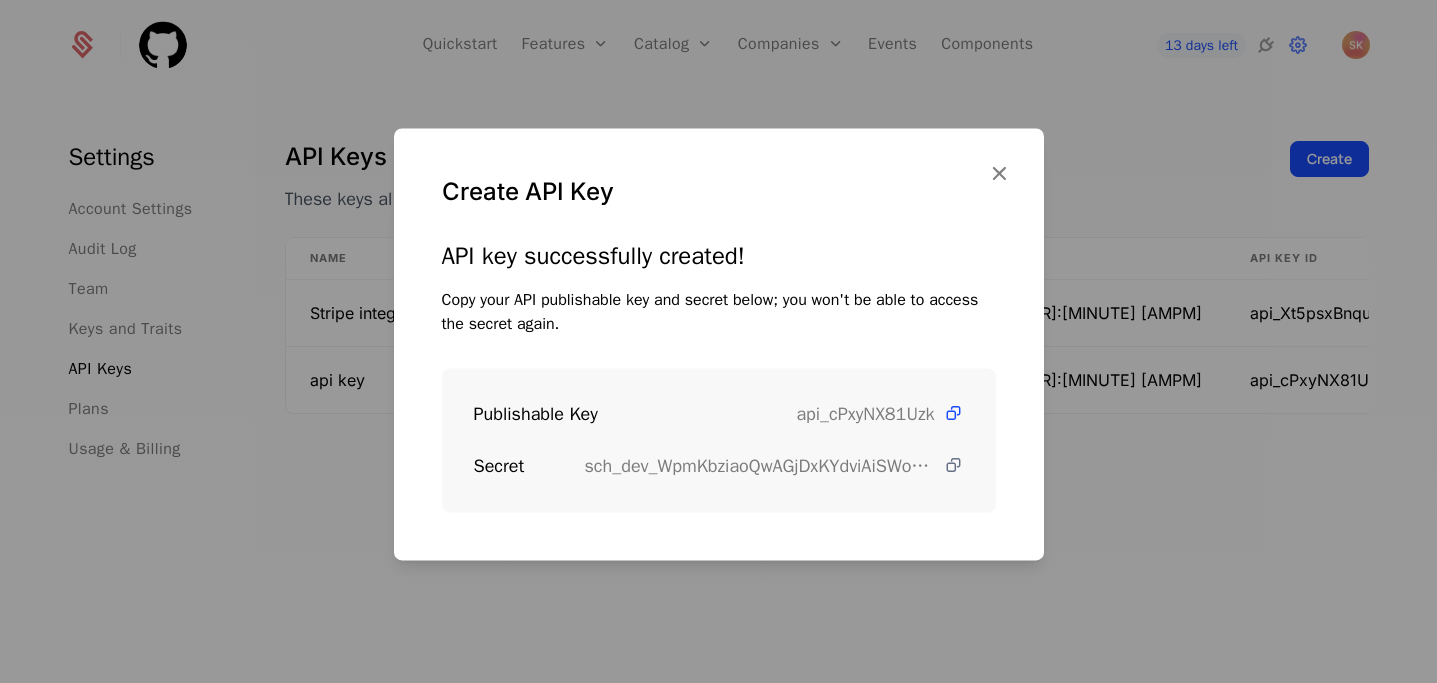 click at bounding box center [953, 465] 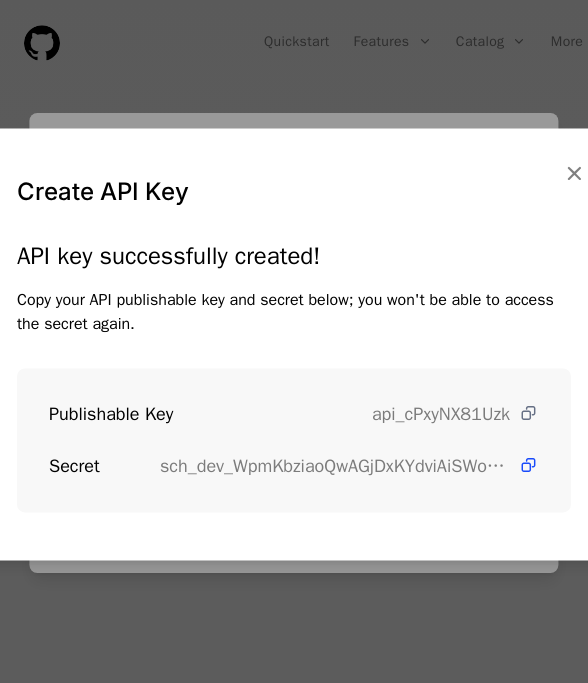 click at bounding box center (528, 413) 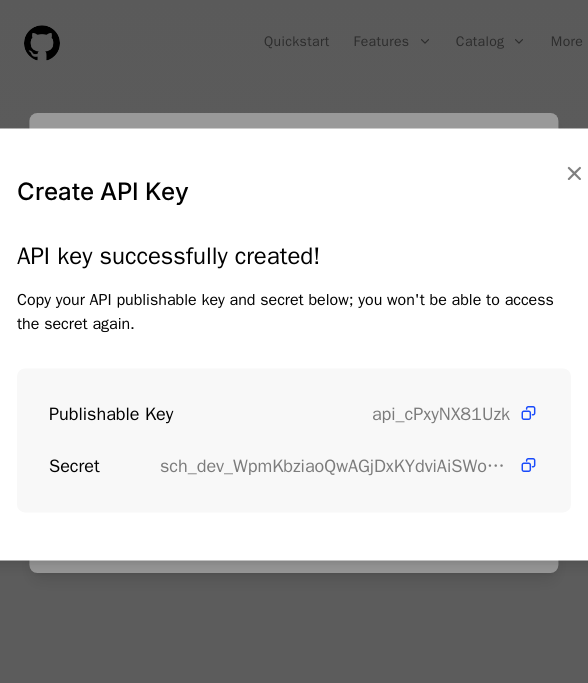 click at bounding box center (294, 341) 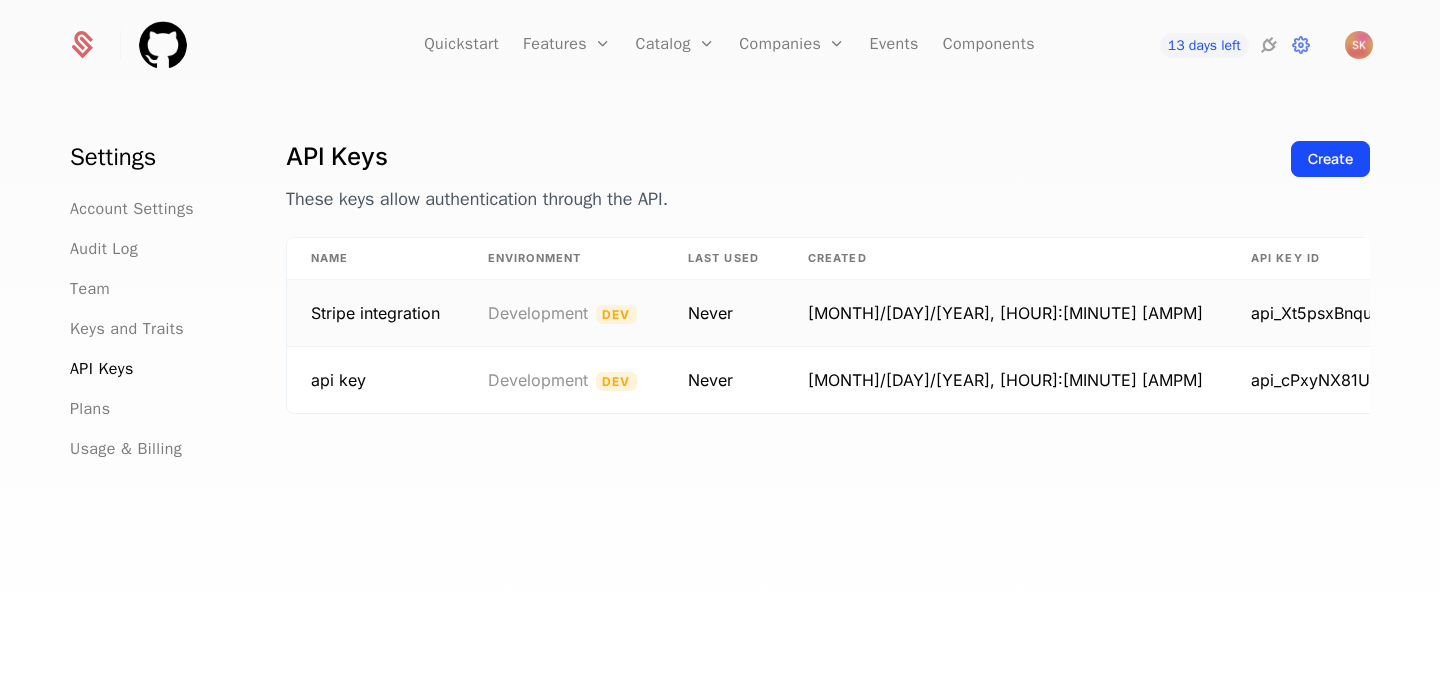 click on "Quickstart Features Features Flags Catalog Plans Add Ons Configuration Companies Companies Users Events Components 13 days left Settings Account Settings Audit Log Team Keys and Traits API Keys Plans Usage & Billing API Keys     These keys allow authentication through the API. Create Name Environment Last Used Created API Key ID Stripe integration Development Dev Never 7/14/25, 1:23 AM api_Xt5psxBnqu2 api key Development Dev Never 7/15/25, 3:17 PM api_cPxyNX81Uzk
Best Viewed on Desktop You're currently viewing this on a  mobile device . For the best experience,   we recommend using a desktop or larger screens , as the application isn't fully optimized for smaller resolutions just yet. Got it" at bounding box center (720, 341) 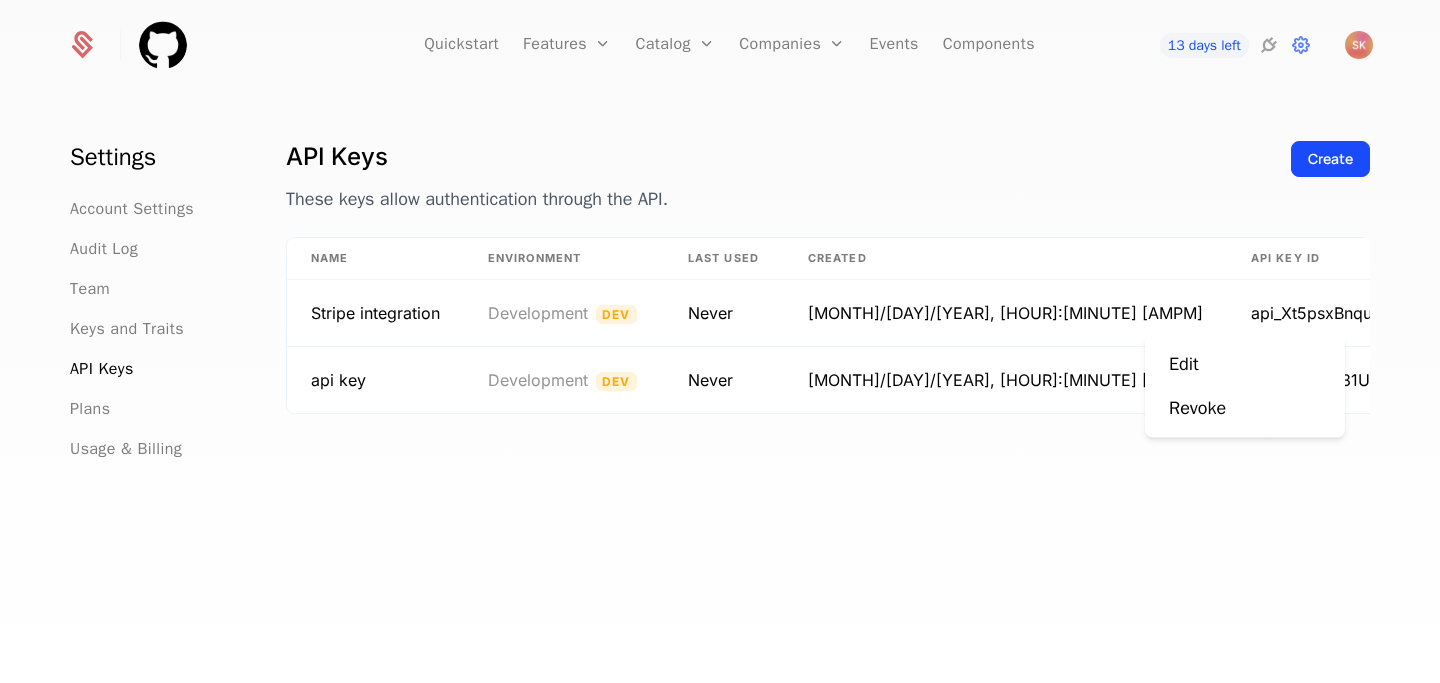 click on "Quickstart Features Features Flags Catalog Plans Add Ons Configuration Companies Companies Users Events Components 13 days left Settings Account Settings Audit Log Team Keys and Traits API Keys Plans Usage & Billing API Keys     These keys allow authentication through the API. Create Name Environment Last Used Created API Key ID Stripe integration Development Dev Never 7/14/25, 1:23 AM api_Xt5psxBnqu2 api key Development Dev Never 7/15/25, 3:17 PM api_cPxyNX81Uzk
Best Viewed on Desktop You're currently viewing this on a  mobile device . For the best experience,   we recommend using a desktop or larger screens , as the application isn't fully optimized for smaller resolutions just yet. Got it  Edit Revoke" at bounding box center [720, 341] 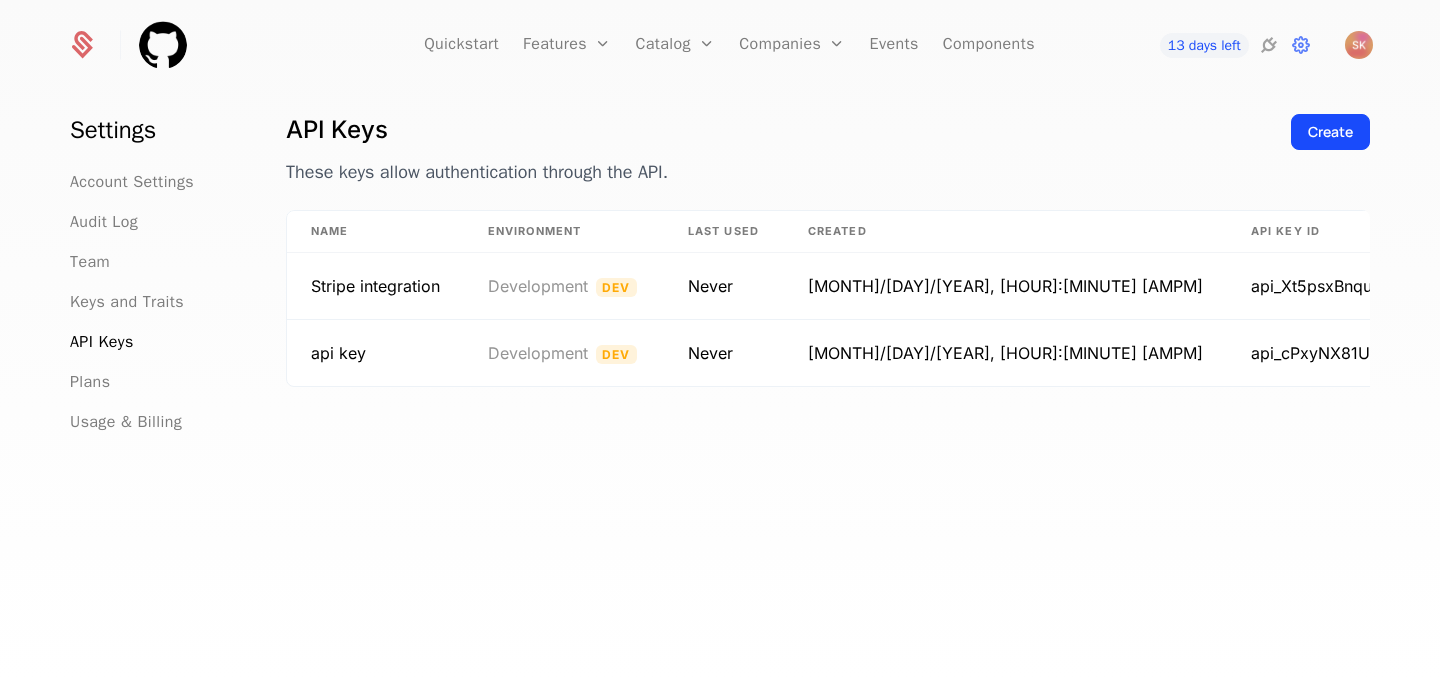 scroll, scrollTop: 0, scrollLeft: 0, axis: both 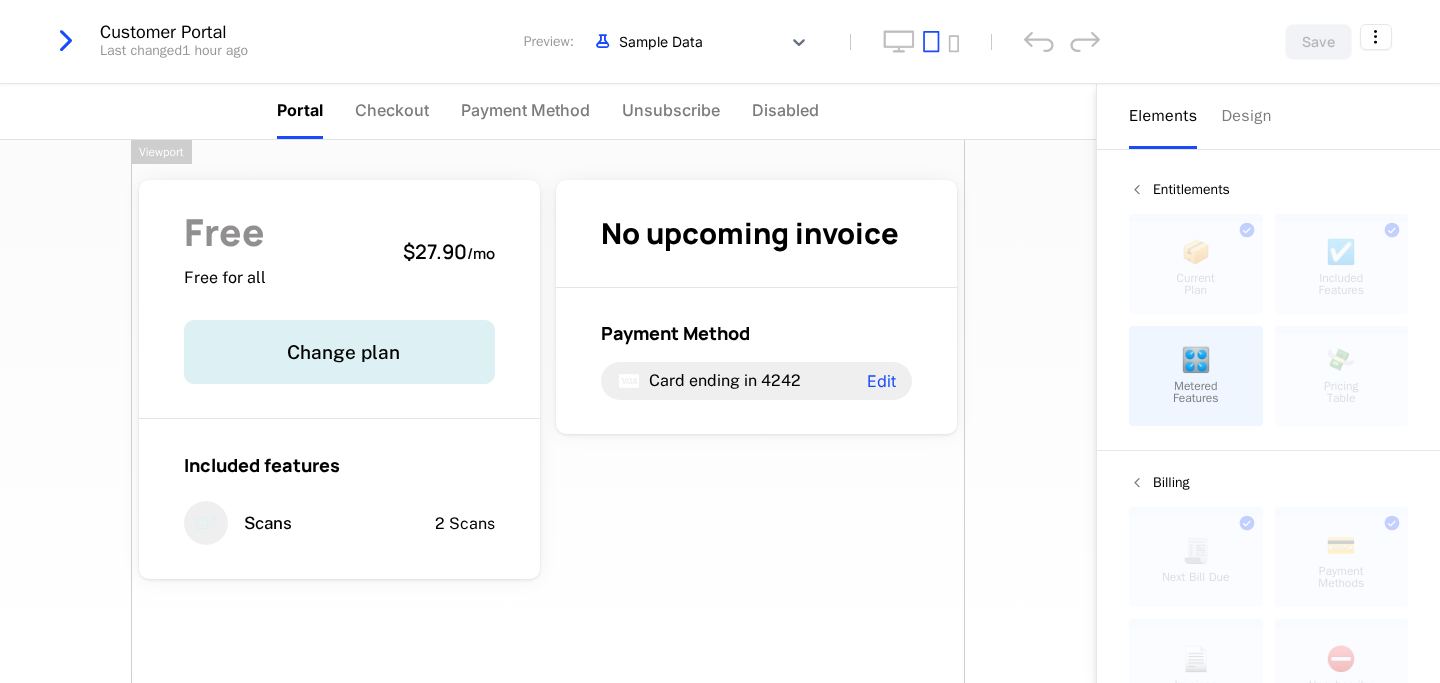 click on "Free Free for all $27.90 / mo Change plan Included features Scans 2   Scans No upcoming invoice Payment Method Card ending in   [CARD_LAST_FOUR] Edit Powered by" at bounding box center [548, 451] 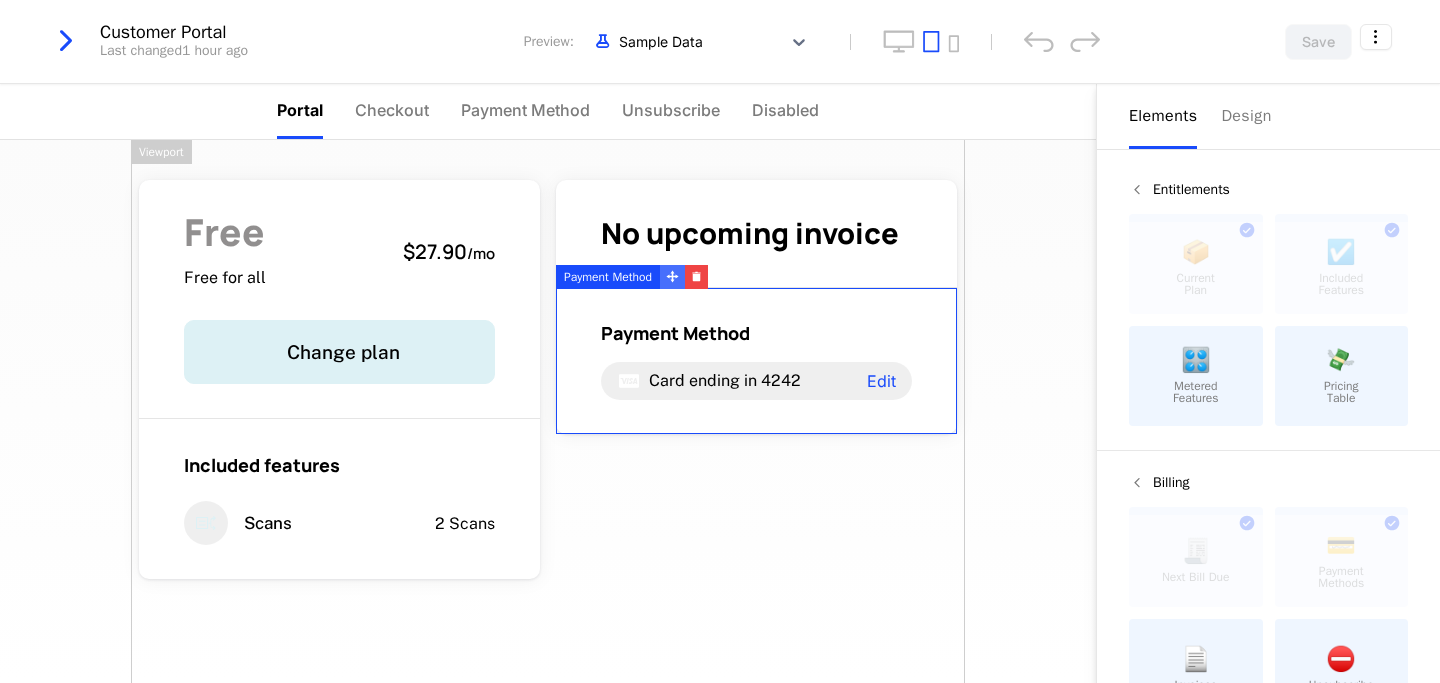click 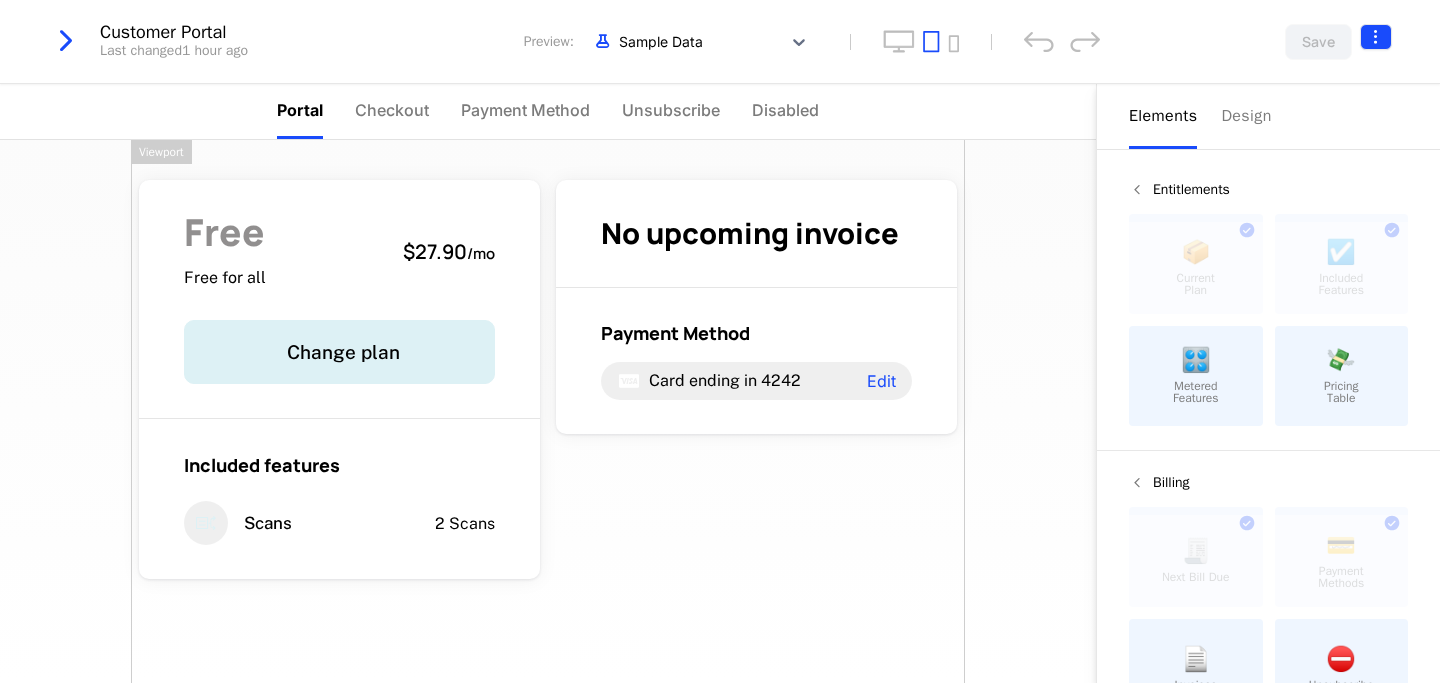 click on "Freelancer Development Dev Quickstart Features Features Flags Catalog Plans Add Ons Configuration Companies Companies Users Events Components 13 days left Customer Portal Last changed  1 hour ago Preview: Sample Data Save Portal Checkout Payment Method Unsubscribe Disabled Free Free for all $27.90 / mo Change plan Included features Scans 2   Scans No upcoming invoice Payment Method Card ending in   [CARD_LAST_FOUR] Edit Powered by   Elements Design Entitlements 📦 Current Plan This component can only be used once ☑️ Included Features This component can only be used once 🎛️ Metered Features 💸 Pricing Table Billing 🧾 Next Bill Due This component can only be used once 💳 Payment Methods This component can only be used once 📄 Invoices ⛔️ Unsubscribe Basics ✏️ Text 🖱️ Button Viewport
Best Viewed on Desktop You're currently viewing this on a  mobile device . For the best experience,   we recommend using a desktop or larger screens Got it" at bounding box center (720, 341) 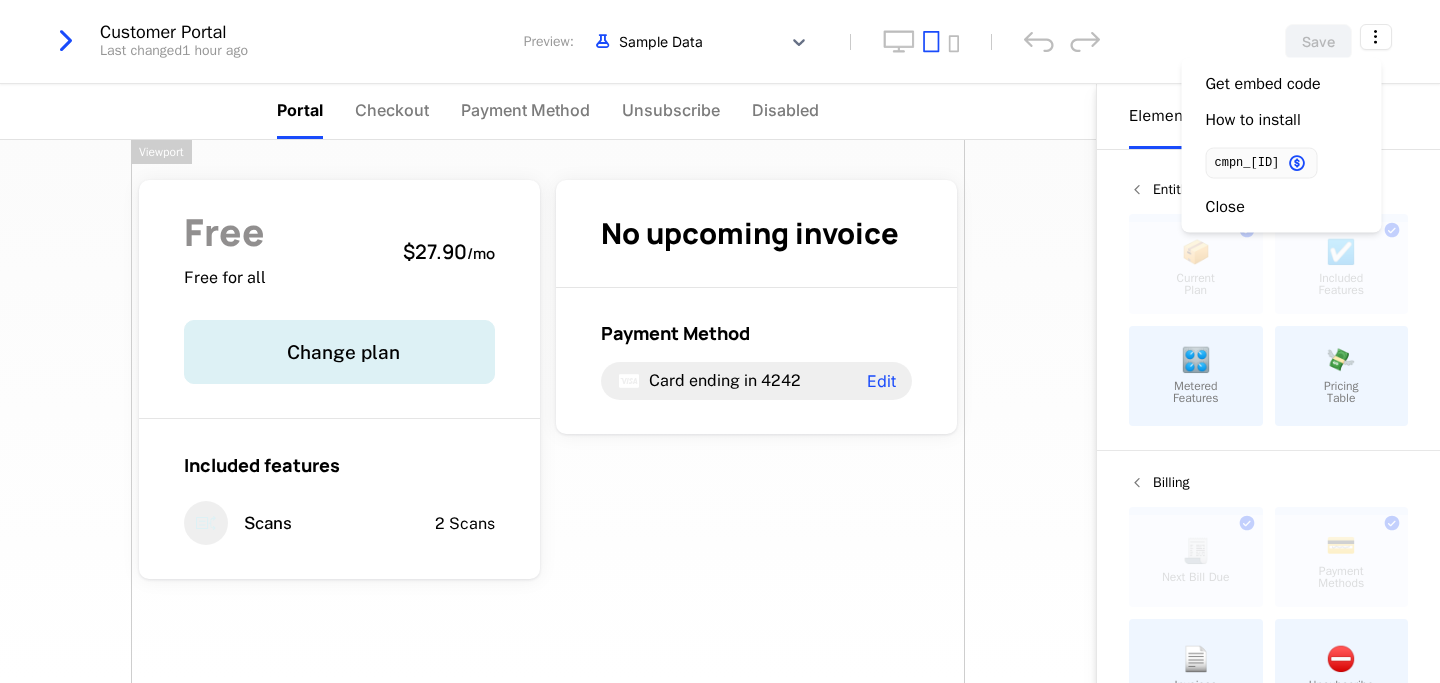 click on "Freelancer Development Dev Quickstart Features Features Flags Catalog Plans Add Ons Configuration Companies Companies Users Events Components 13 days left Customer Portal Last changed  1 hour ago Preview: Sample Data Save Portal Checkout Payment Method Unsubscribe Disabled Free Free for all $27.90 / mo Change plan Included features Scans 2   Scans No upcoming invoice Payment Method Card ending in   [CARD_LAST_FOUR] Edit Powered by   Elements Design Entitlements 📦 Current Plan This component can only be used once ☑️ Included Features This component can only be used once 🎛️ Metered Features 💸 Pricing Table Billing 🧾 Next Bill Due This component can only be used once 💳 Payment Methods This component can only be used once 📄 Invoices ⛔️ Unsubscribe Basics ✏️ Text 🖱️ Button Viewport
Best Viewed on Desktop You're currently viewing this on a  mobile device . For the best experience,   we recommend using a desktop or larger screens Got it  Get embed code How to install Close" at bounding box center [720, 341] 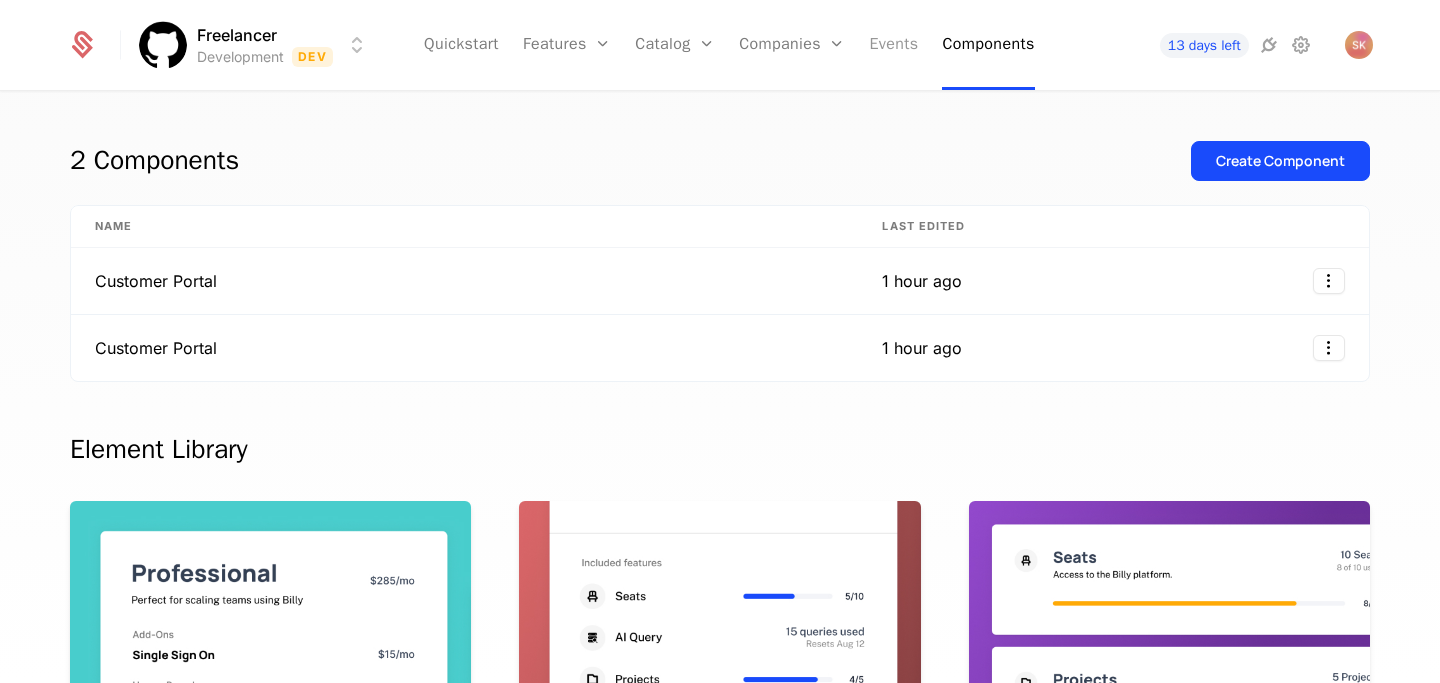 click on "Events" at bounding box center (893, 45) 